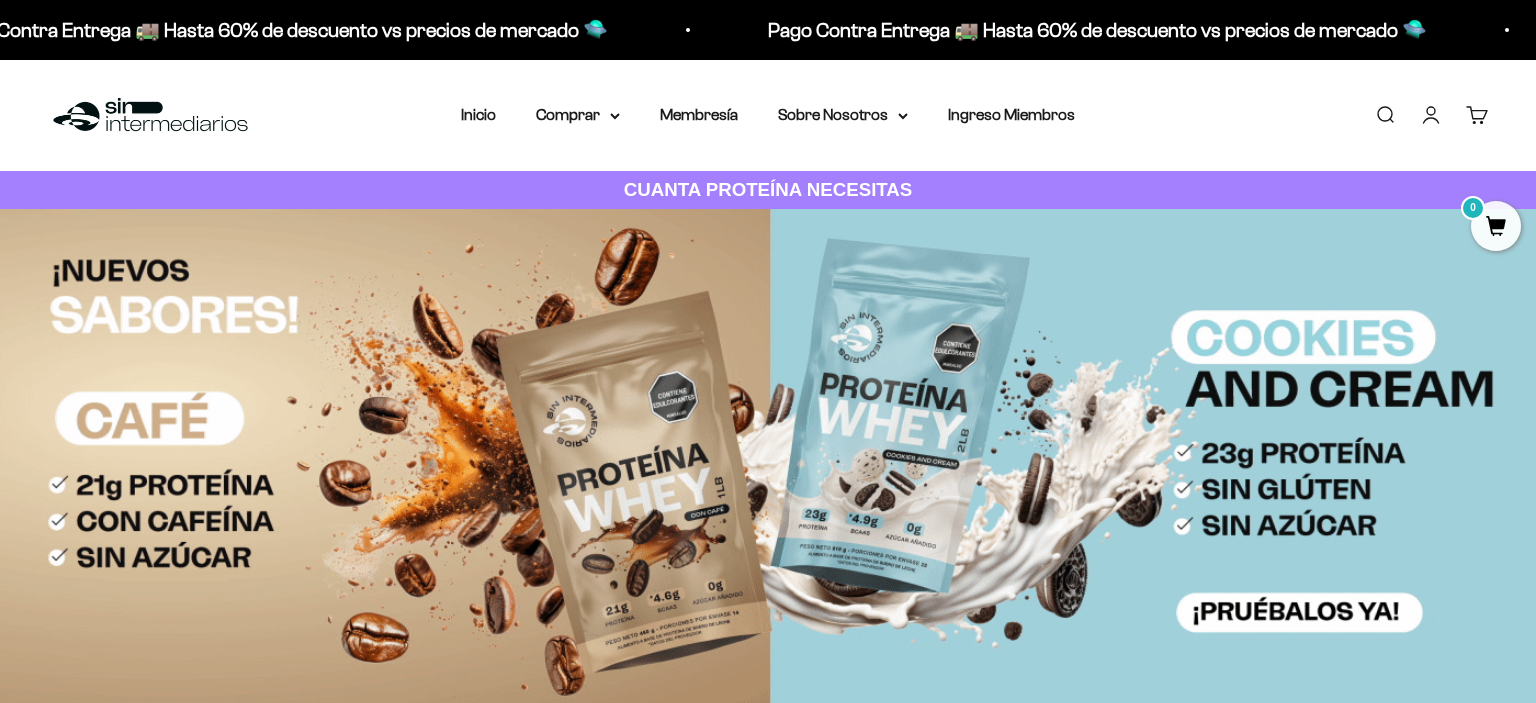 scroll, scrollTop: 0, scrollLeft: 0, axis: both 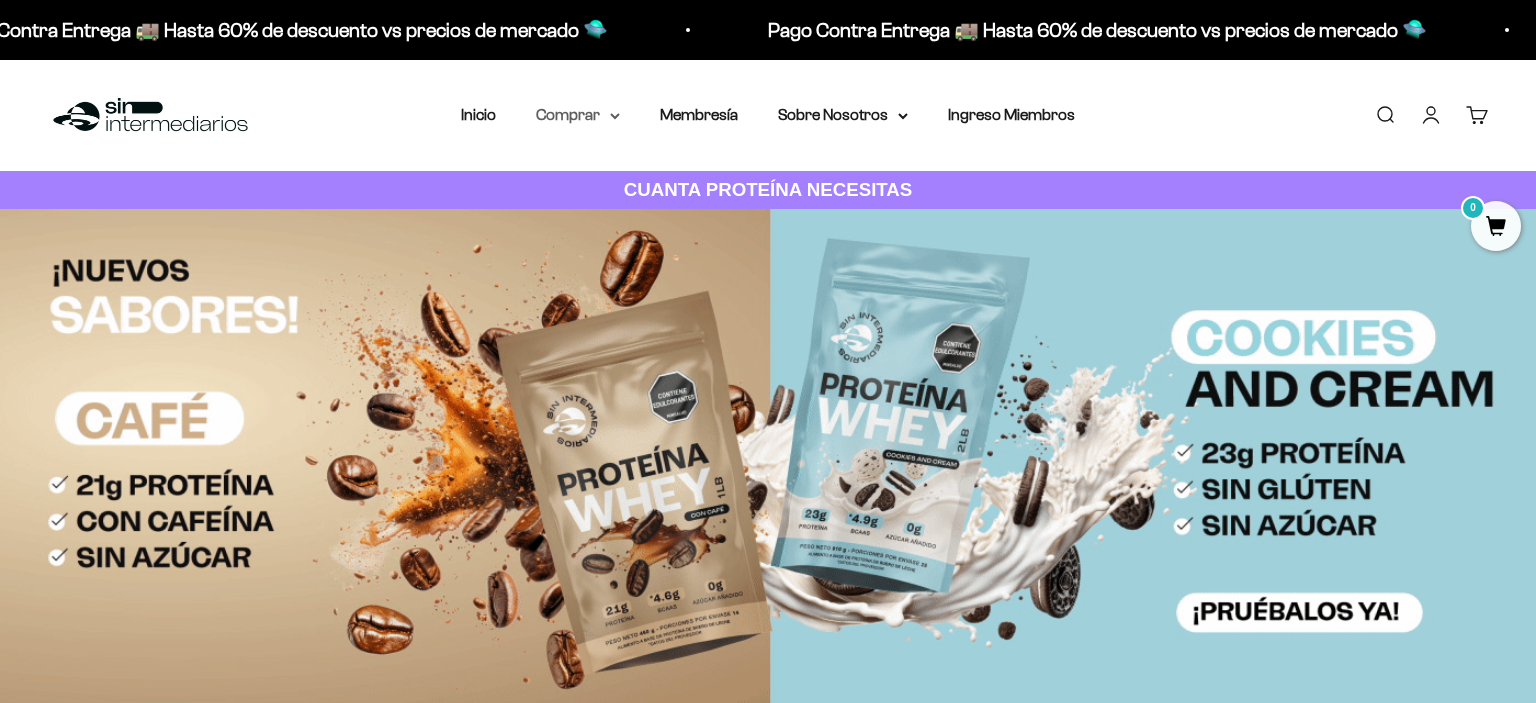 click on "Comprar" at bounding box center [578, 115] 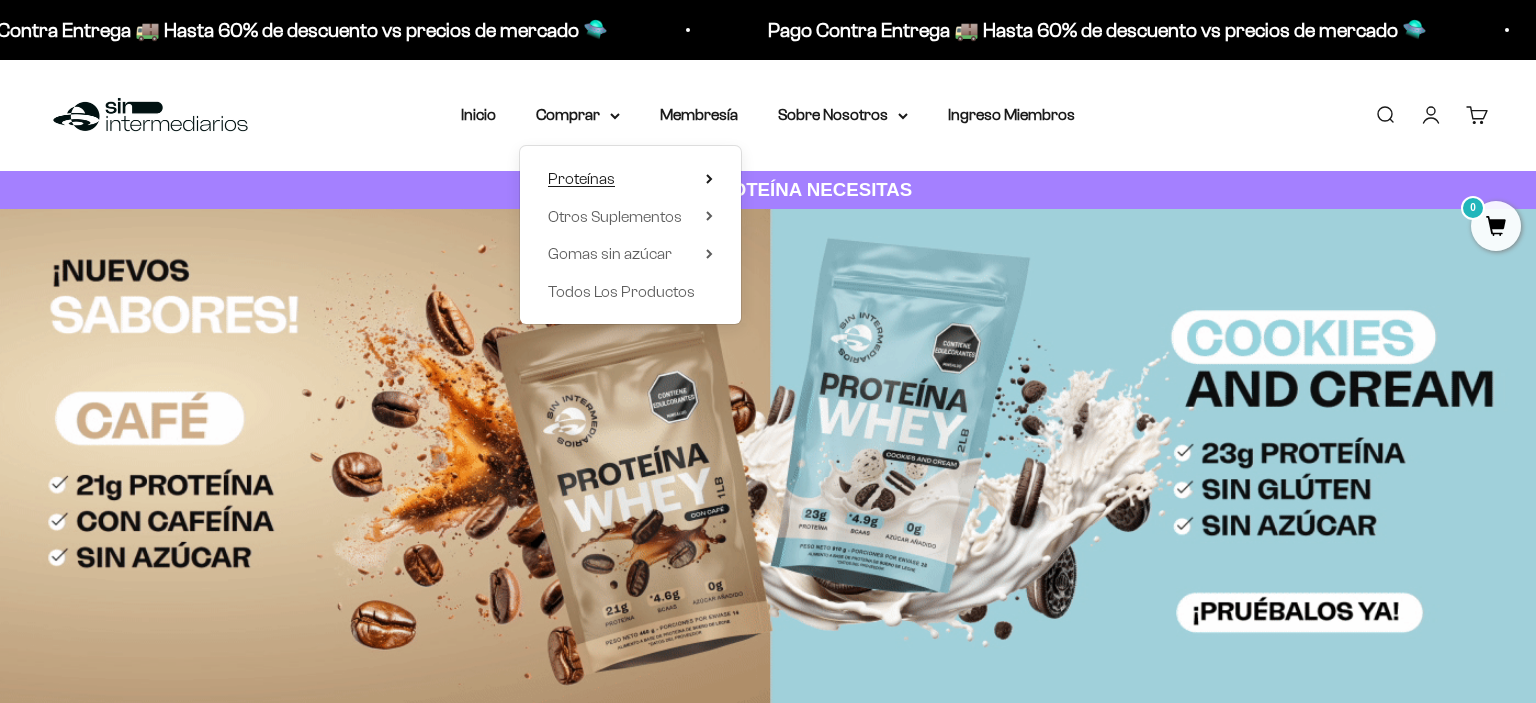 click on "Proteínas" at bounding box center (581, 178) 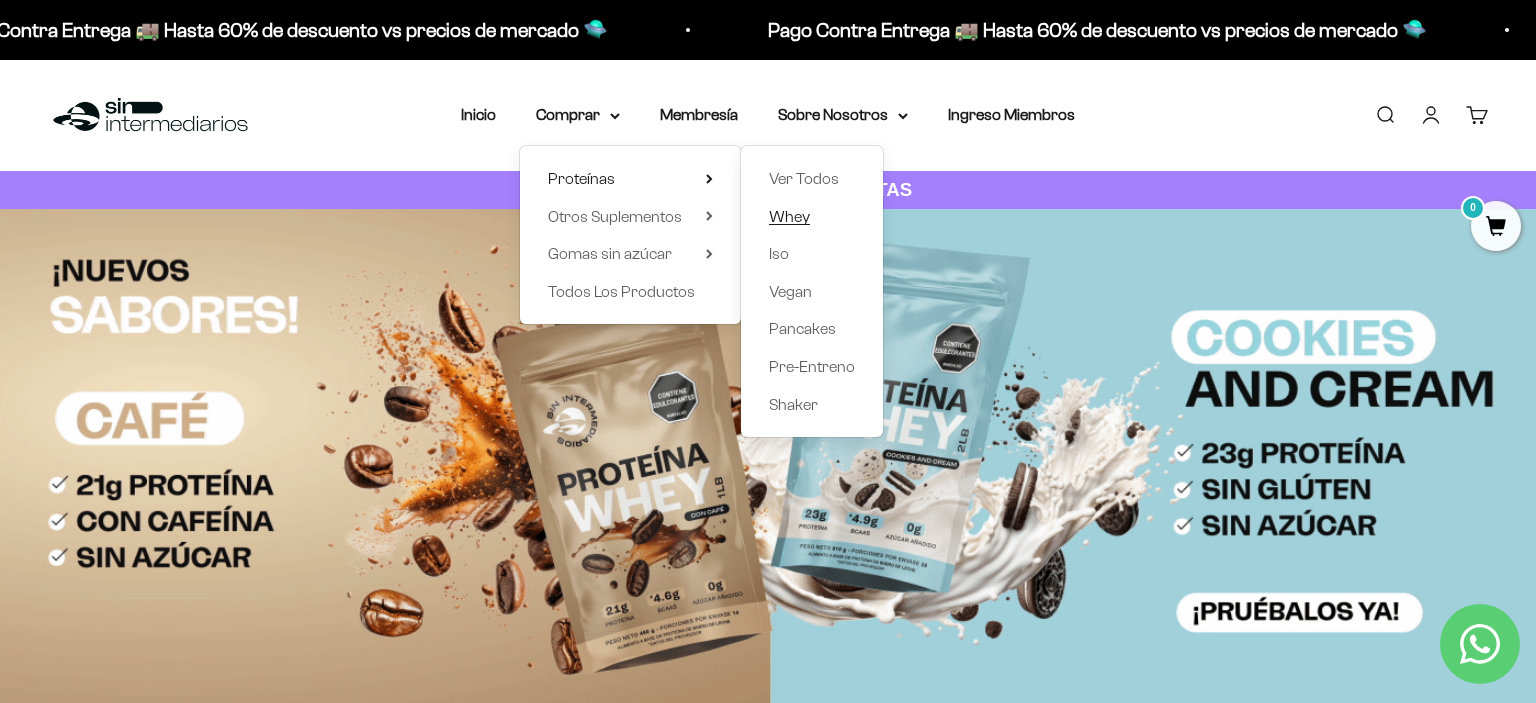 click on "Whey" at bounding box center (789, 216) 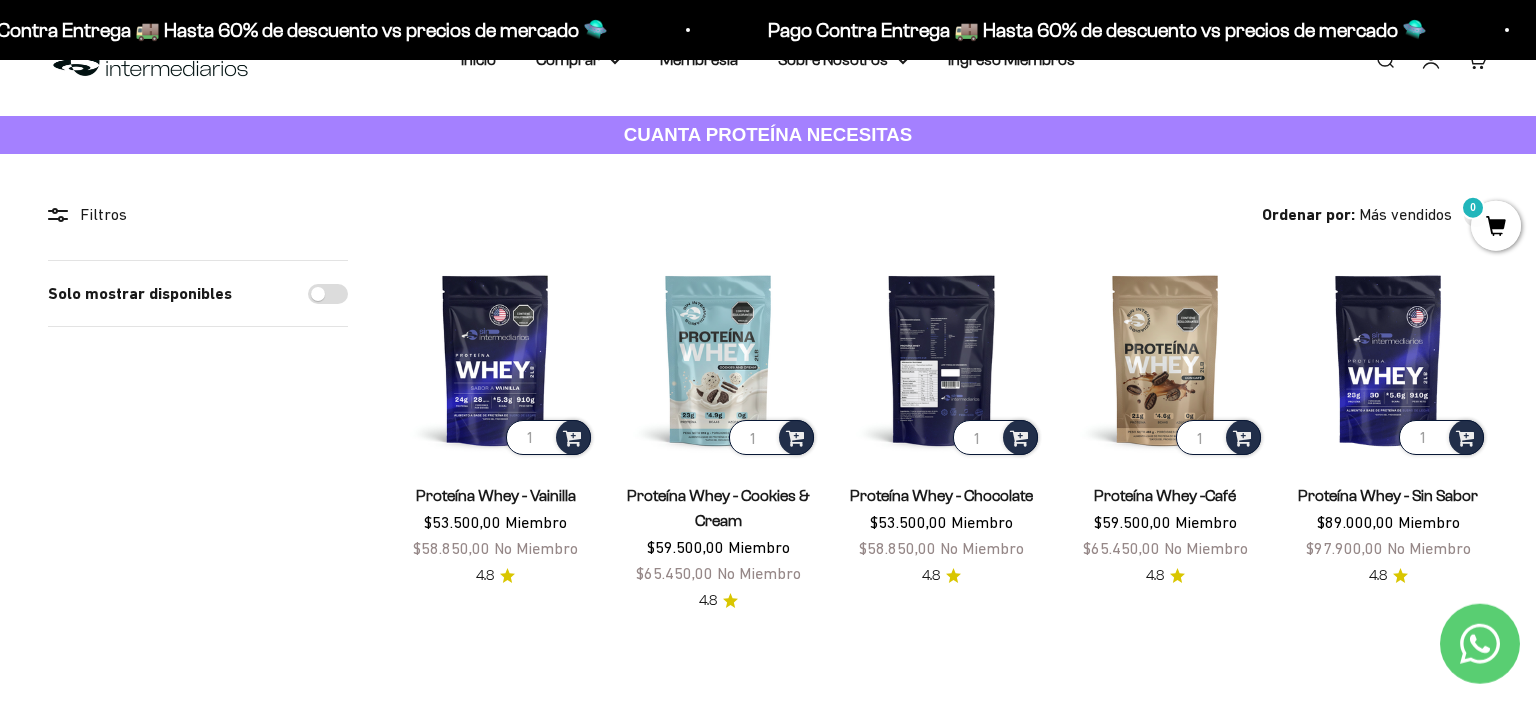 scroll, scrollTop: 0, scrollLeft: 0, axis: both 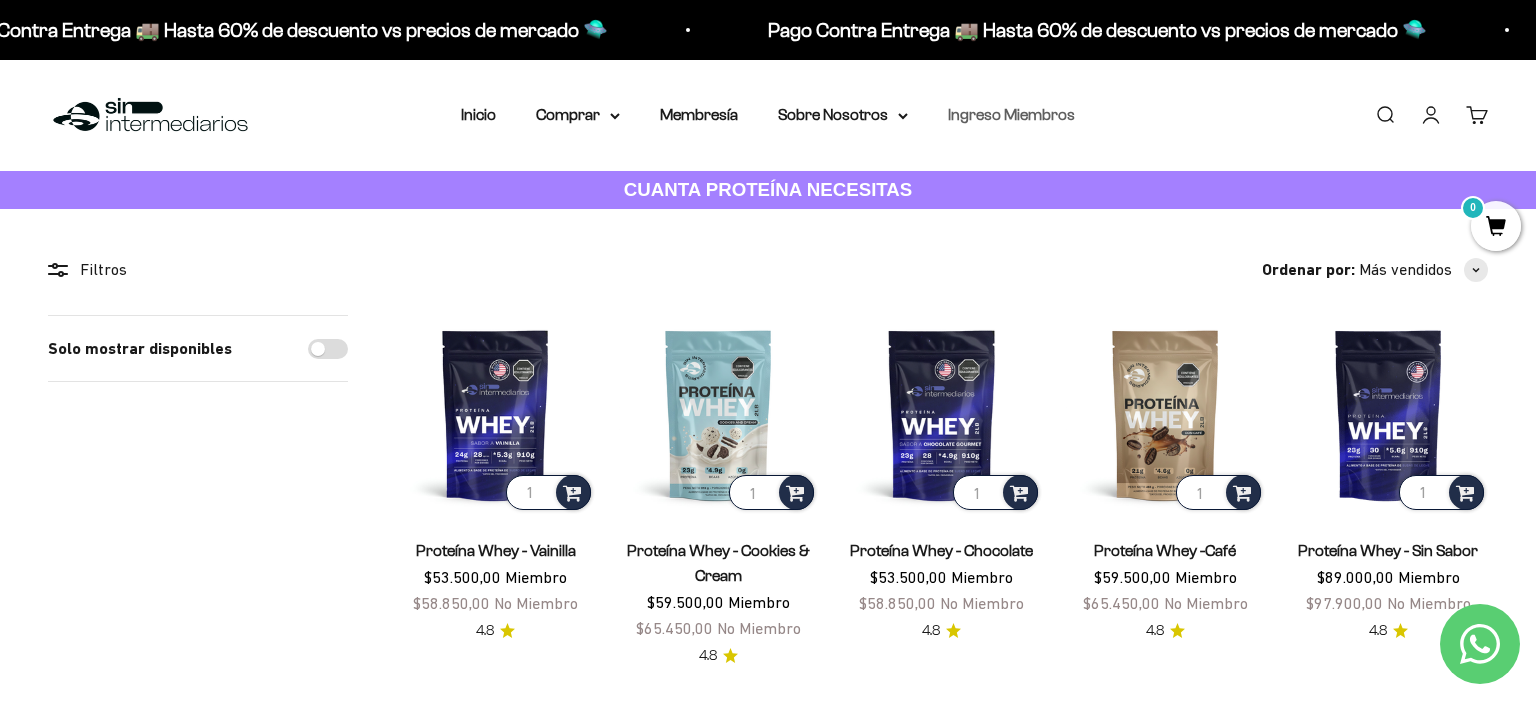 click on "Ingreso Miembros" at bounding box center (1011, 114) 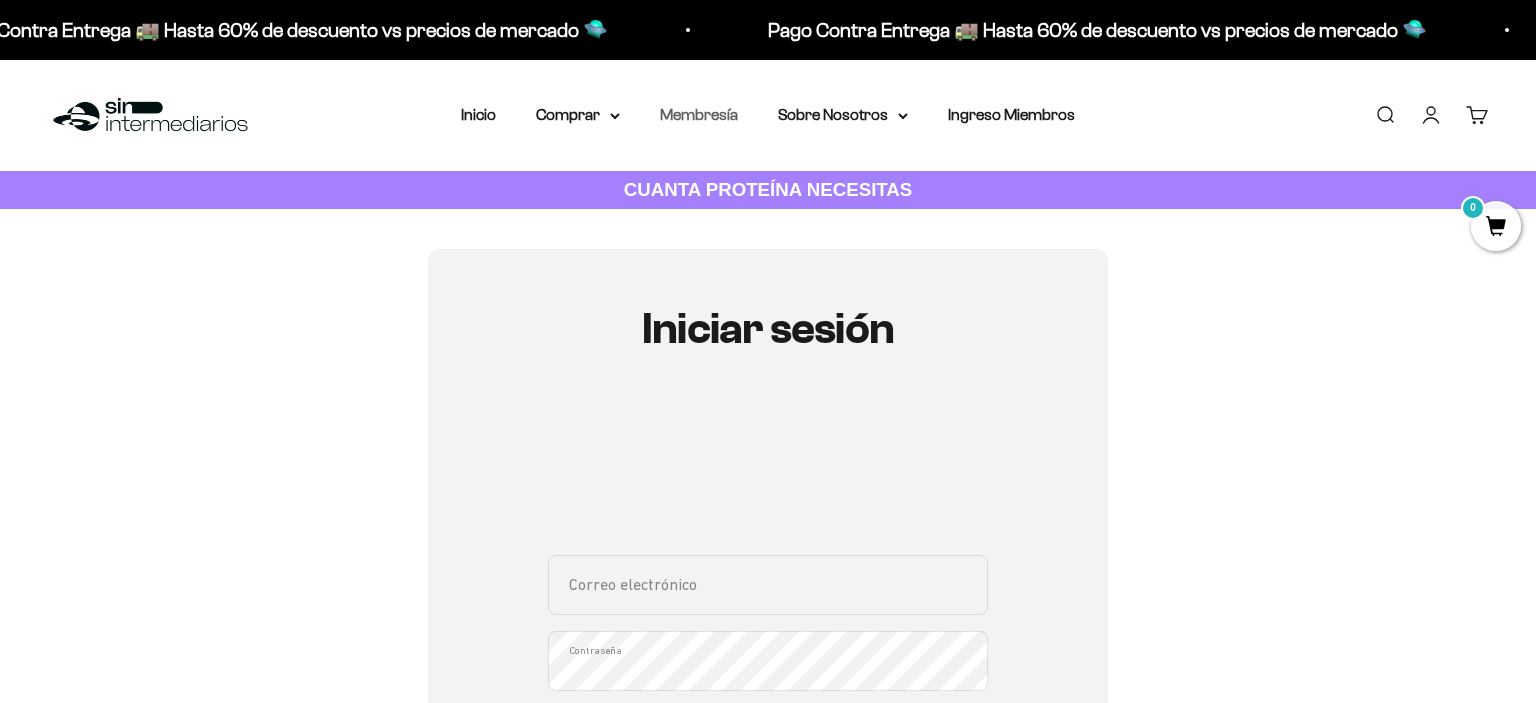 scroll, scrollTop: 0, scrollLeft: 0, axis: both 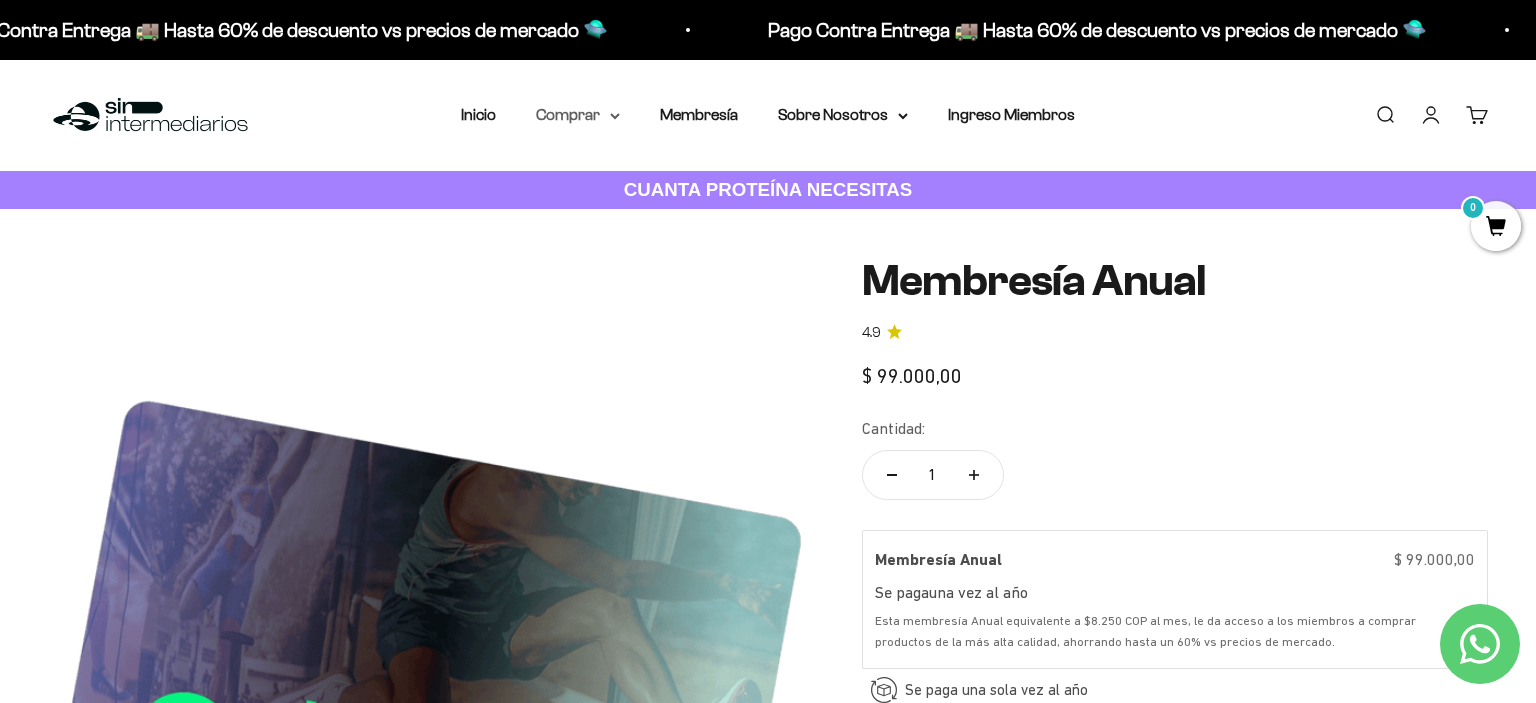 click on "Comprar" at bounding box center [578, 115] 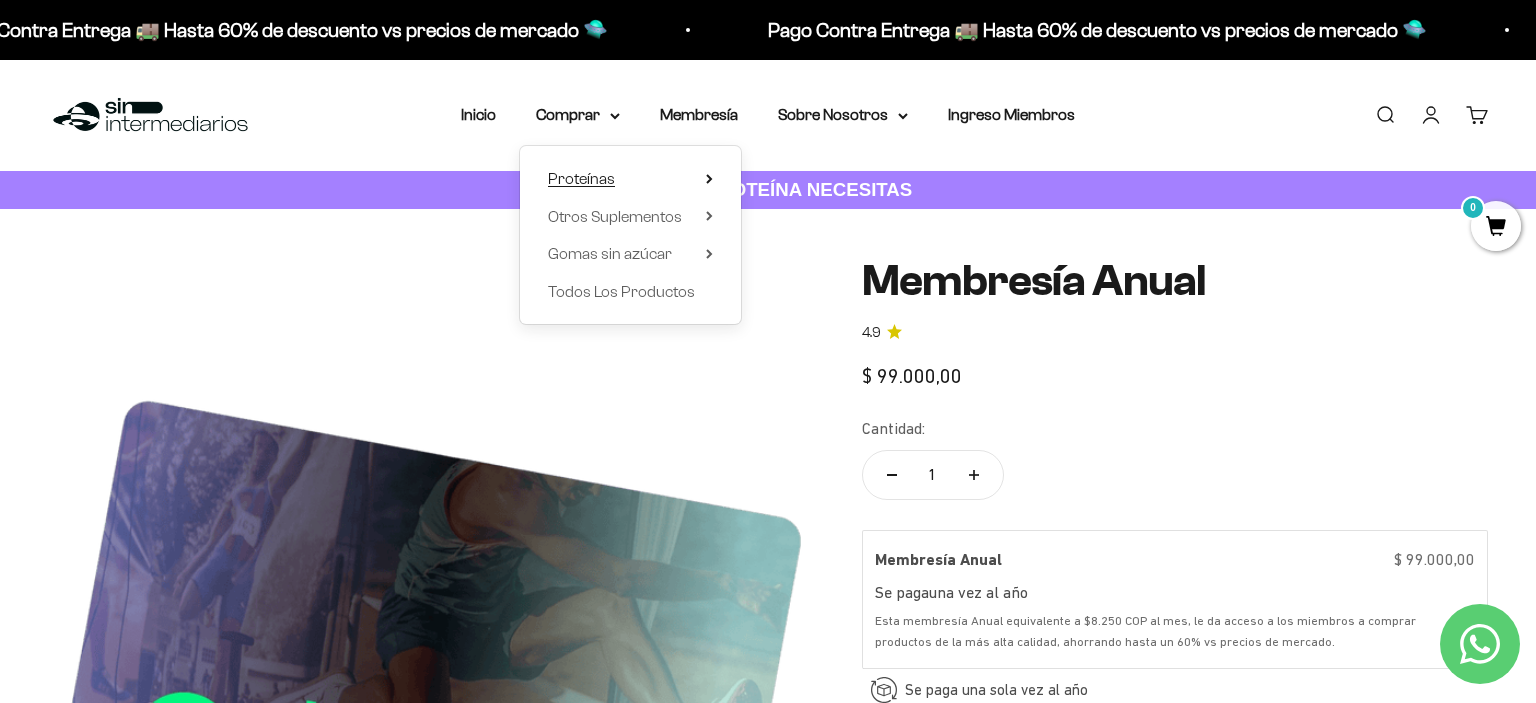 click on "Proteínas" at bounding box center (581, 178) 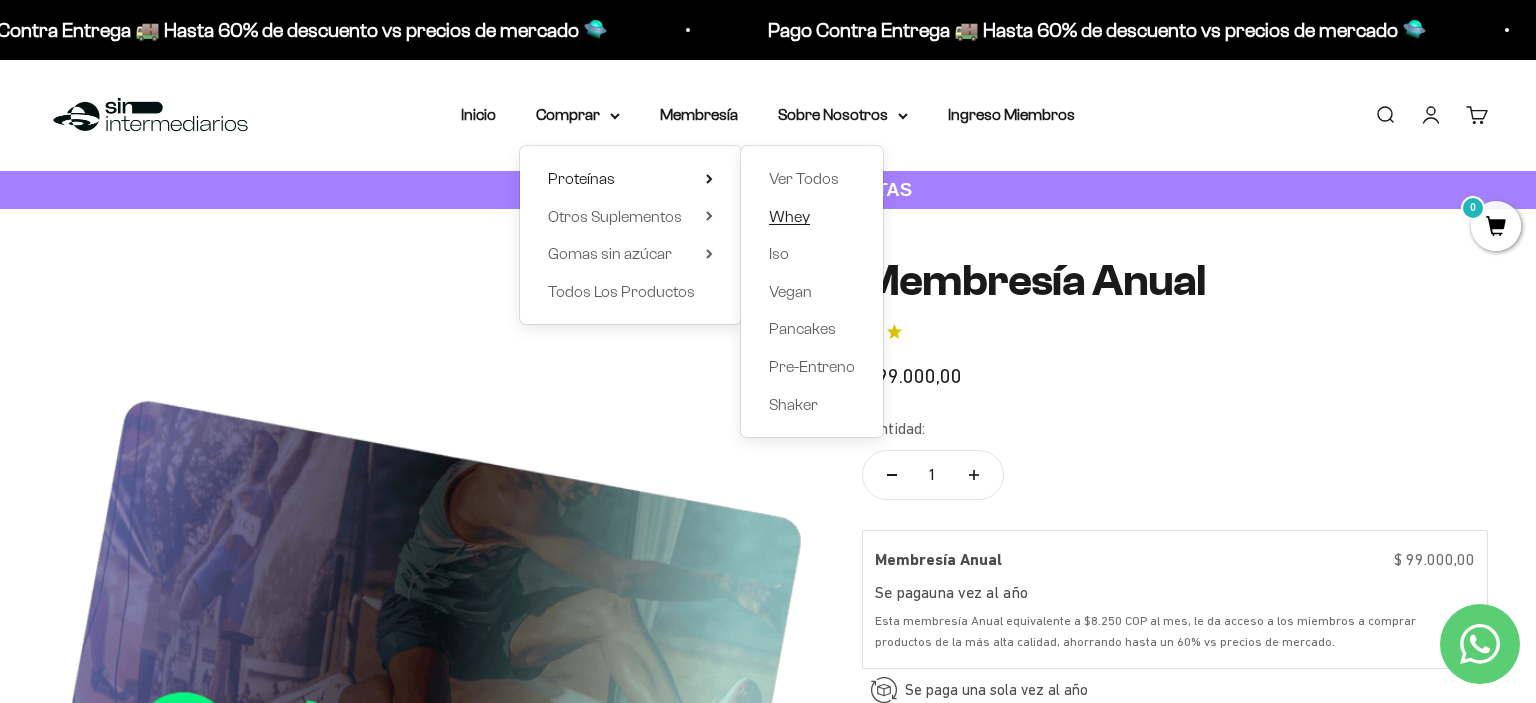 click on "Whey" at bounding box center [789, 216] 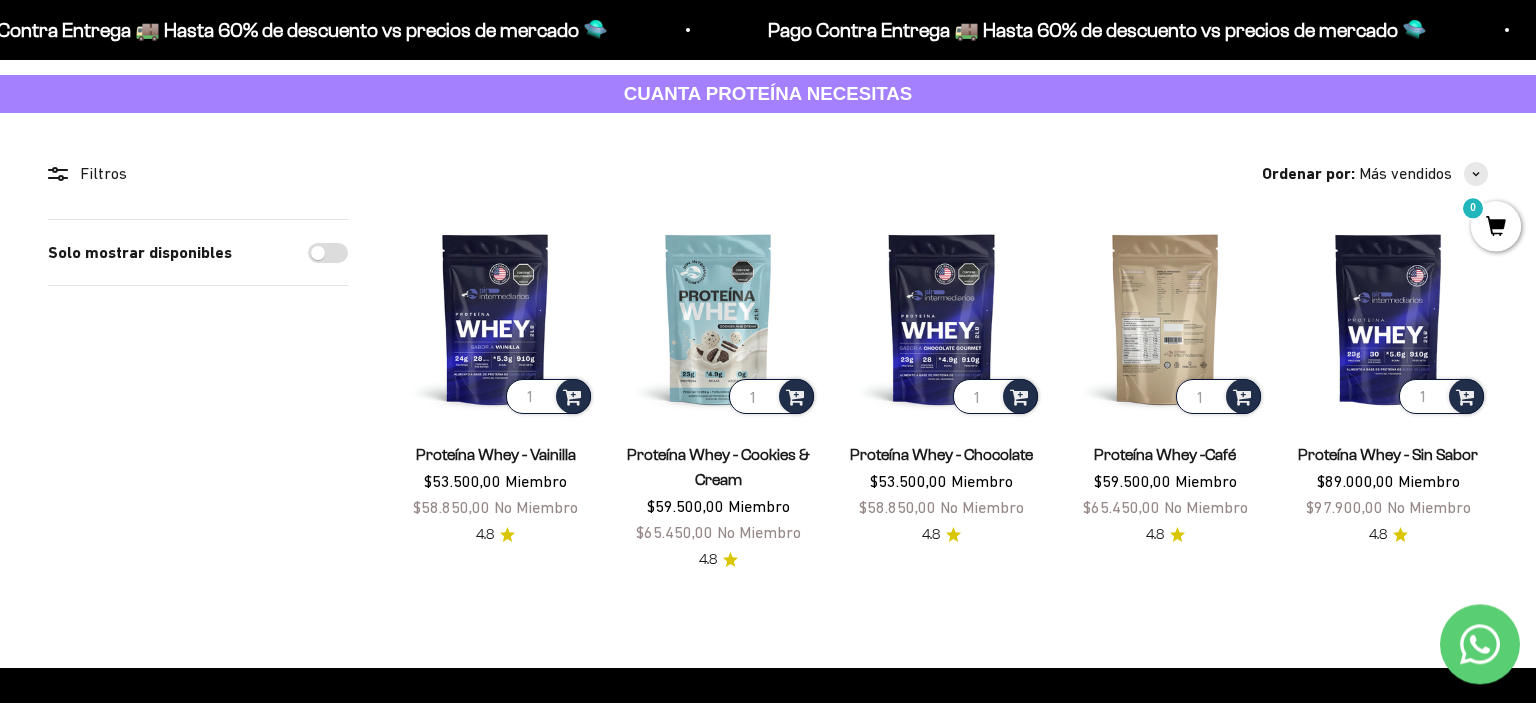 scroll, scrollTop: 140, scrollLeft: 0, axis: vertical 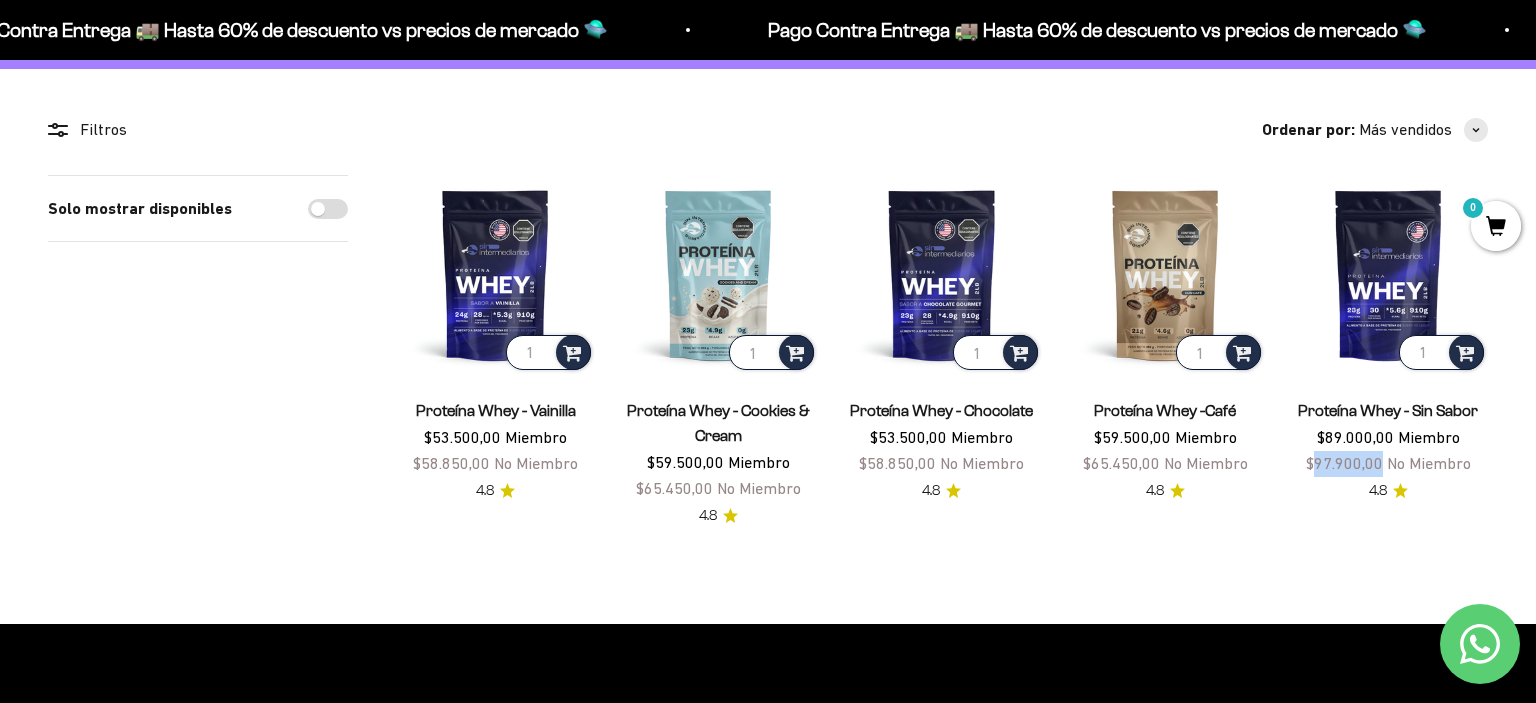 drag, startPoint x: 1315, startPoint y: 462, endPoint x: 1383, endPoint y: 464, distance: 68.0294 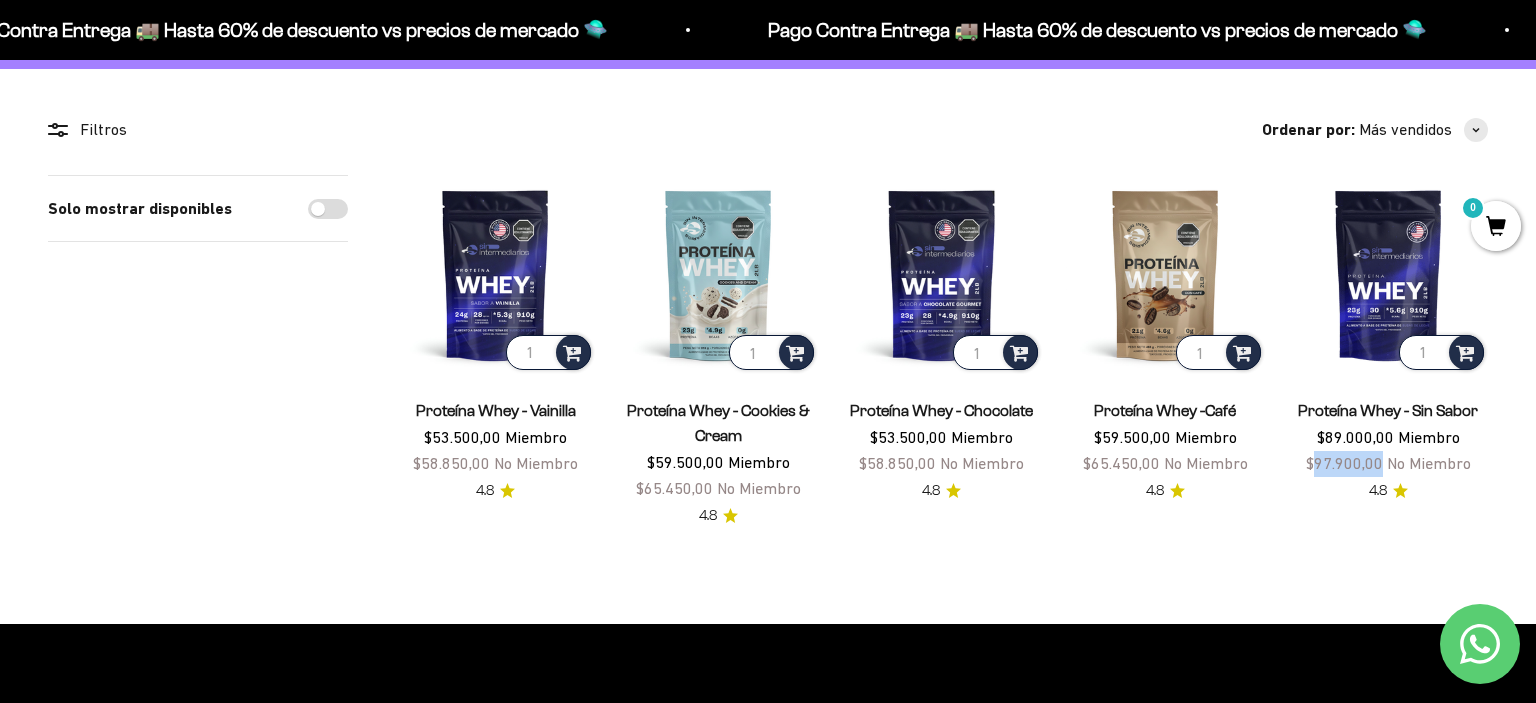 click on "$97.900,00   No Miembro" at bounding box center (1388, 463) 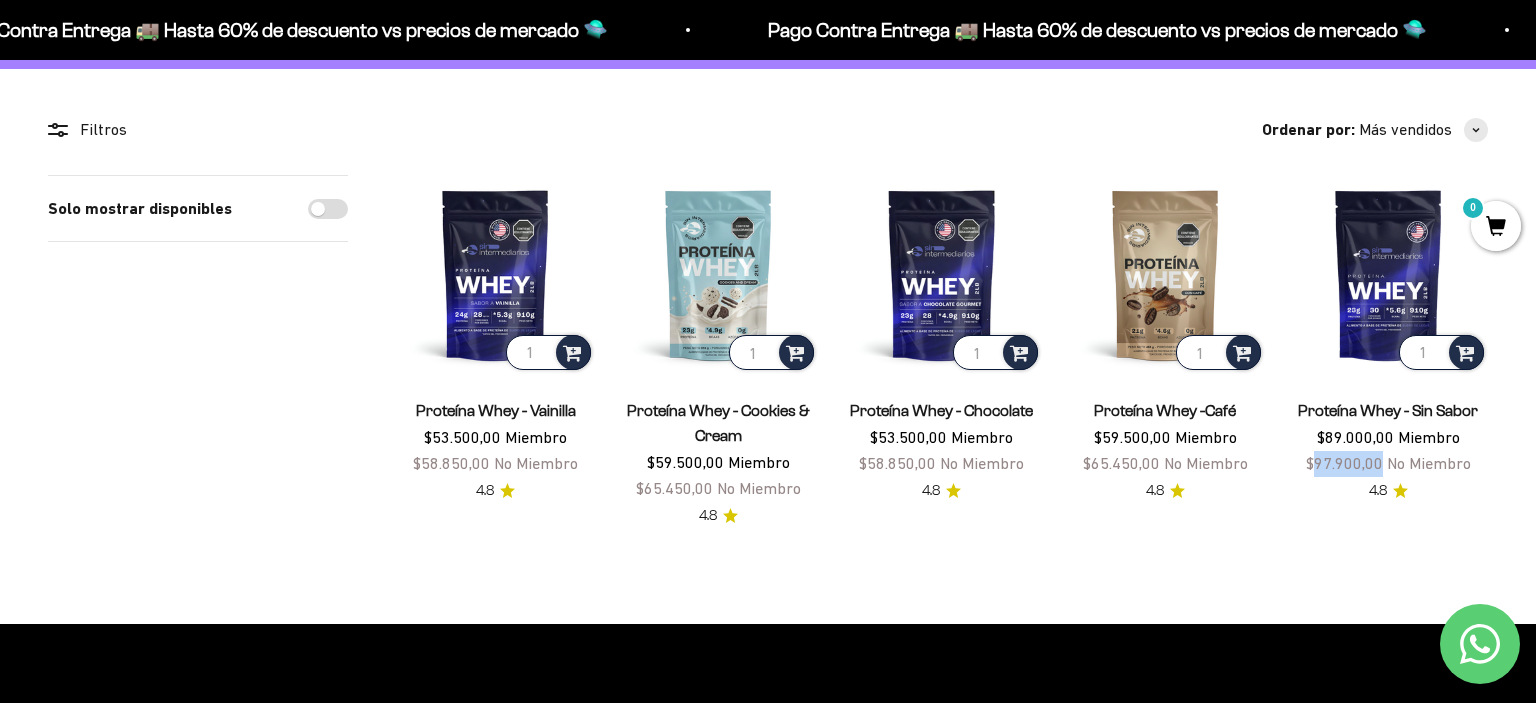 click on "$97.900,00   No Miembro" at bounding box center (1388, 463) 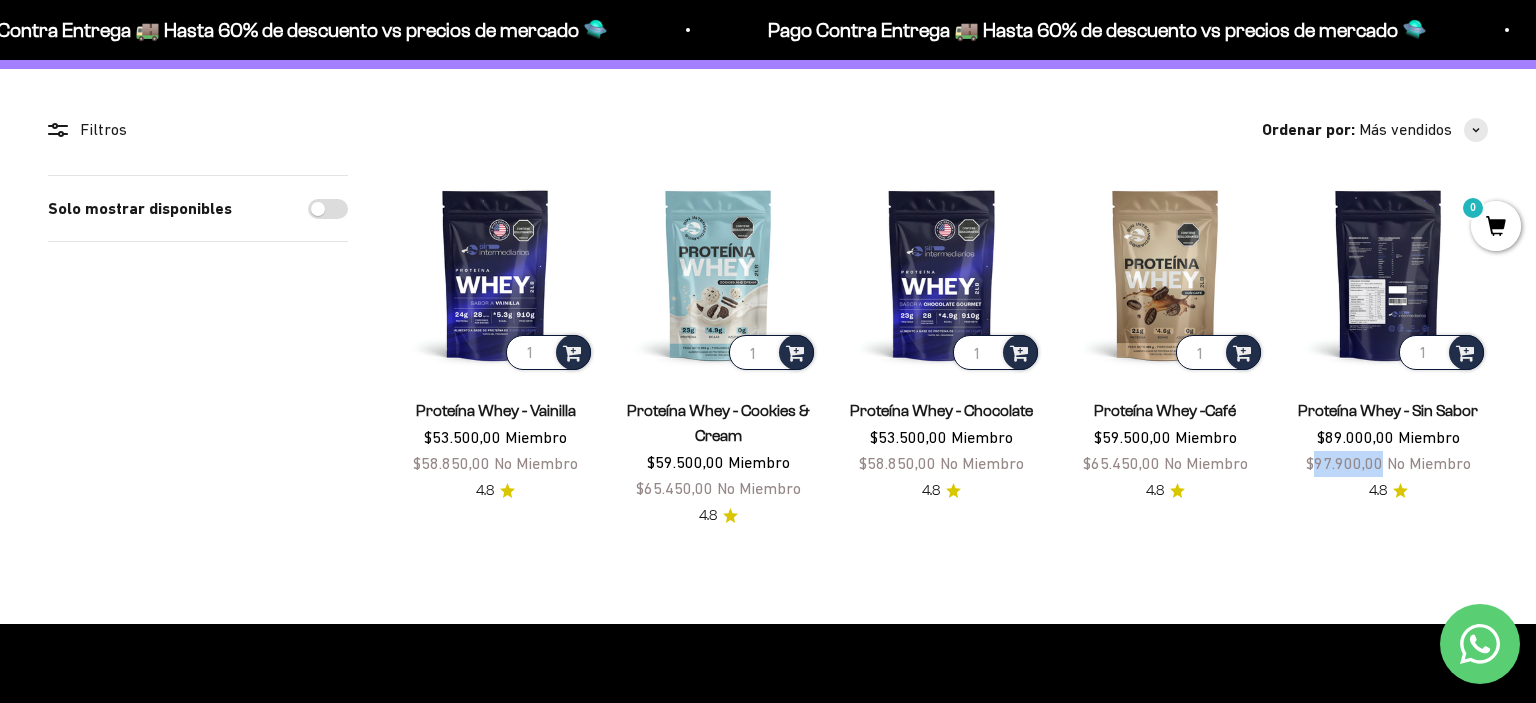 click at bounding box center (1388, 274) 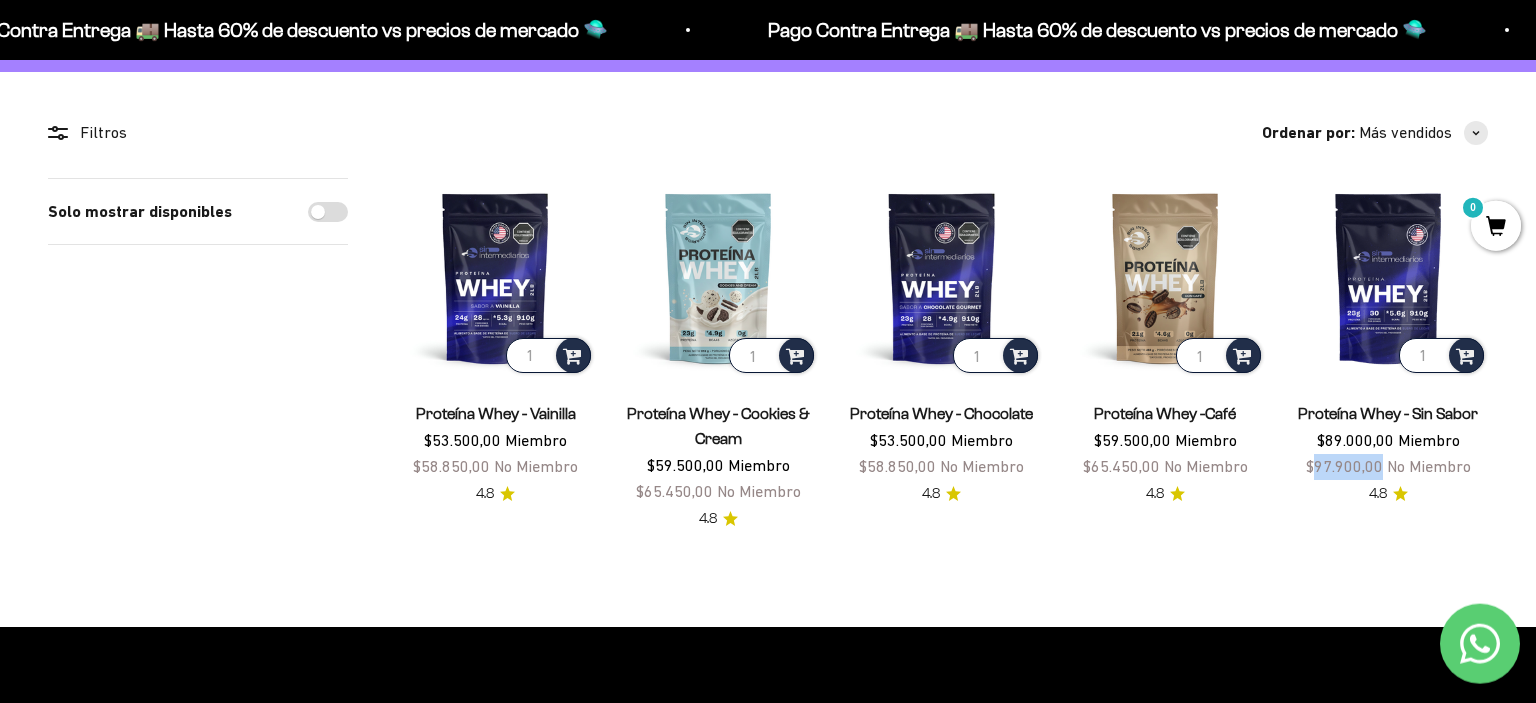 scroll, scrollTop: 140, scrollLeft: 0, axis: vertical 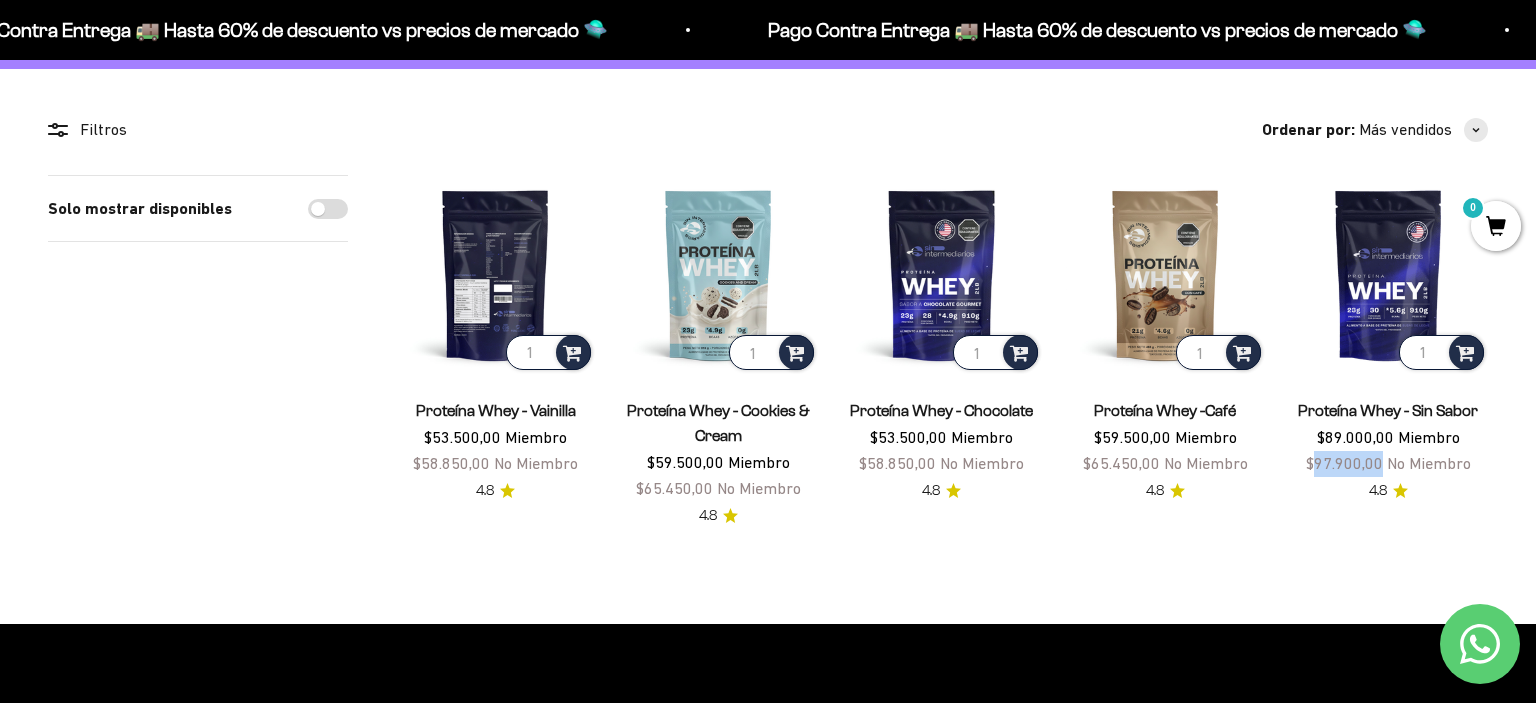 click at bounding box center [495, 274] 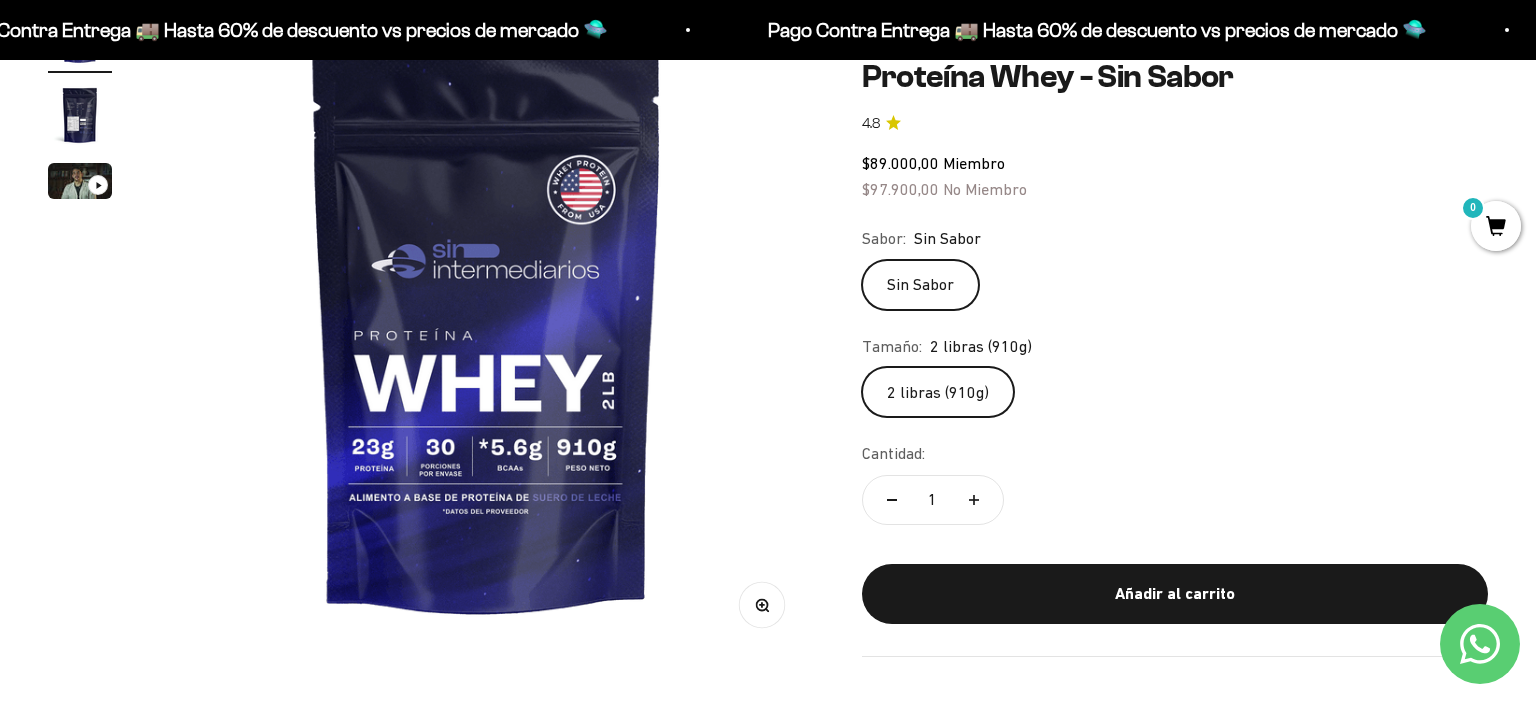 scroll, scrollTop: 113, scrollLeft: 0, axis: vertical 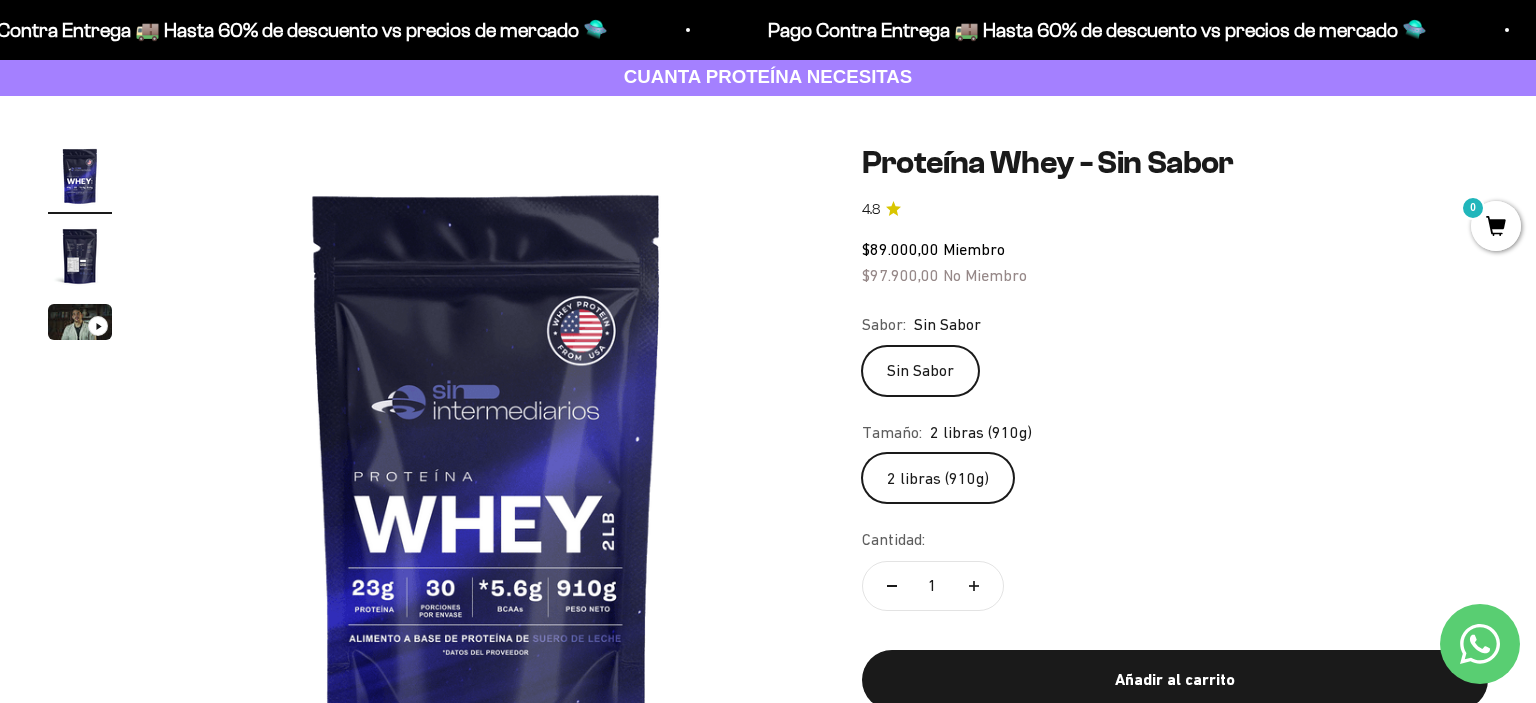 click at bounding box center [80, 256] 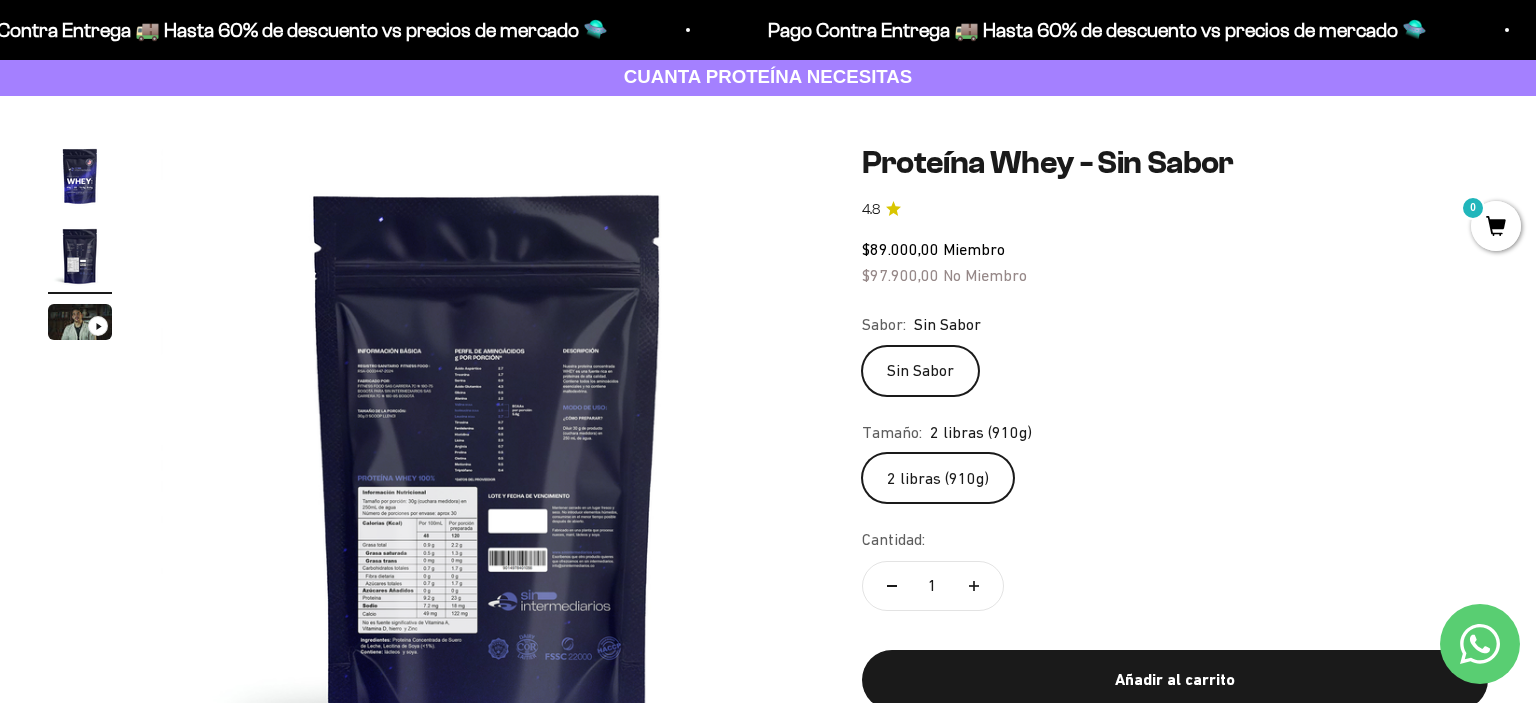 click at bounding box center (488, 471) 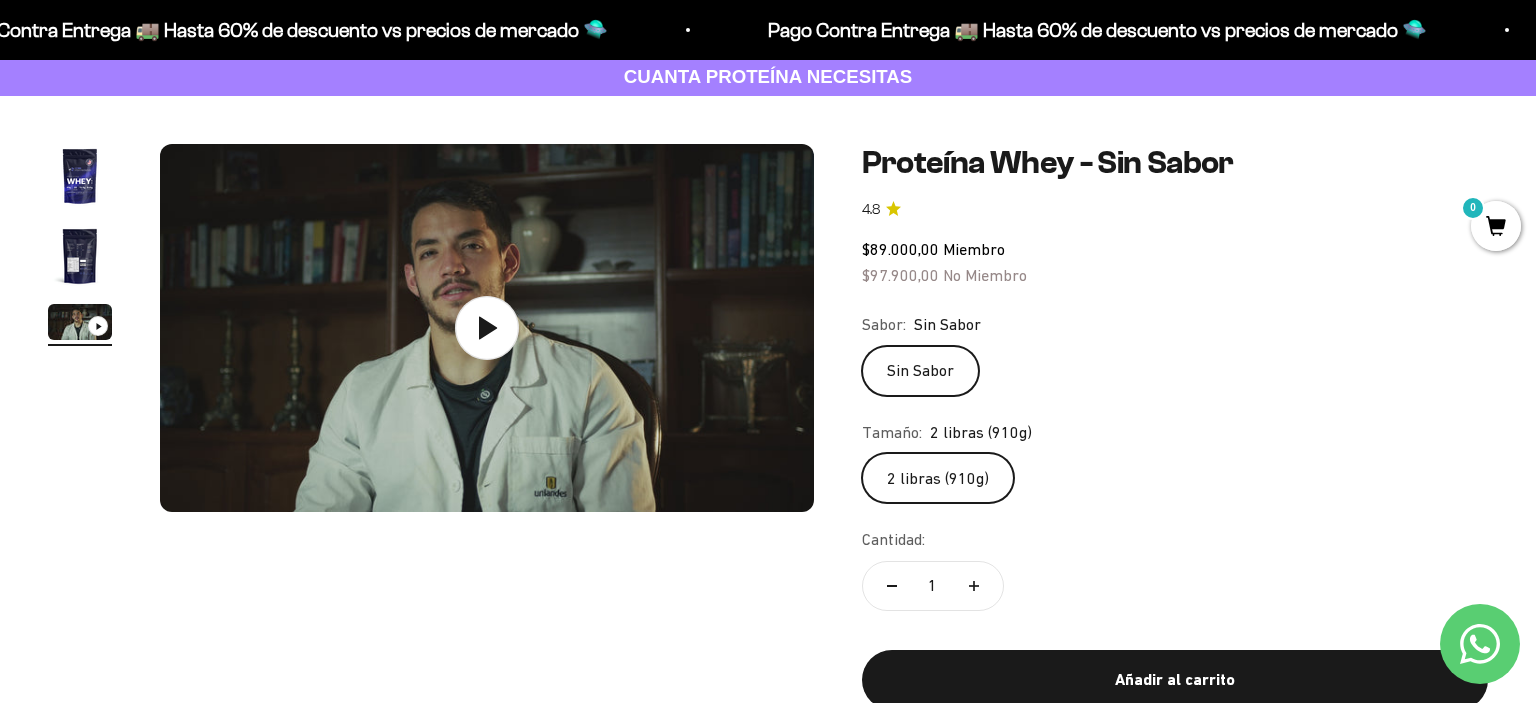 click at bounding box center [80, 256] 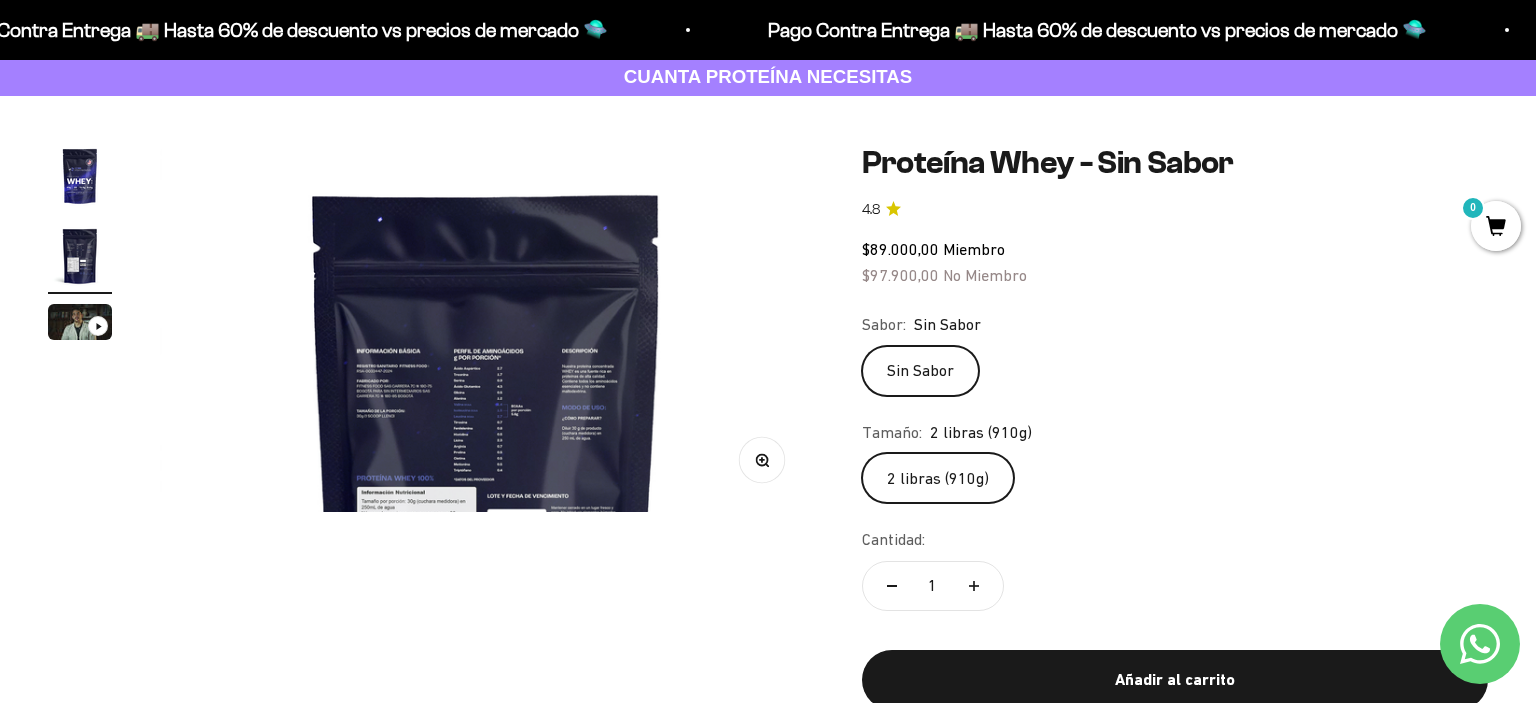 scroll, scrollTop: 0, scrollLeft: 677, axis: horizontal 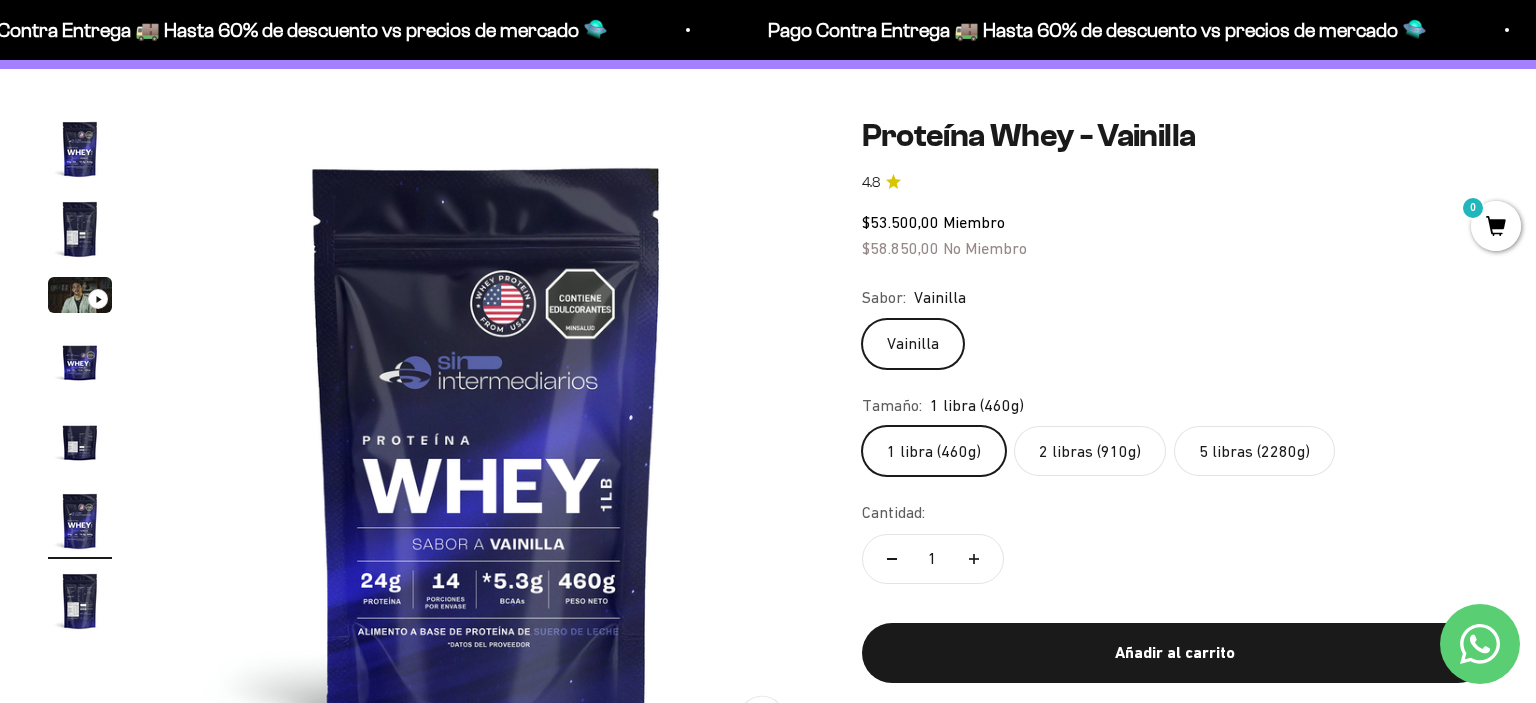 click on "2 libras (910g)" 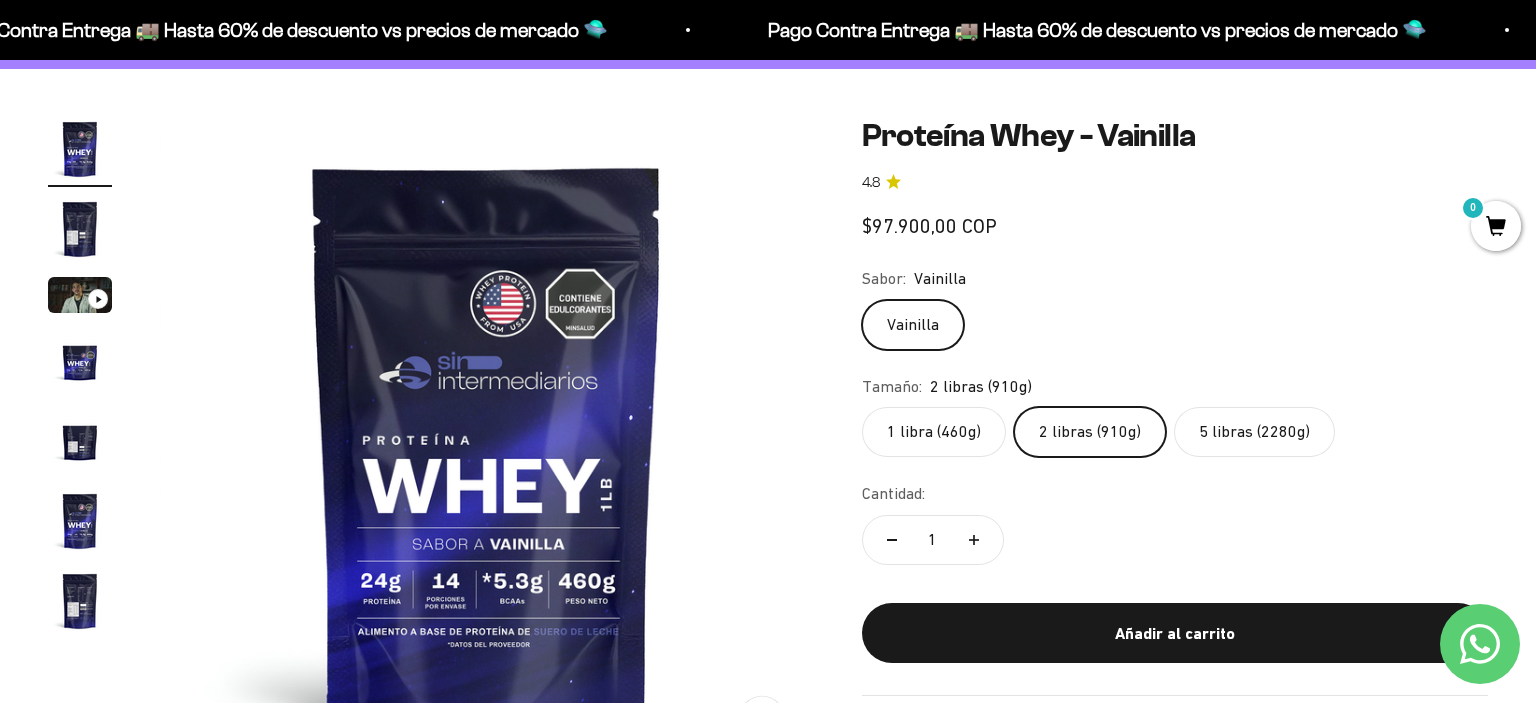 scroll, scrollTop: 0, scrollLeft: 0, axis: both 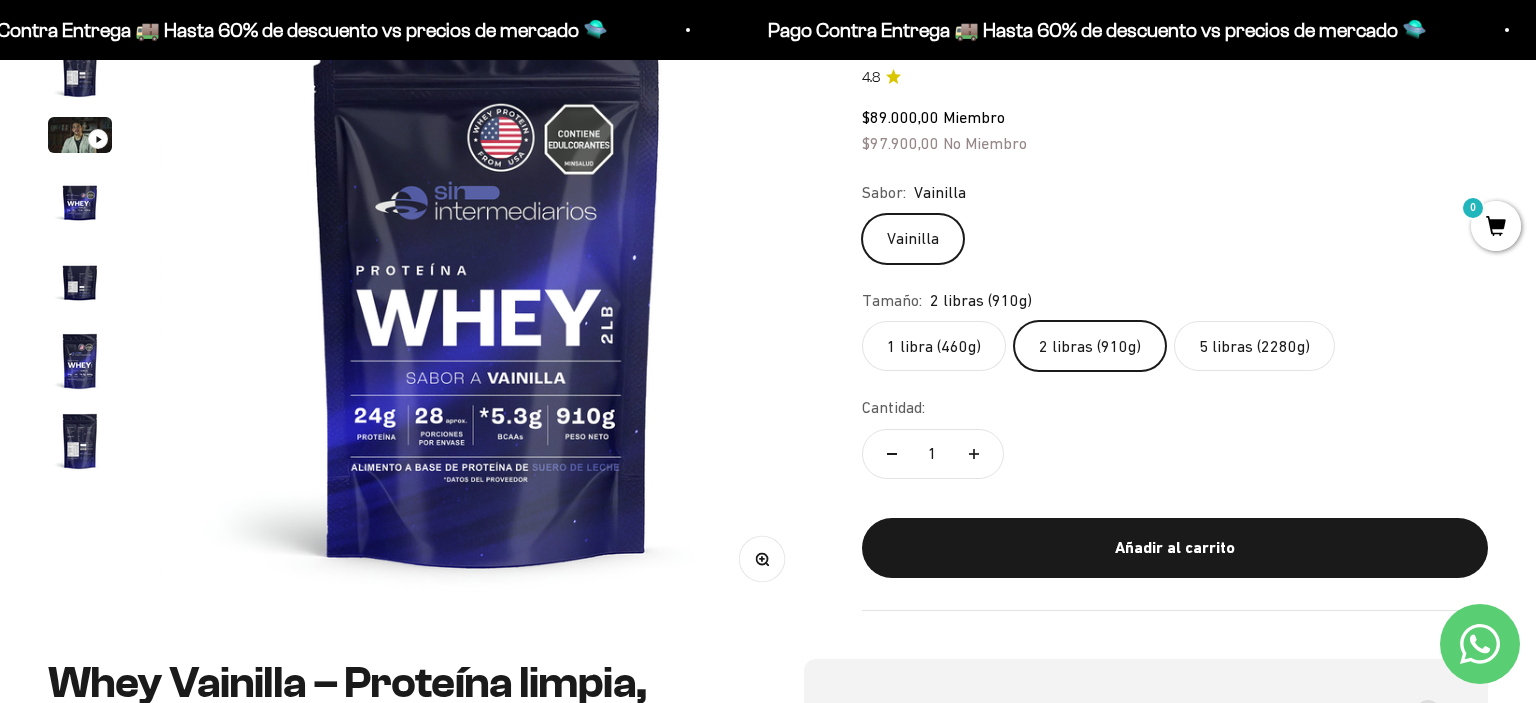 click on "5 libras (2280g)" 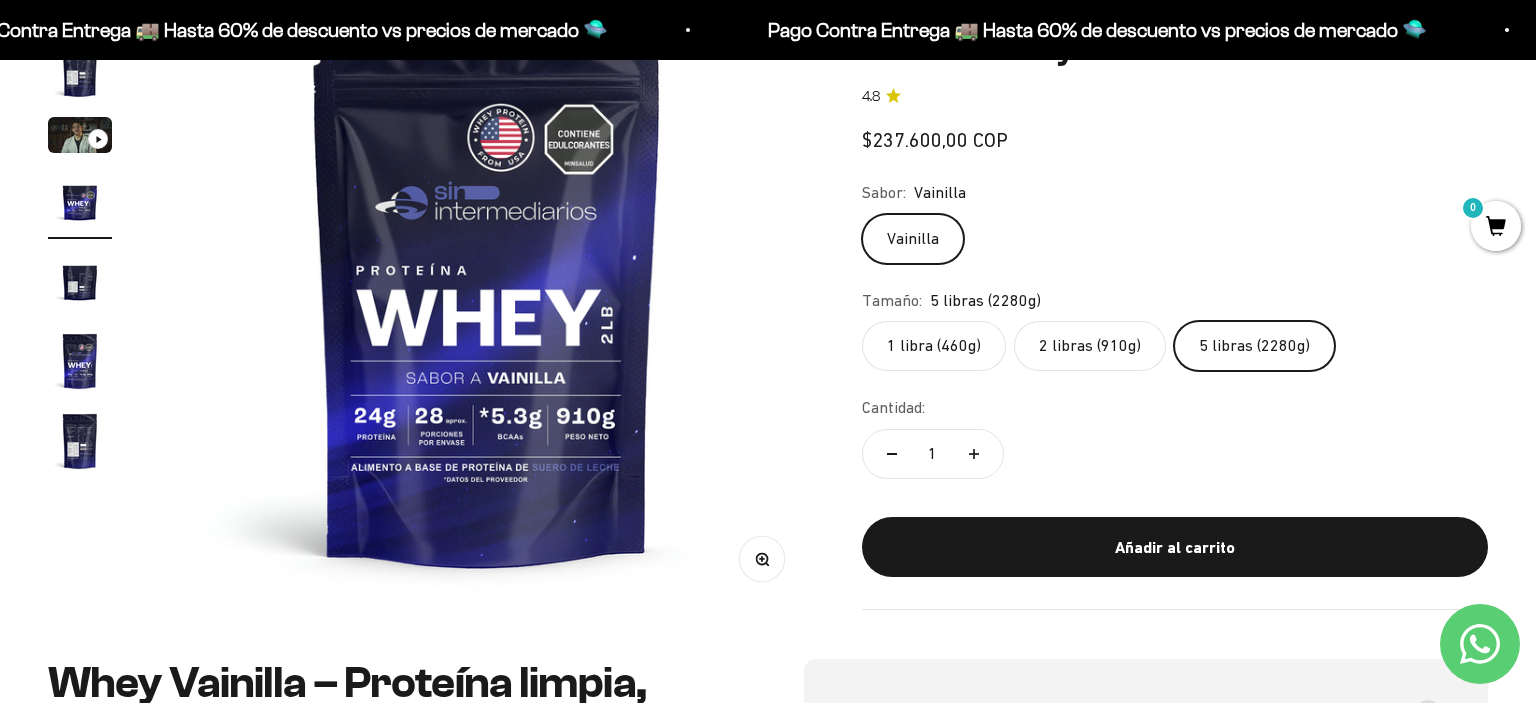 scroll, scrollTop: 0, scrollLeft: 2032, axis: horizontal 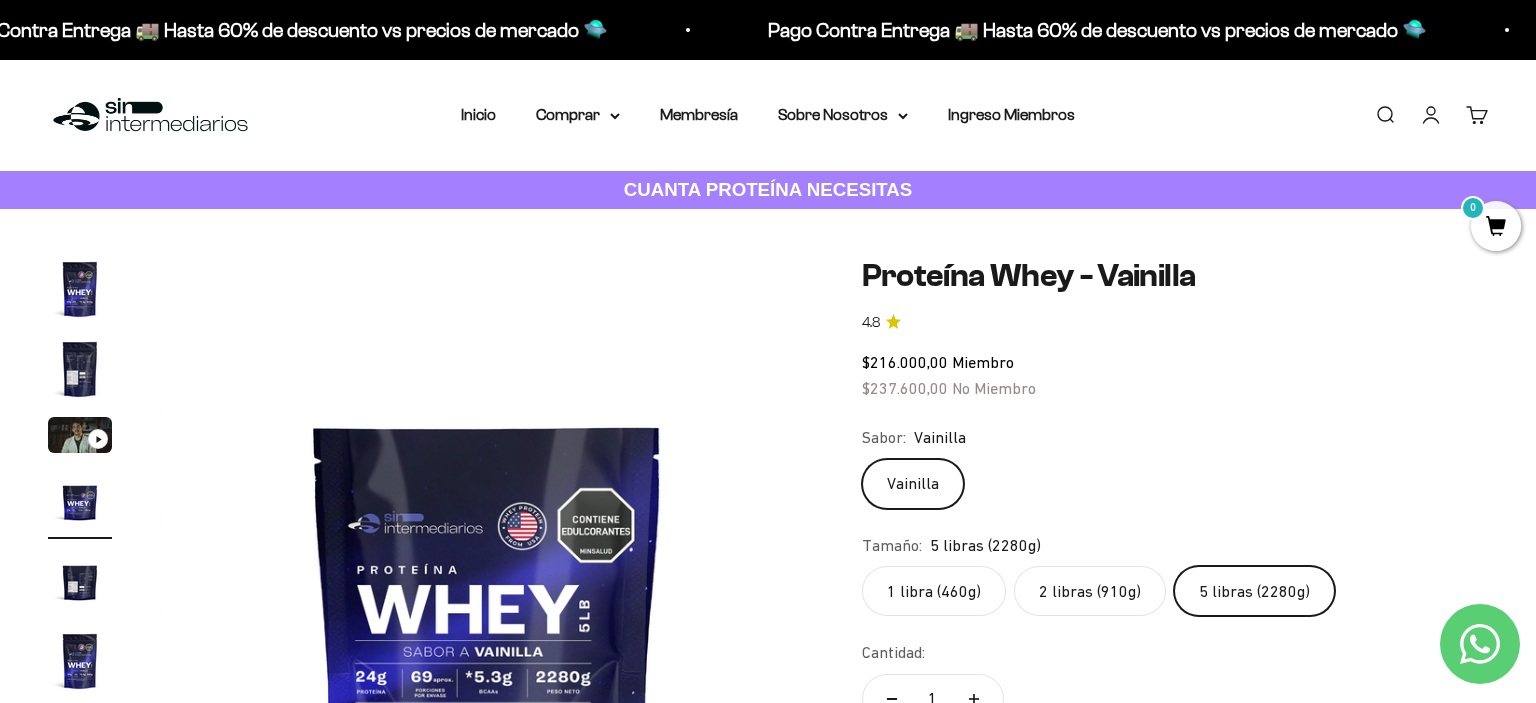 click on "2 libras (910g)" 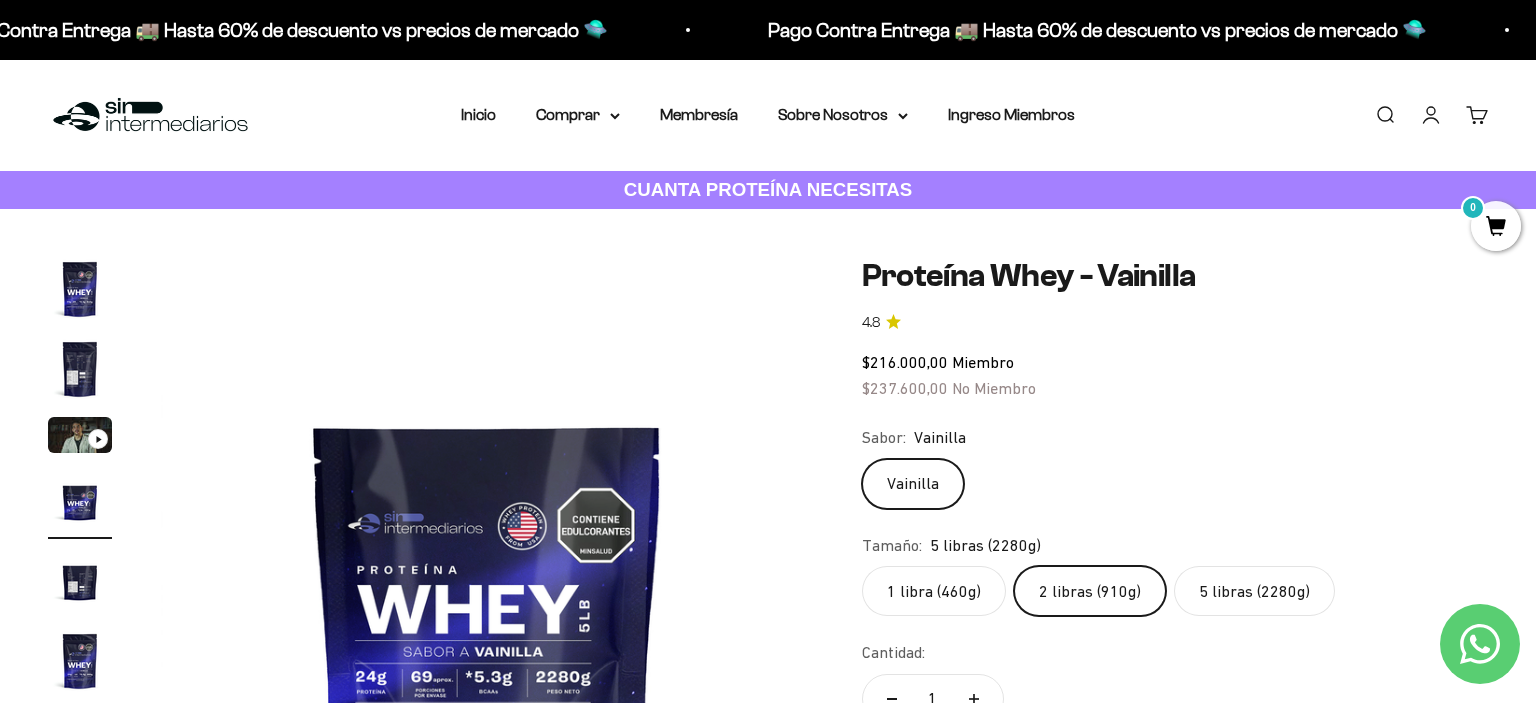 scroll, scrollTop: 0, scrollLeft: 0, axis: both 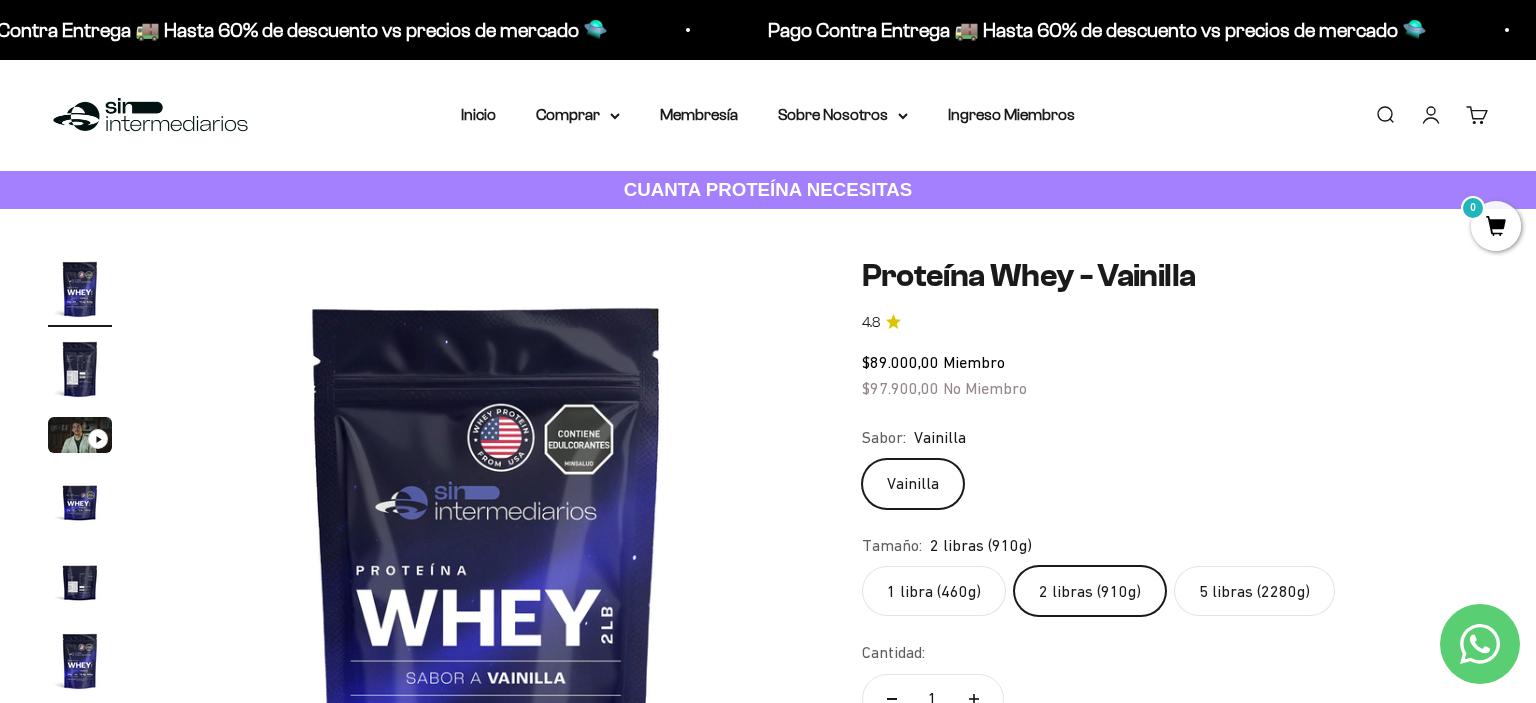 click on "1 libra (460g)" 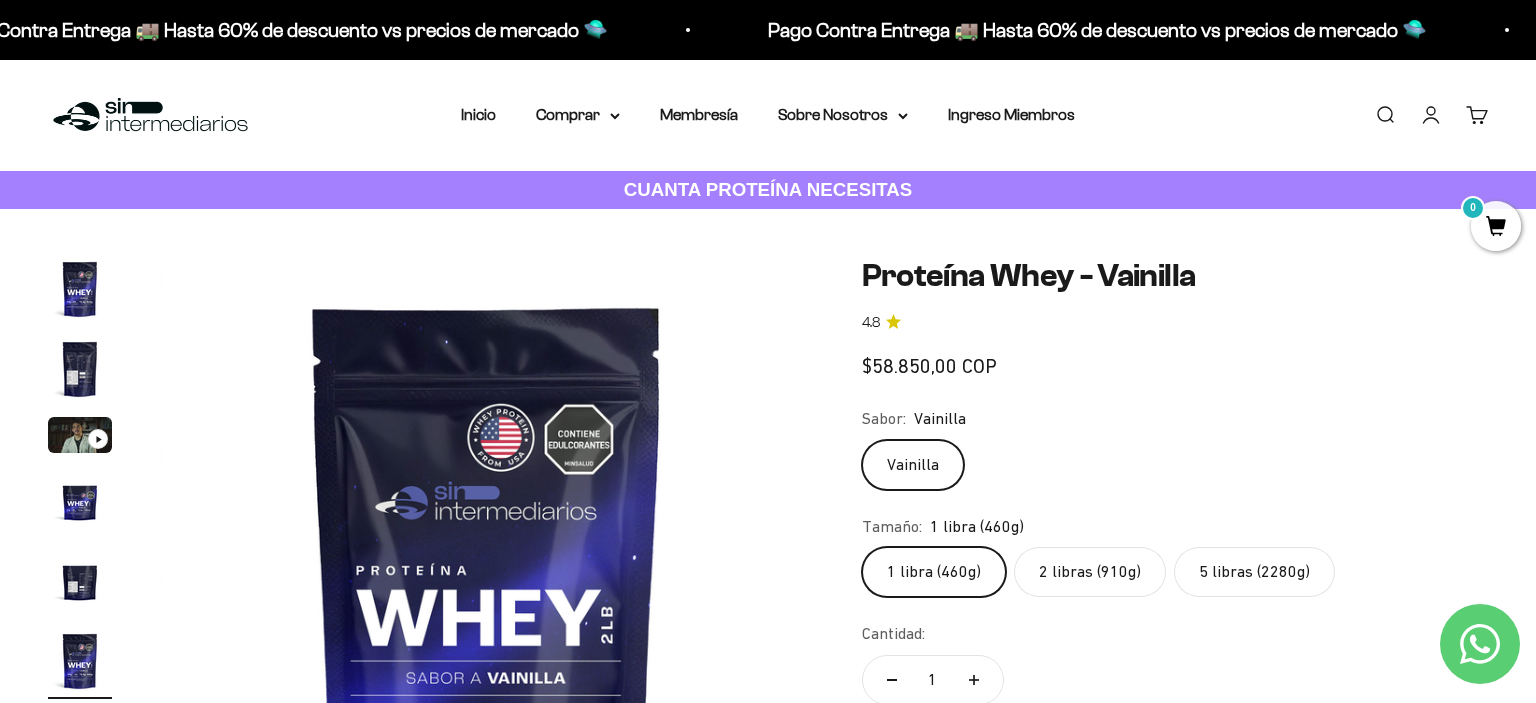 scroll, scrollTop: 0, scrollLeft: 3388, axis: horizontal 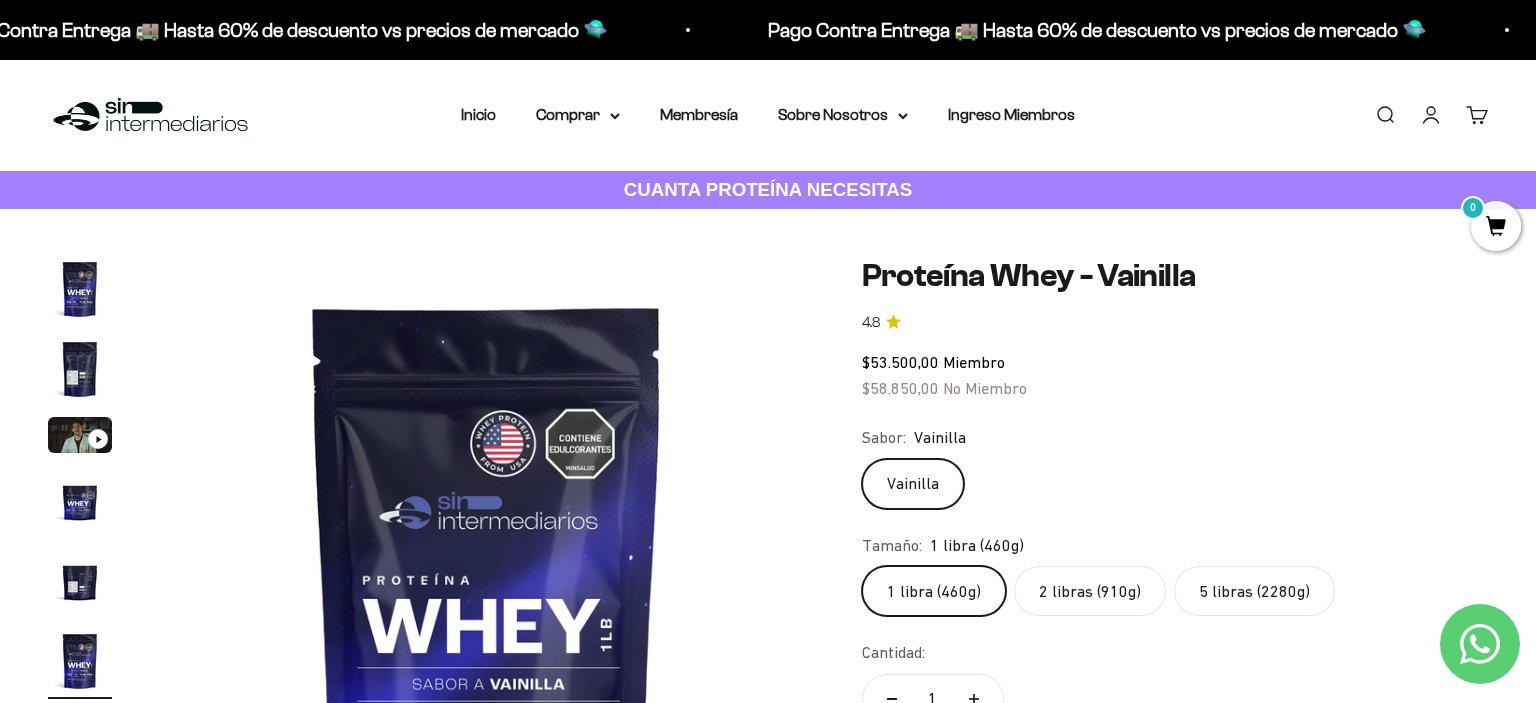 click on "5 libras (2280g)" 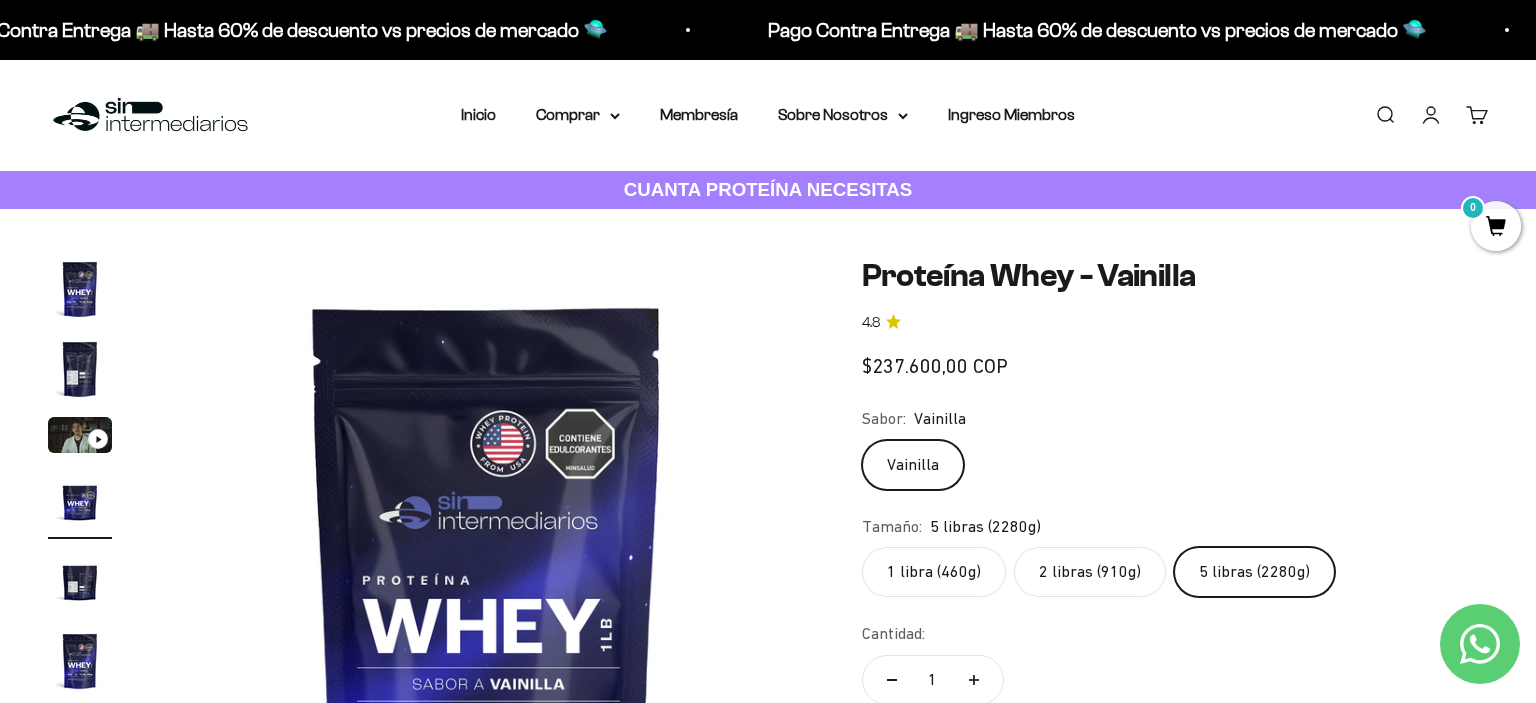 scroll, scrollTop: 0, scrollLeft: 2032, axis: horizontal 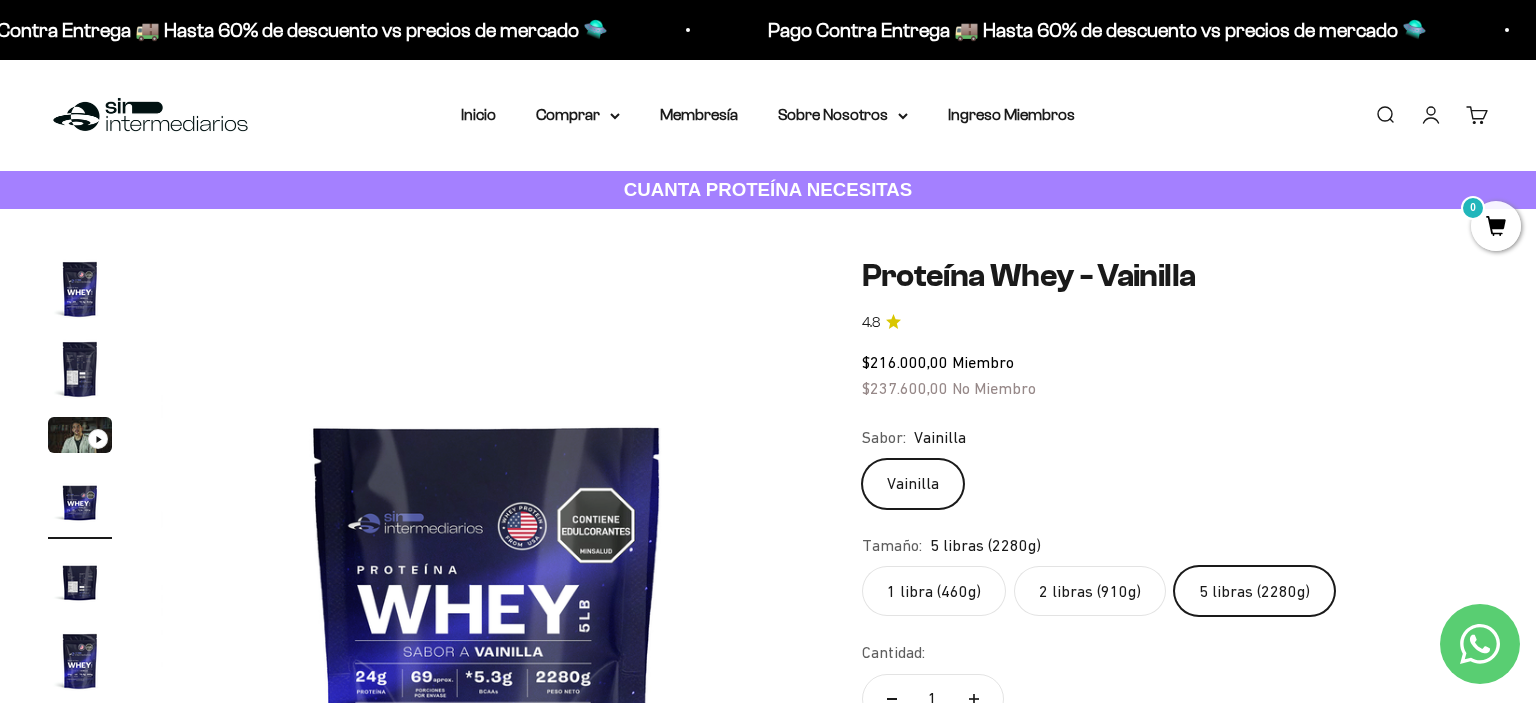 click on "5 libras (2280g)" 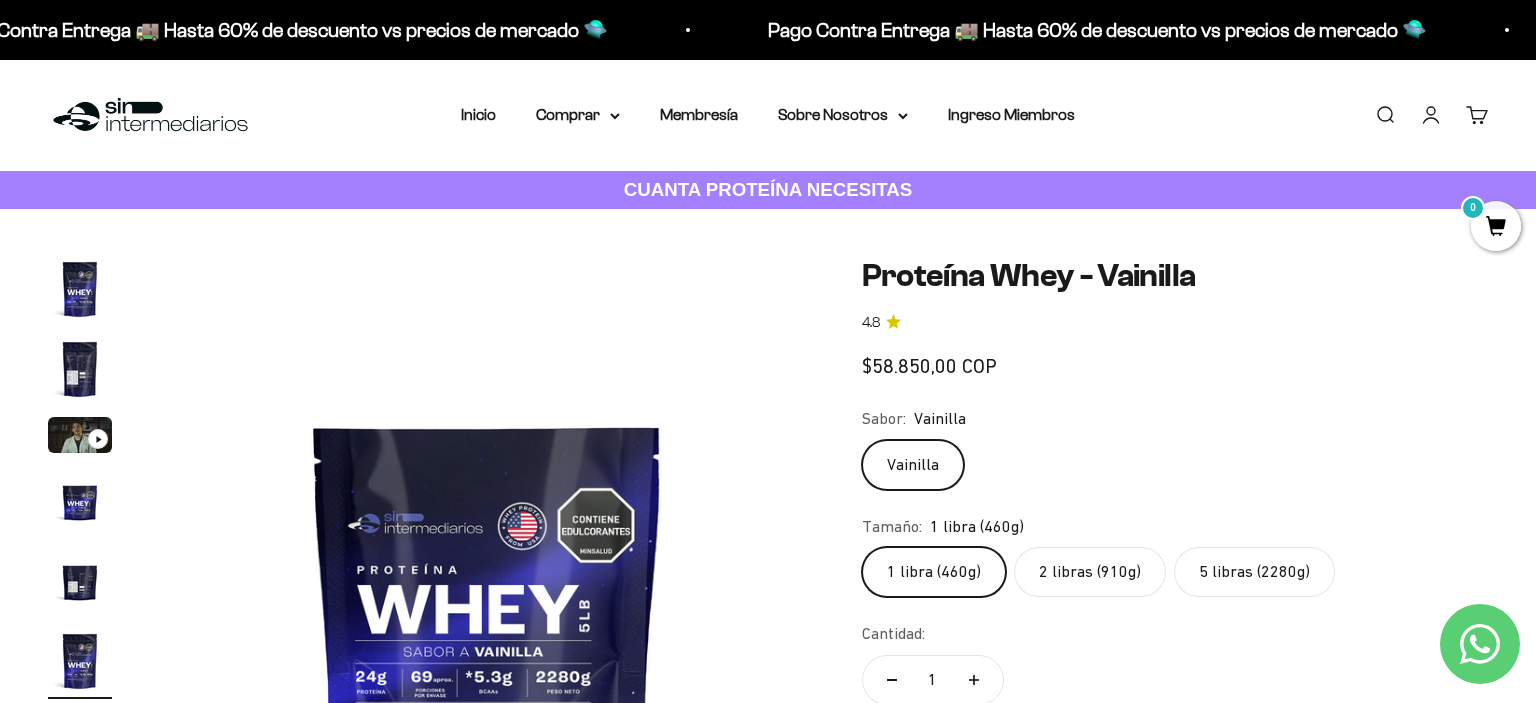 scroll, scrollTop: 0, scrollLeft: 3388, axis: horizontal 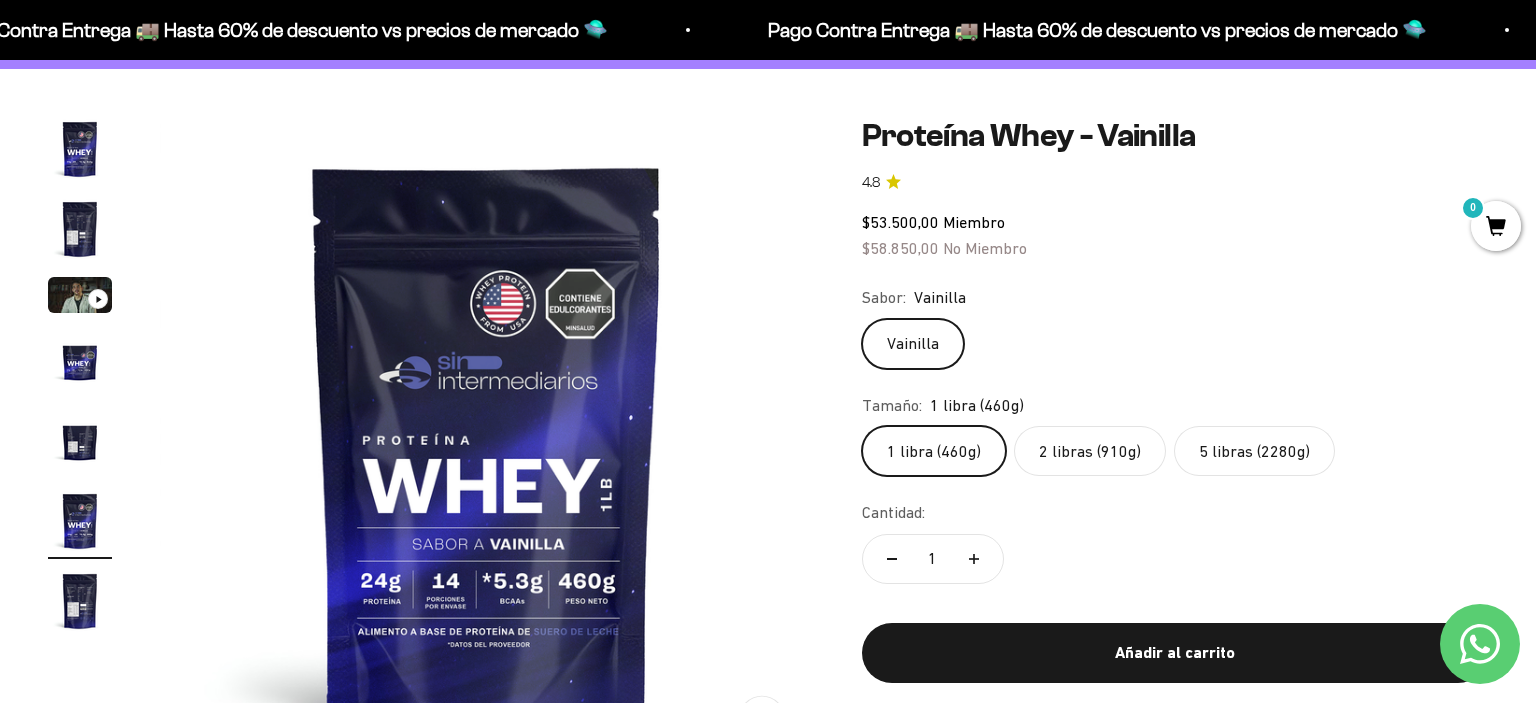 click on "5 libras (2280g)" 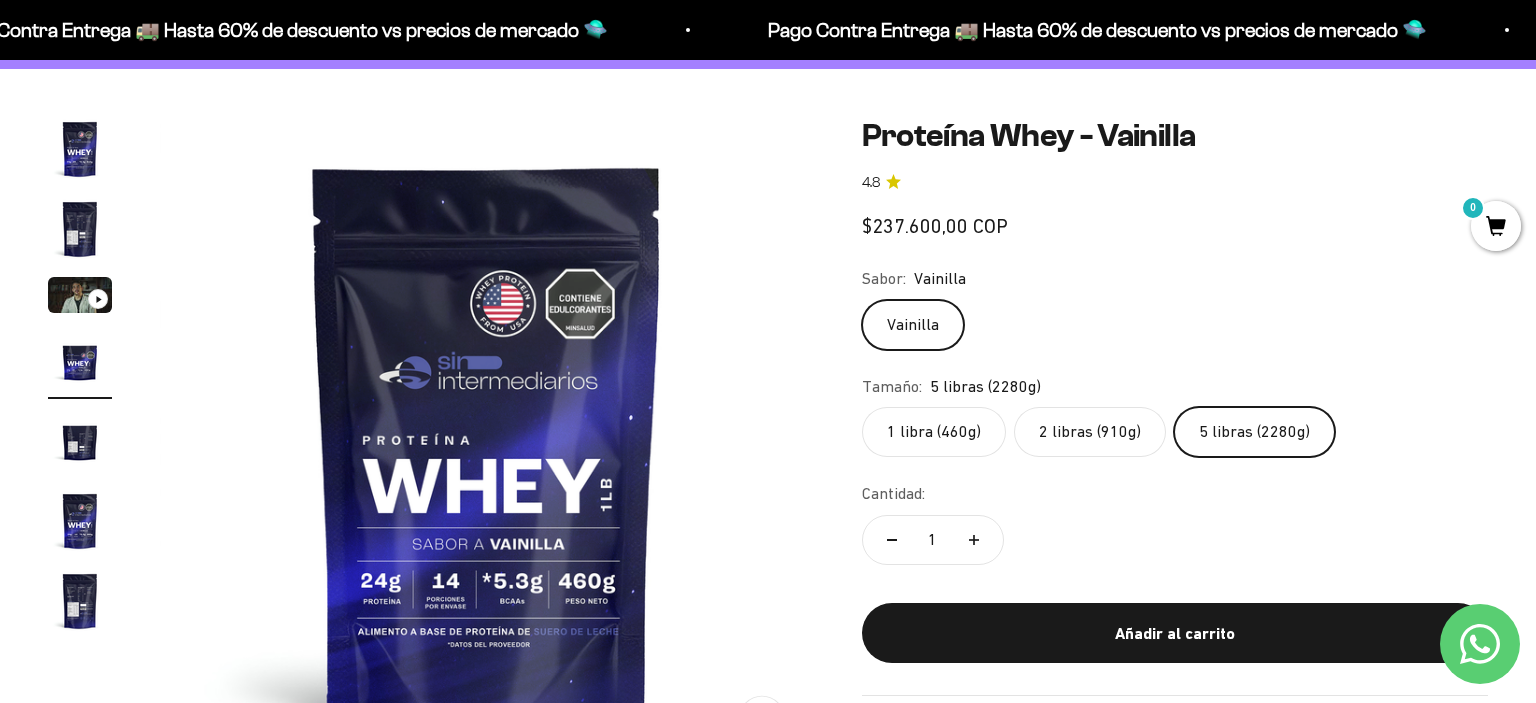 scroll, scrollTop: 0, scrollLeft: 2032, axis: horizontal 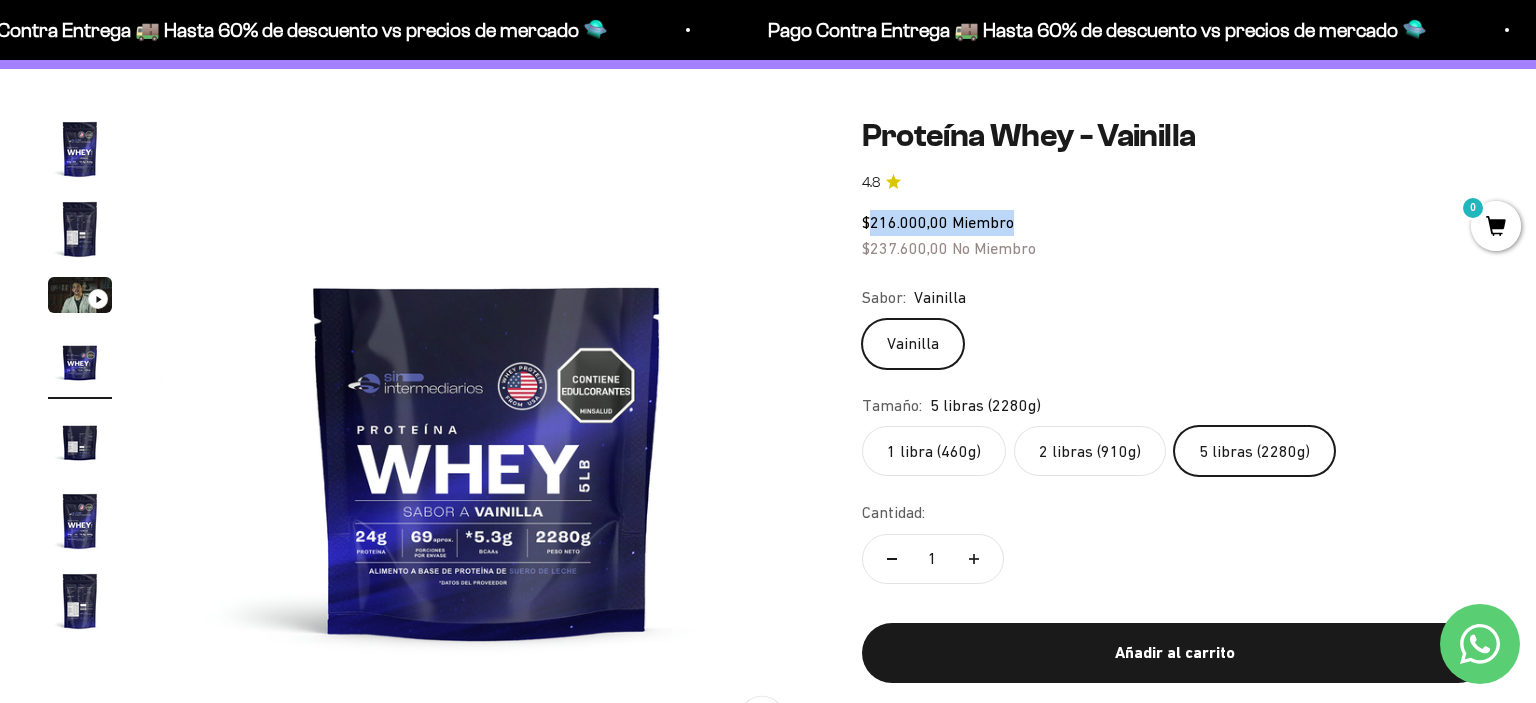 drag, startPoint x: 1015, startPoint y: 226, endPoint x: 874, endPoint y: 218, distance: 141.22676 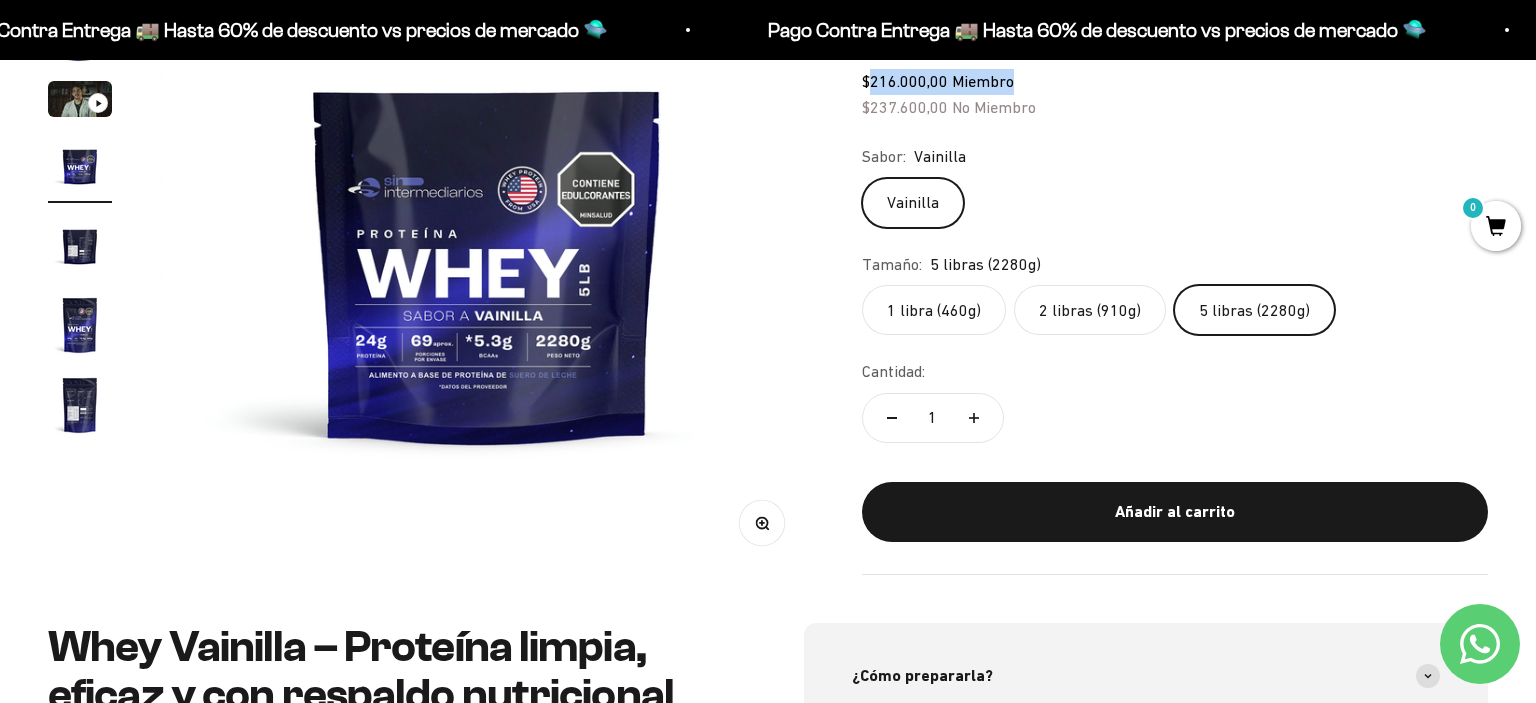 scroll, scrollTop: 54, scrollLeft: 0, axis: vertical 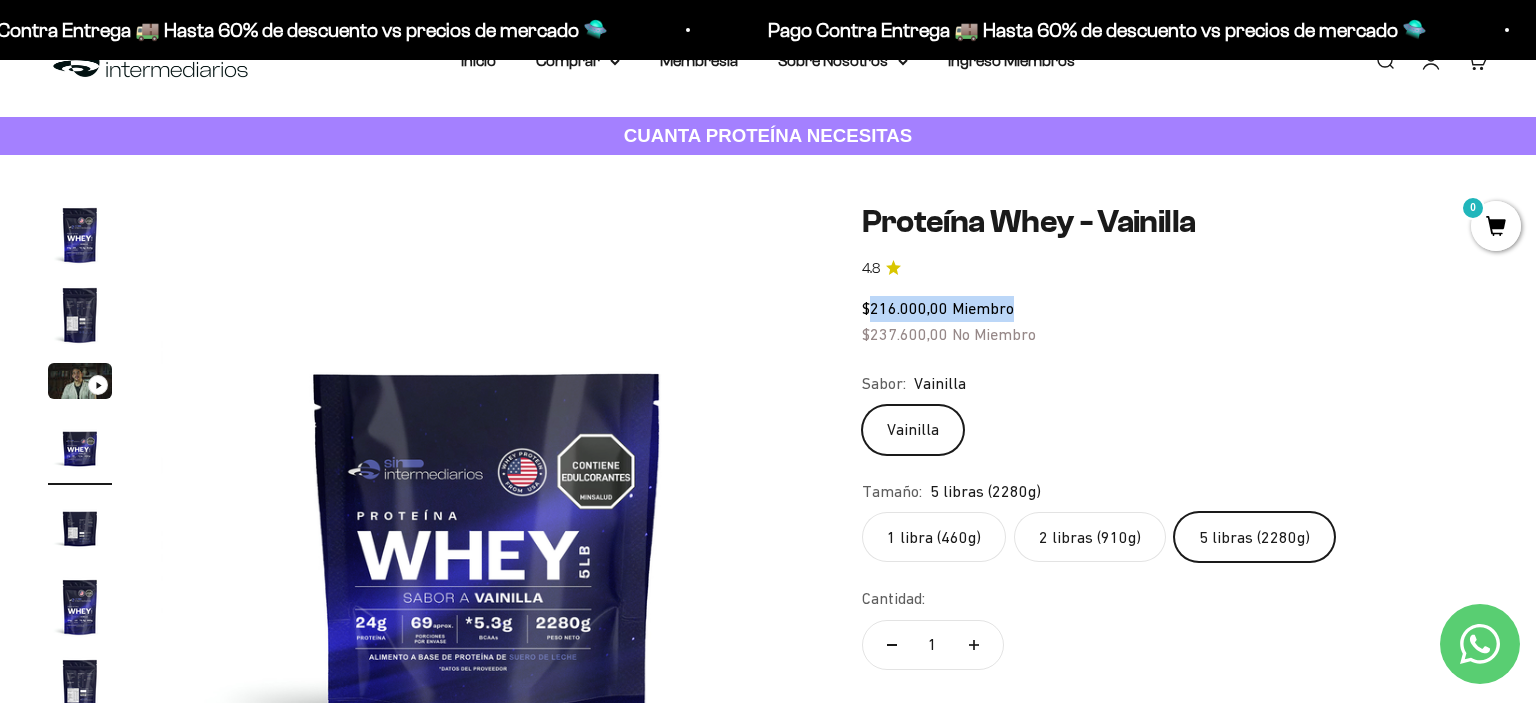click at bounding box center [80, 687] 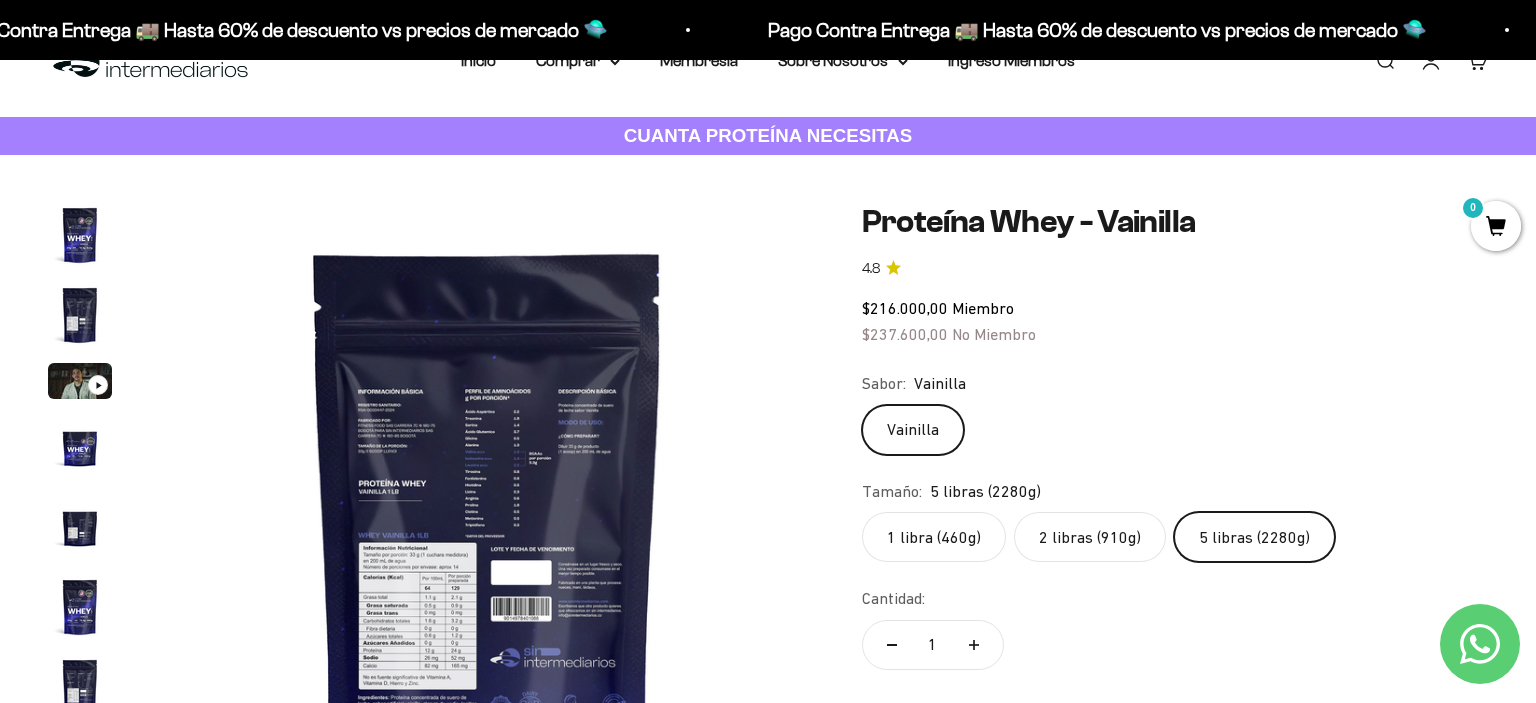 click at bounding box center [488, 530] 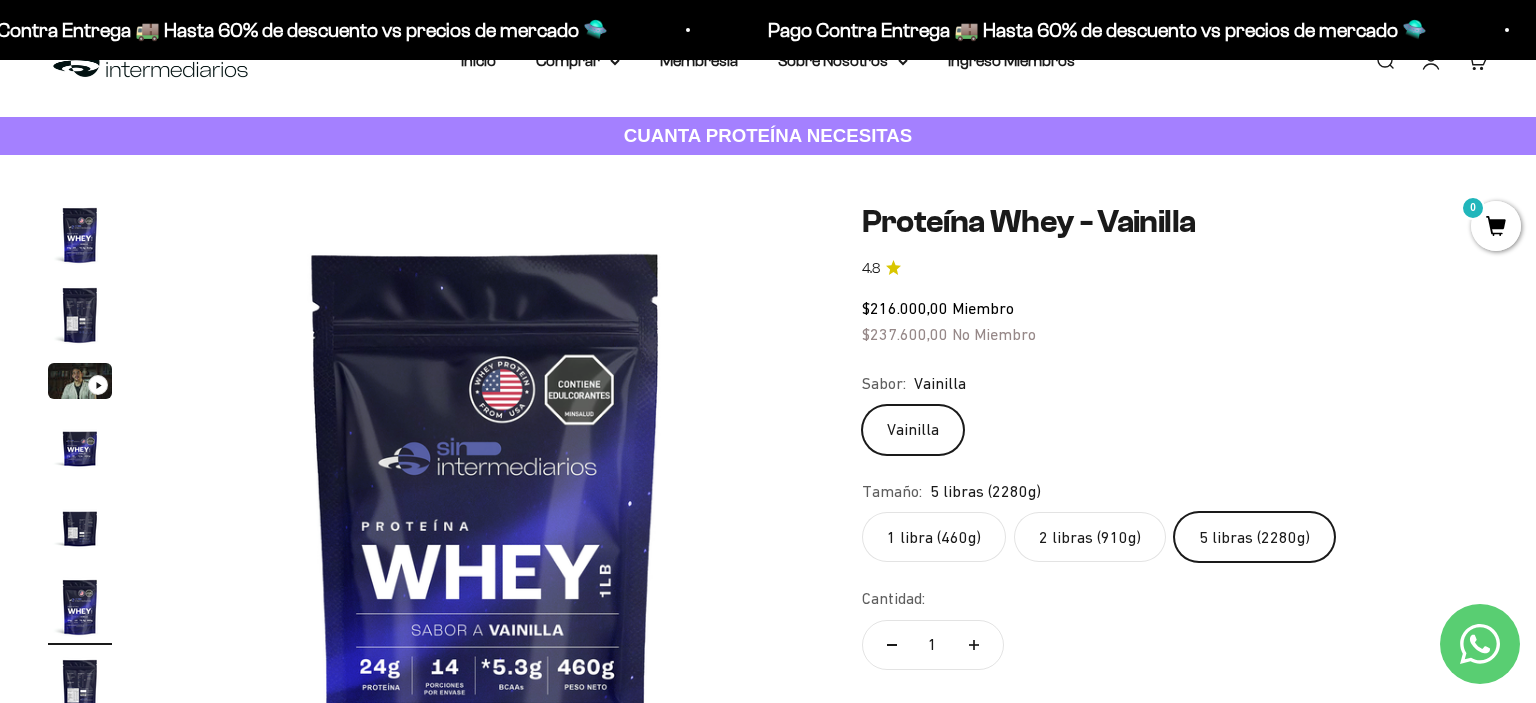 scroll, scrollTop: 0, scrollLeft: 3388, axis: horizontal 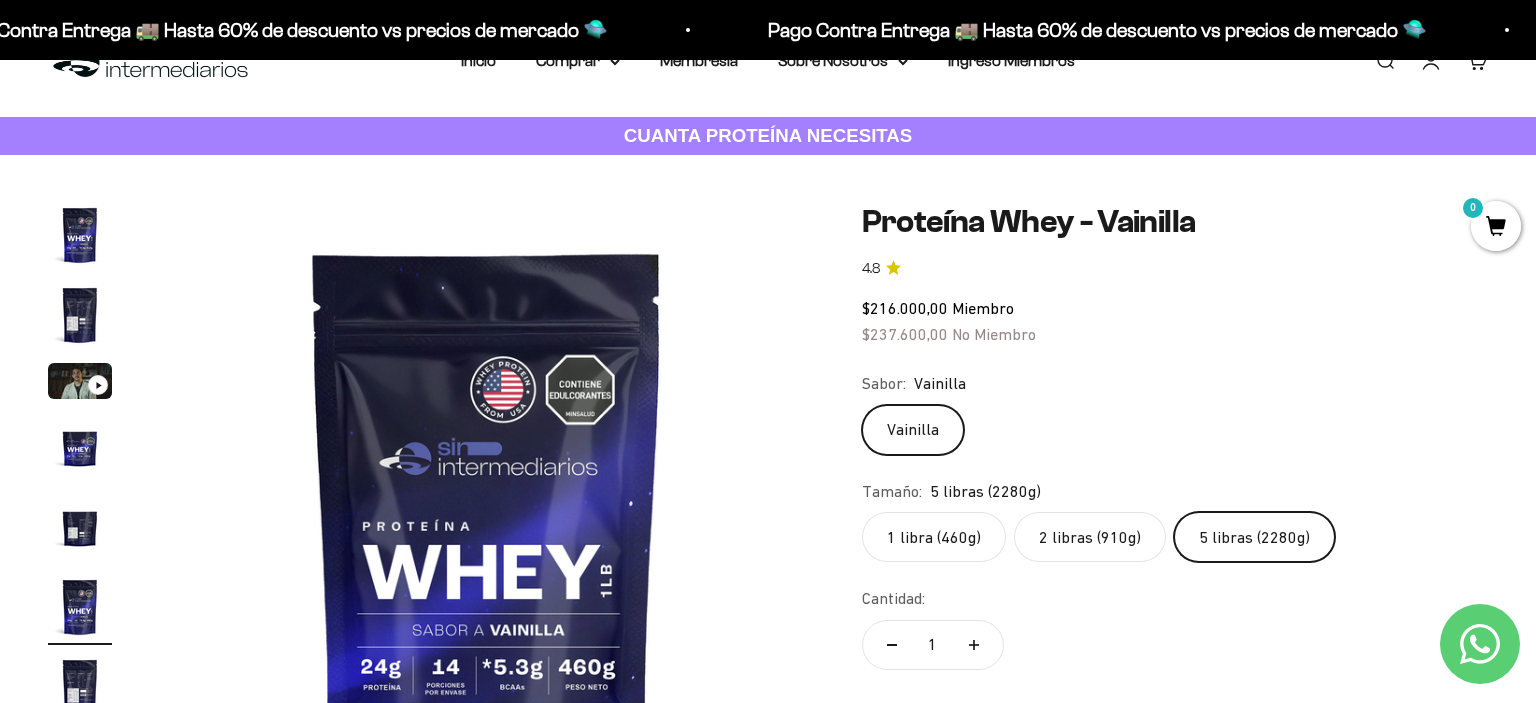 click at bounding box center (80, 687) 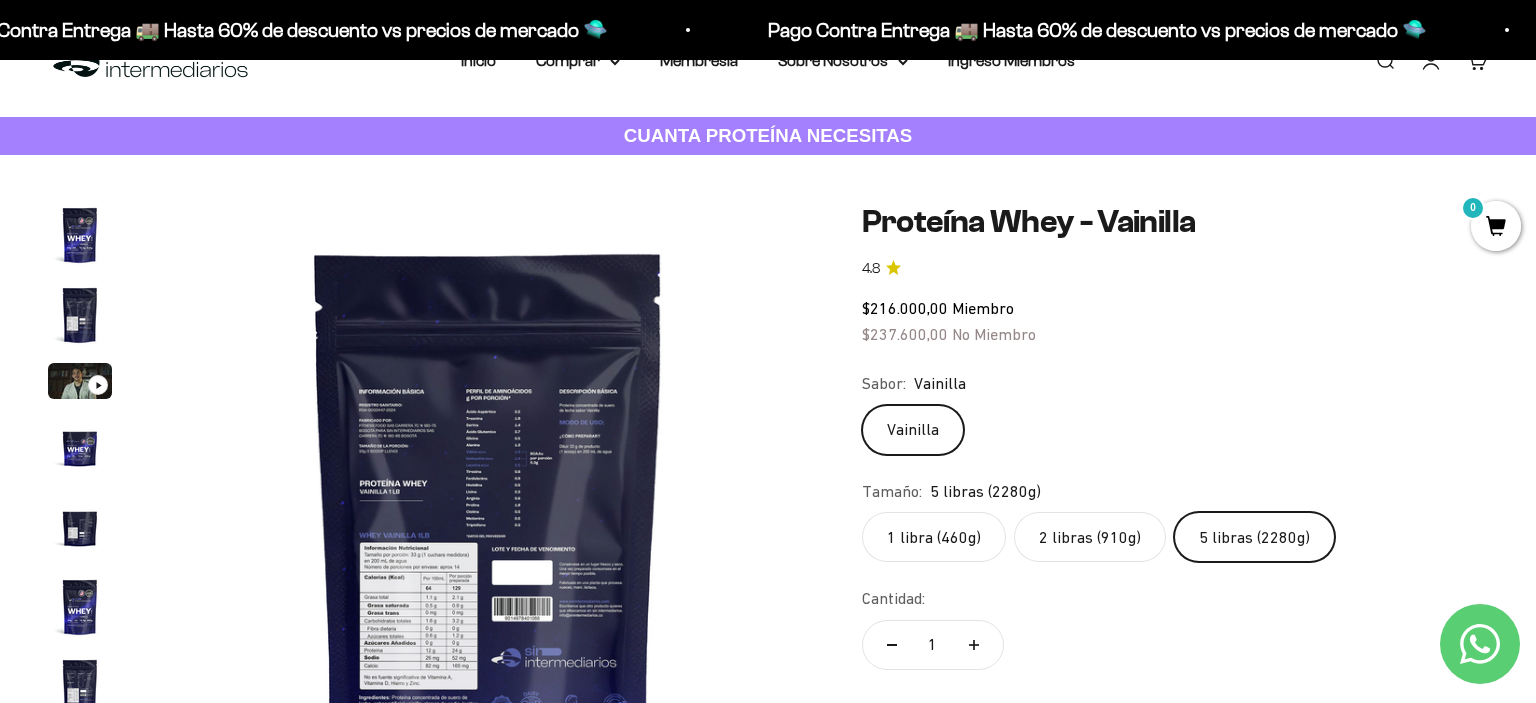 scroll, scrollTop: 0, scrollLeft: 4065, axis: horizontal 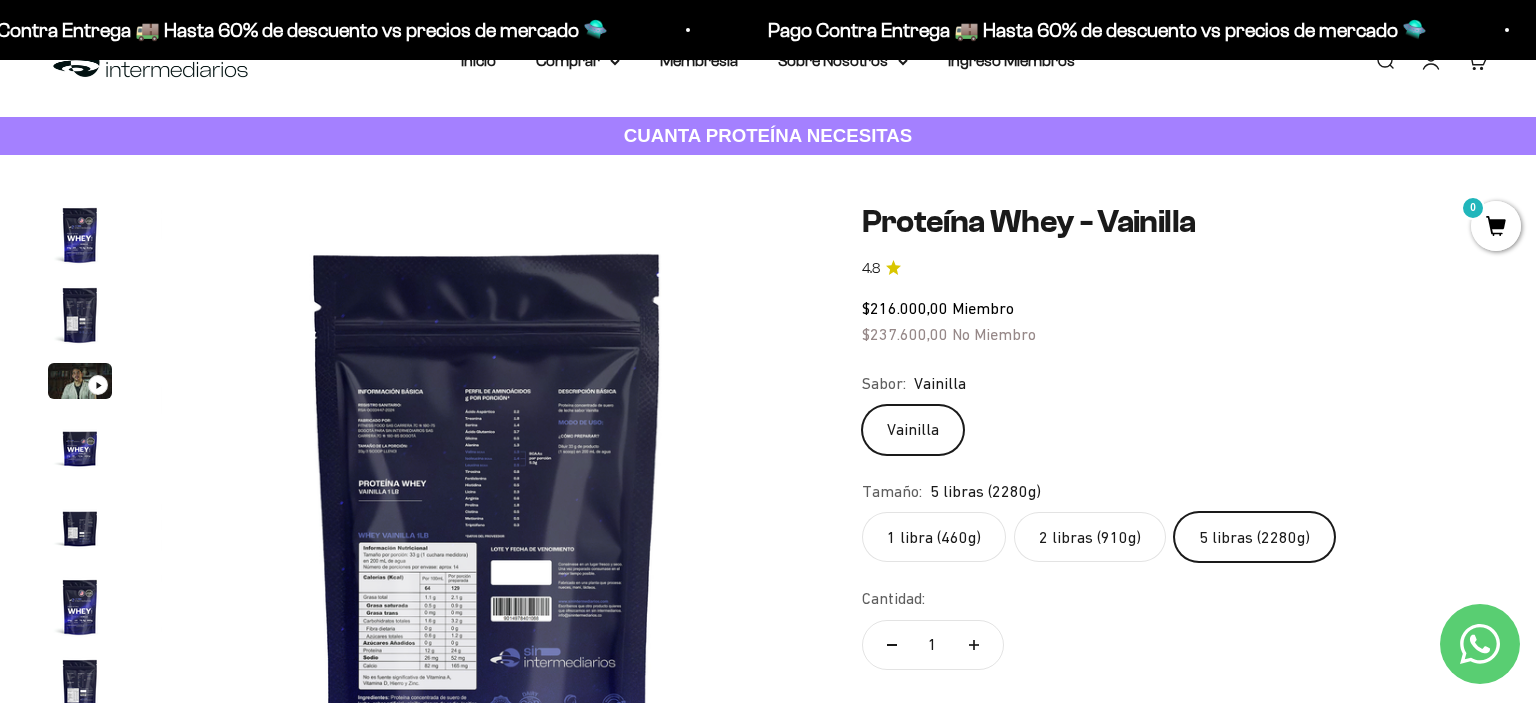 click at bounding box center [80, 527] 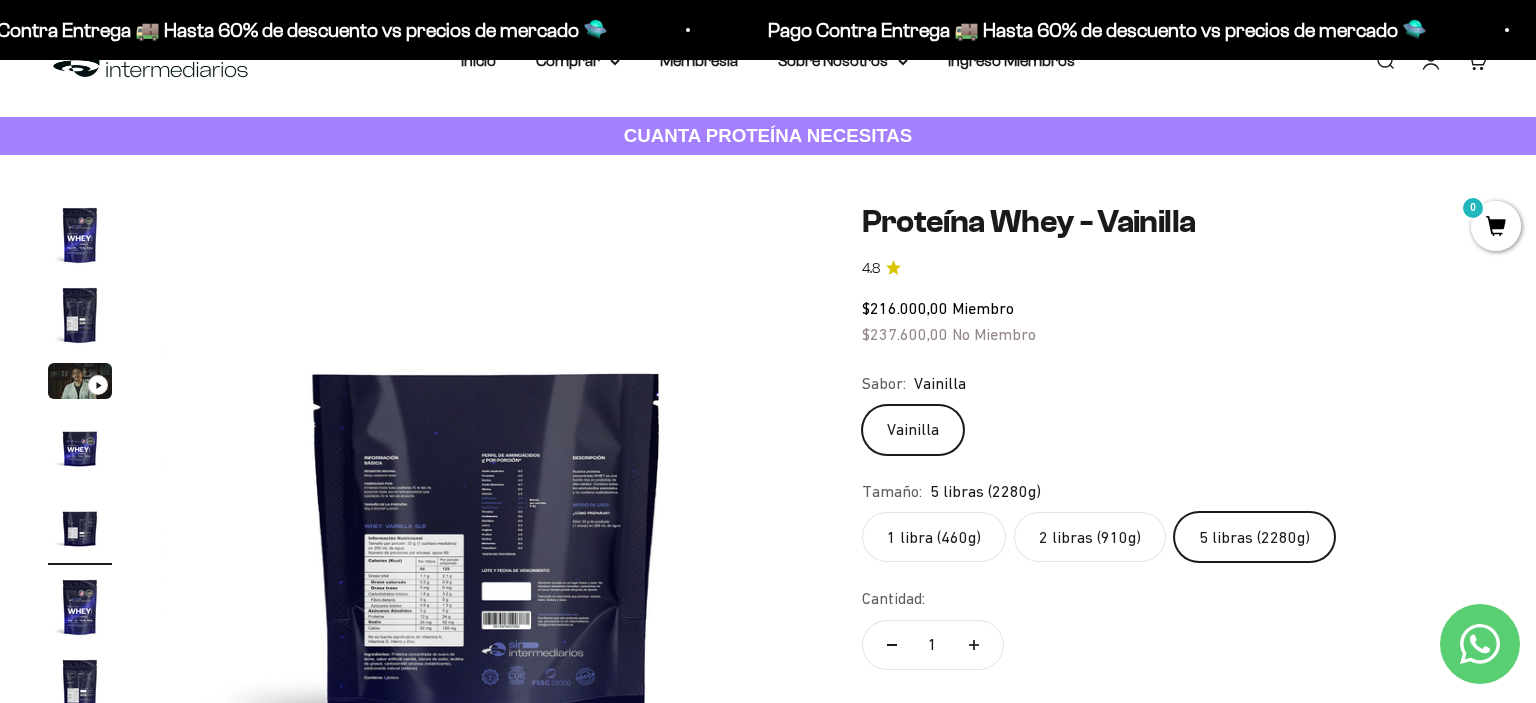 click at bounding box center (487, 530) 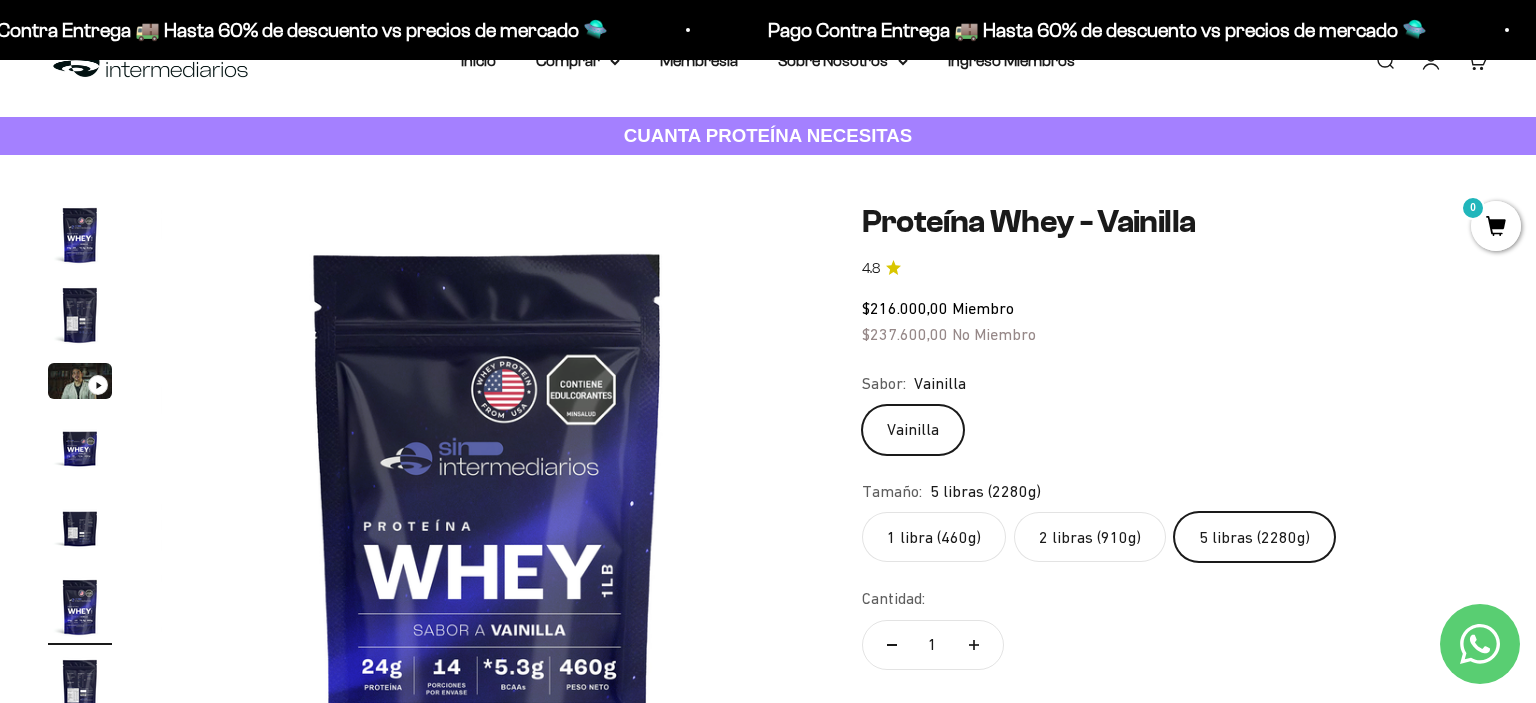 scroll, scrollTop: 0, scrollLeft: 3388, axis: horizontal 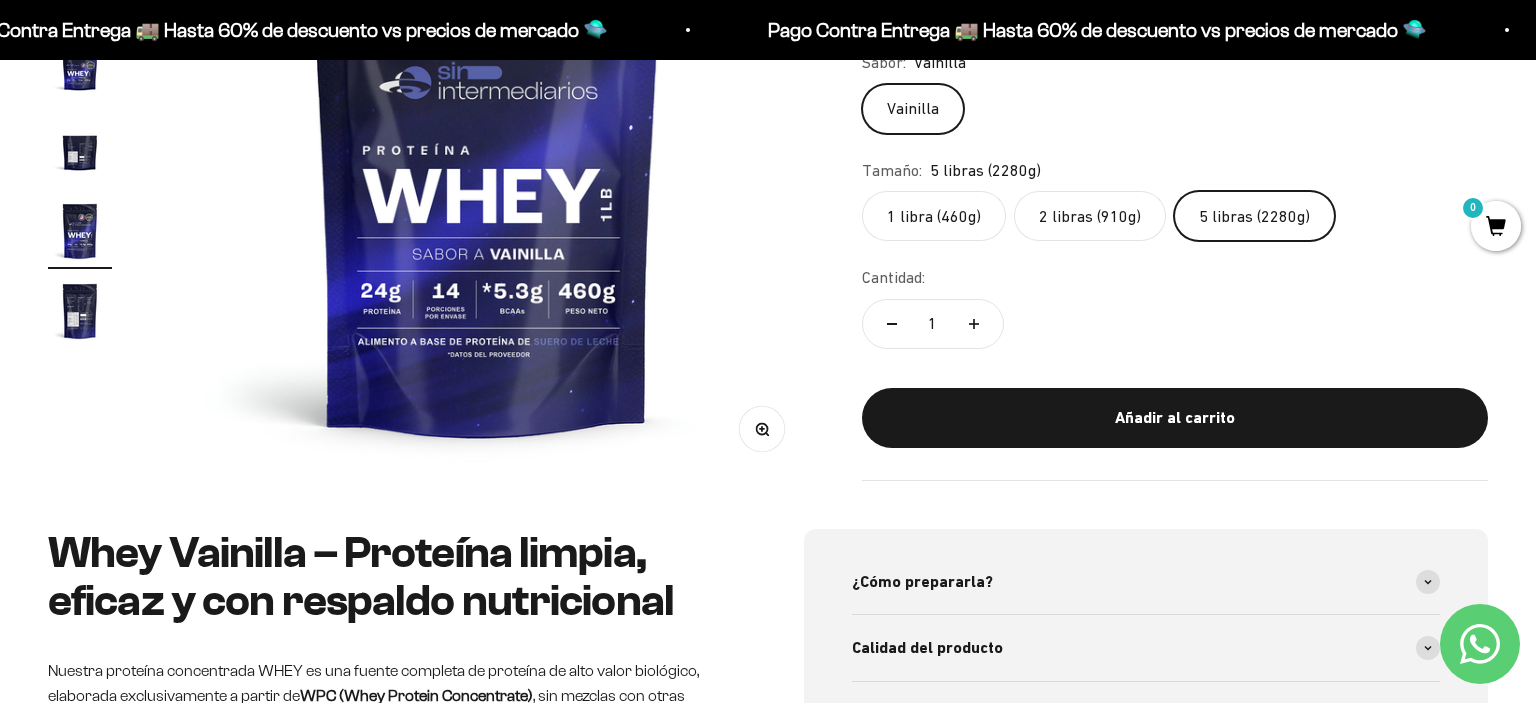 click at bounding box center [487, 154] 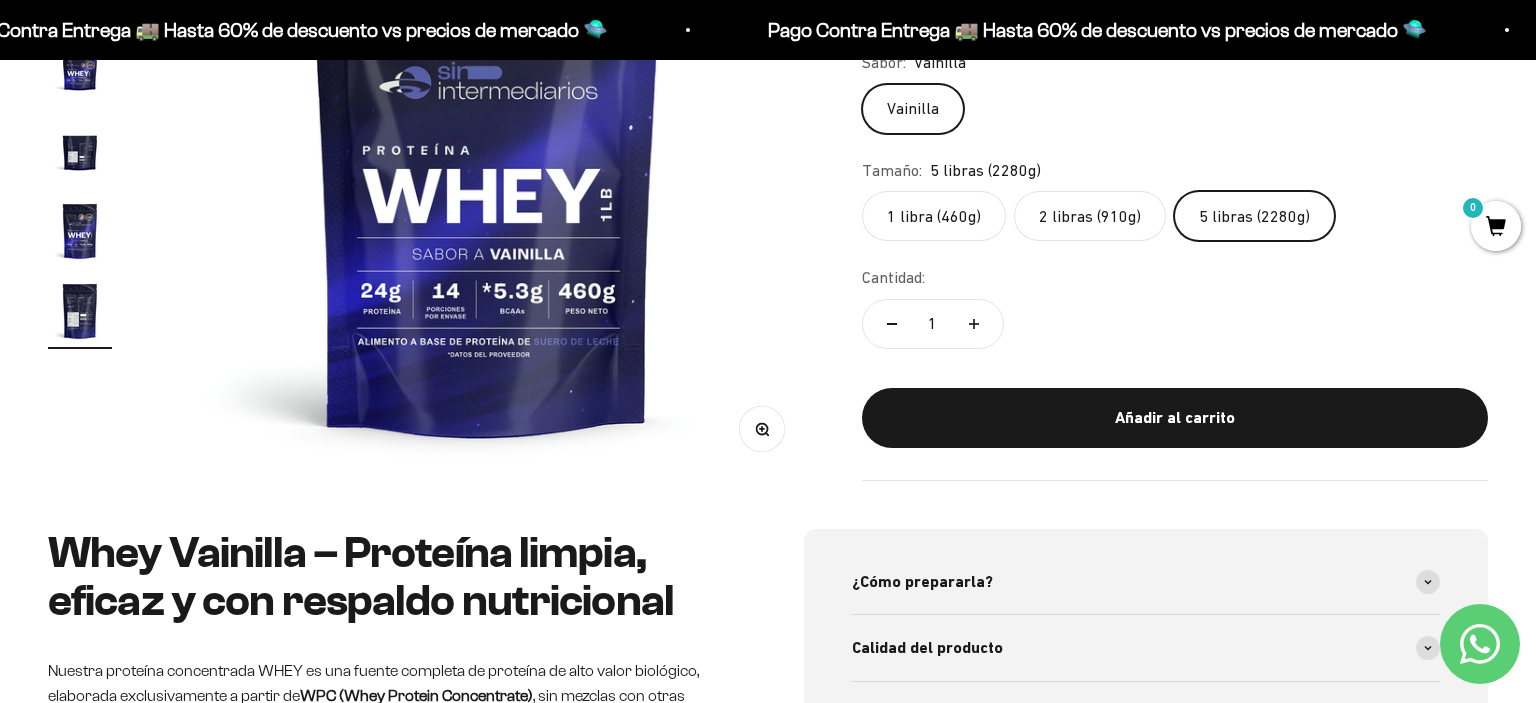 scroll, scrollTop: 0, scrollLeft: 3786, axis: horizontal 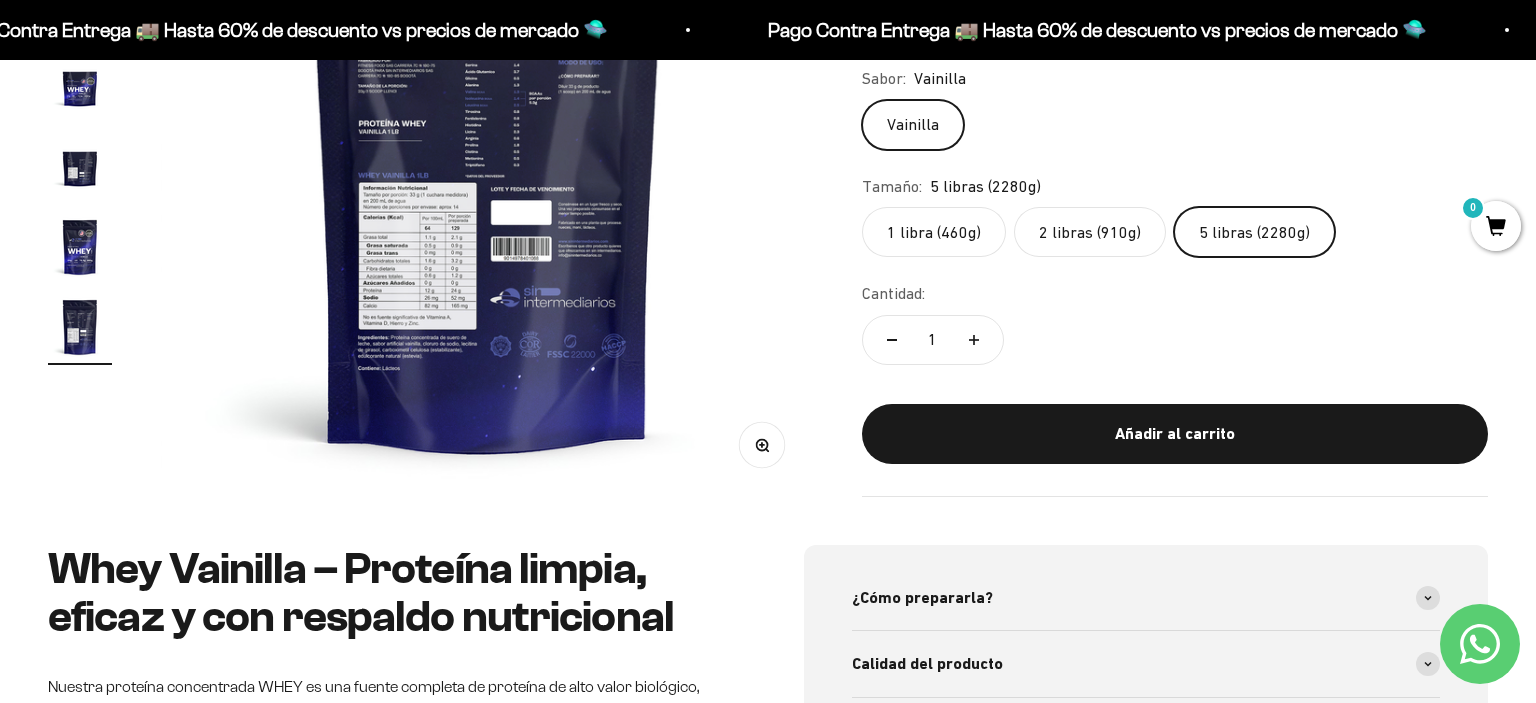 click on "Zoom" at bounding box center (761, 444) 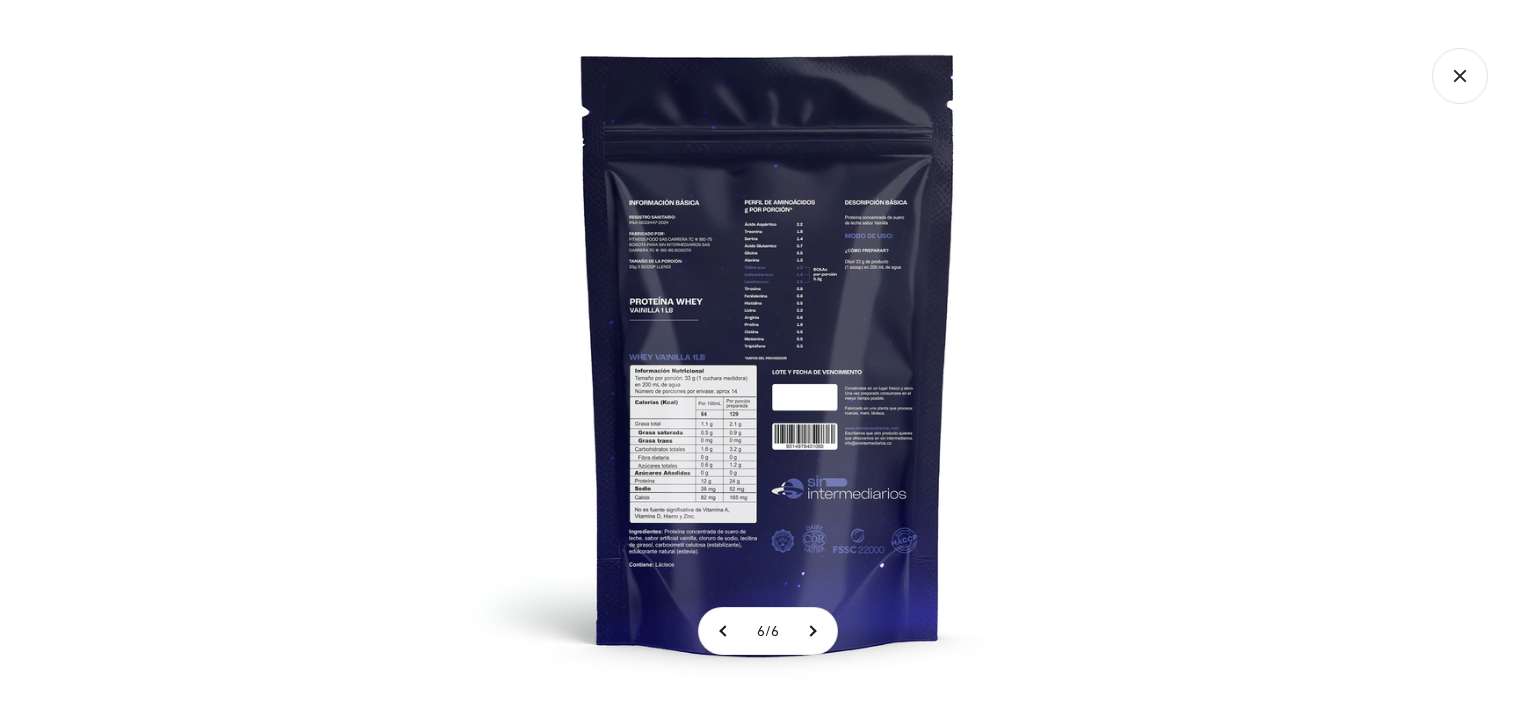 click at bounding box center [768, 351] 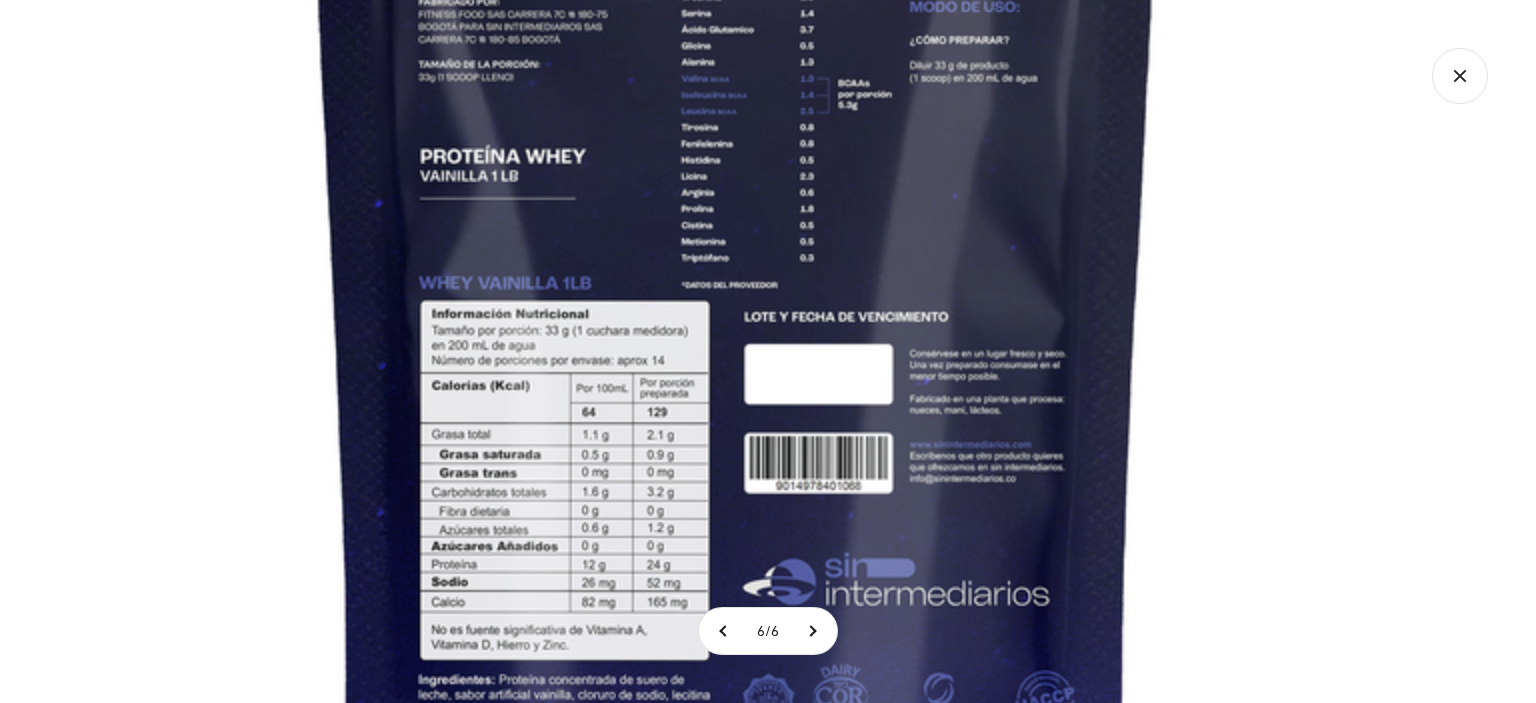 click at bounding box center (736, 270) 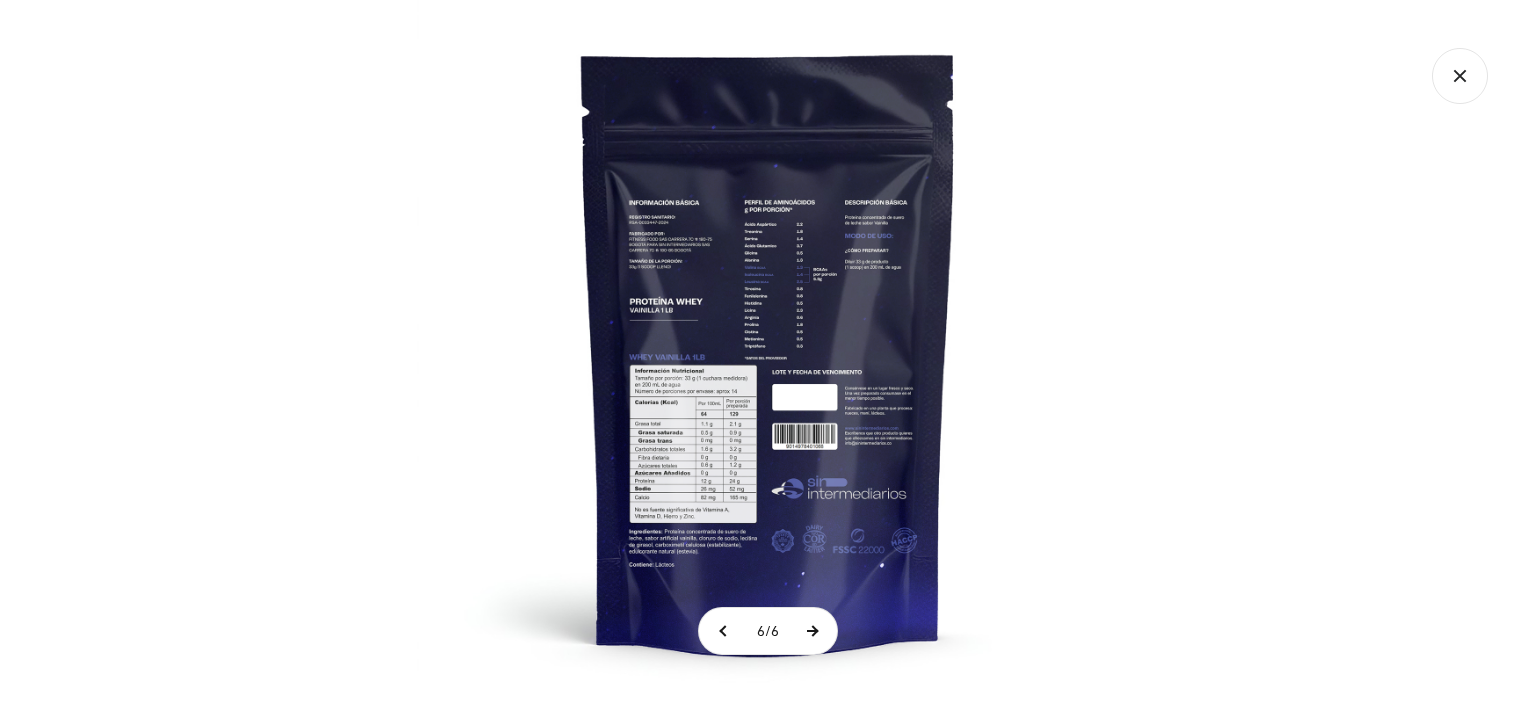 click at bounding box center (812, 631) 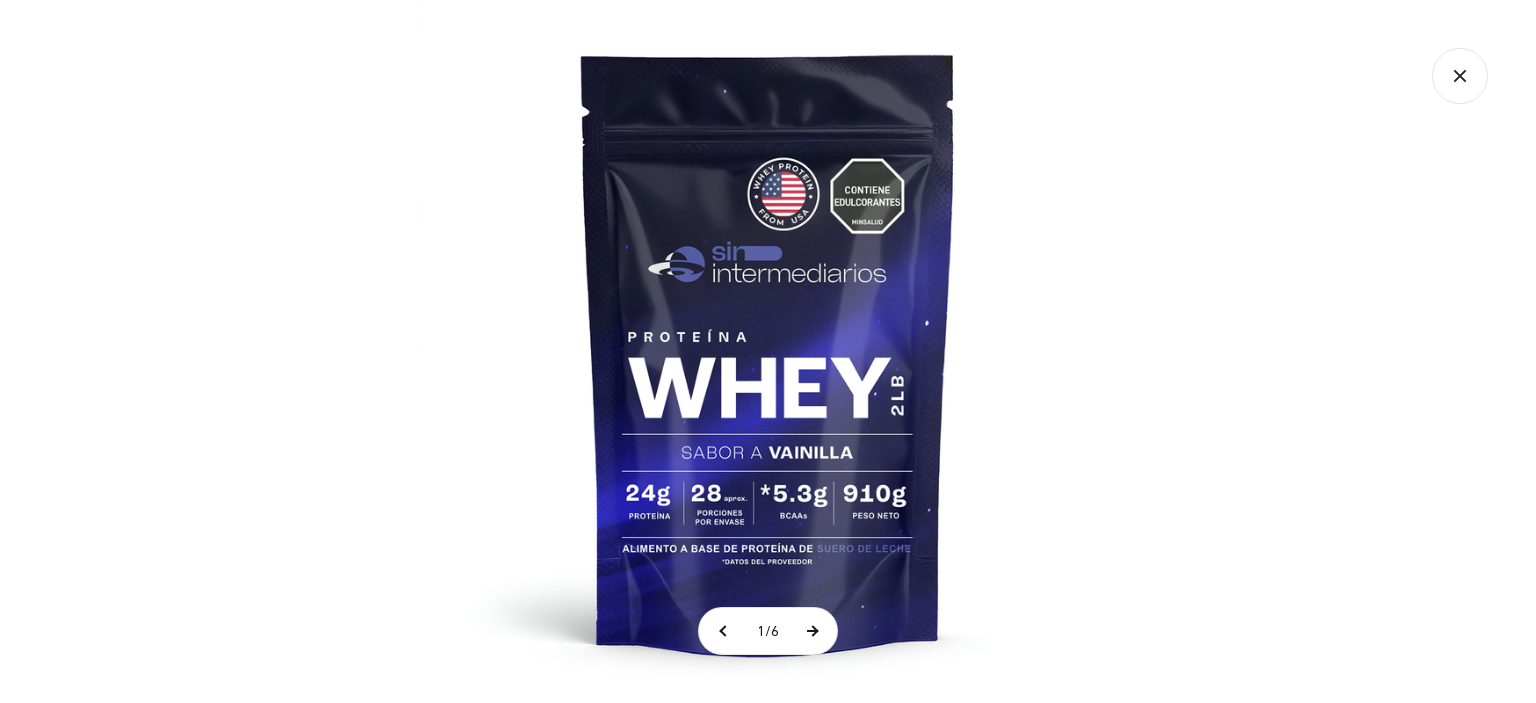 click at bounding box center [812, 631] 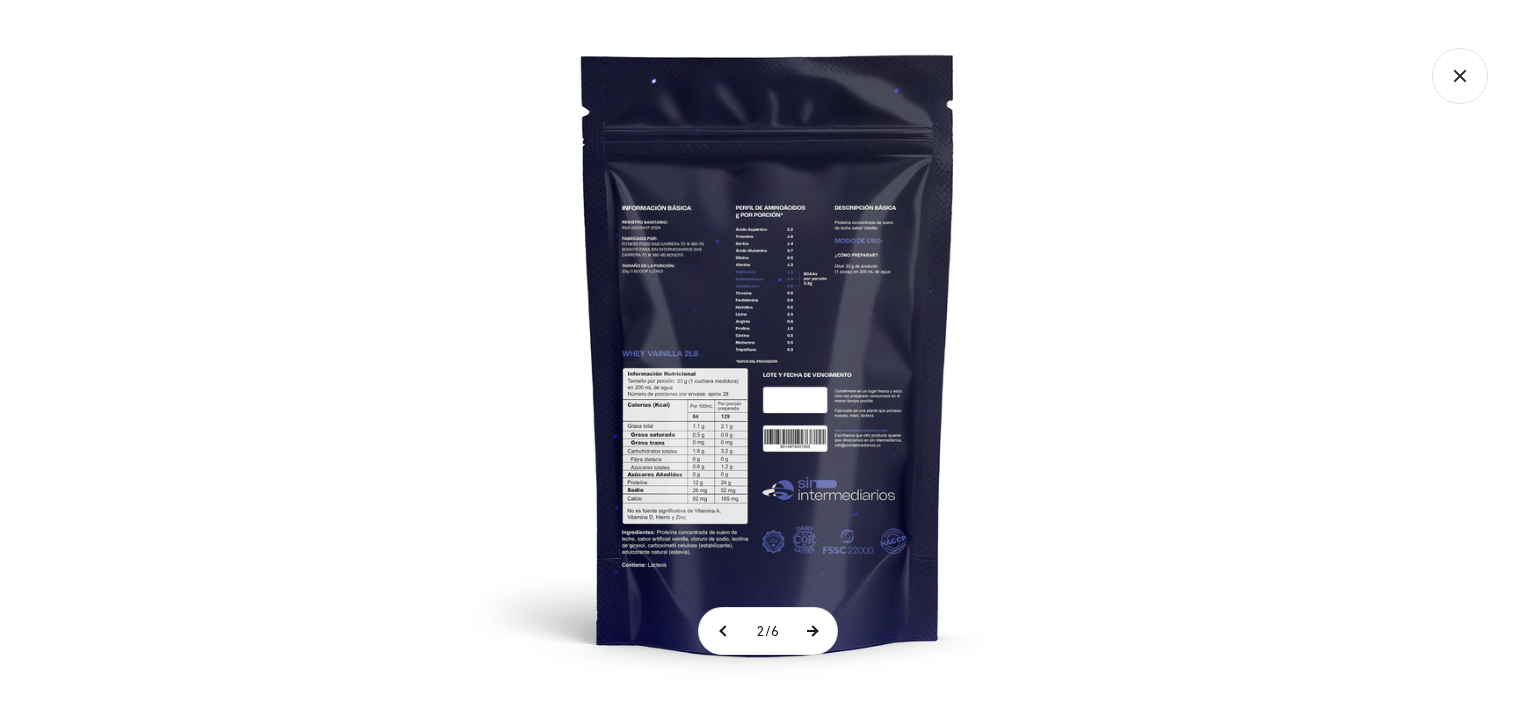 click at bounding box center (812, 631) 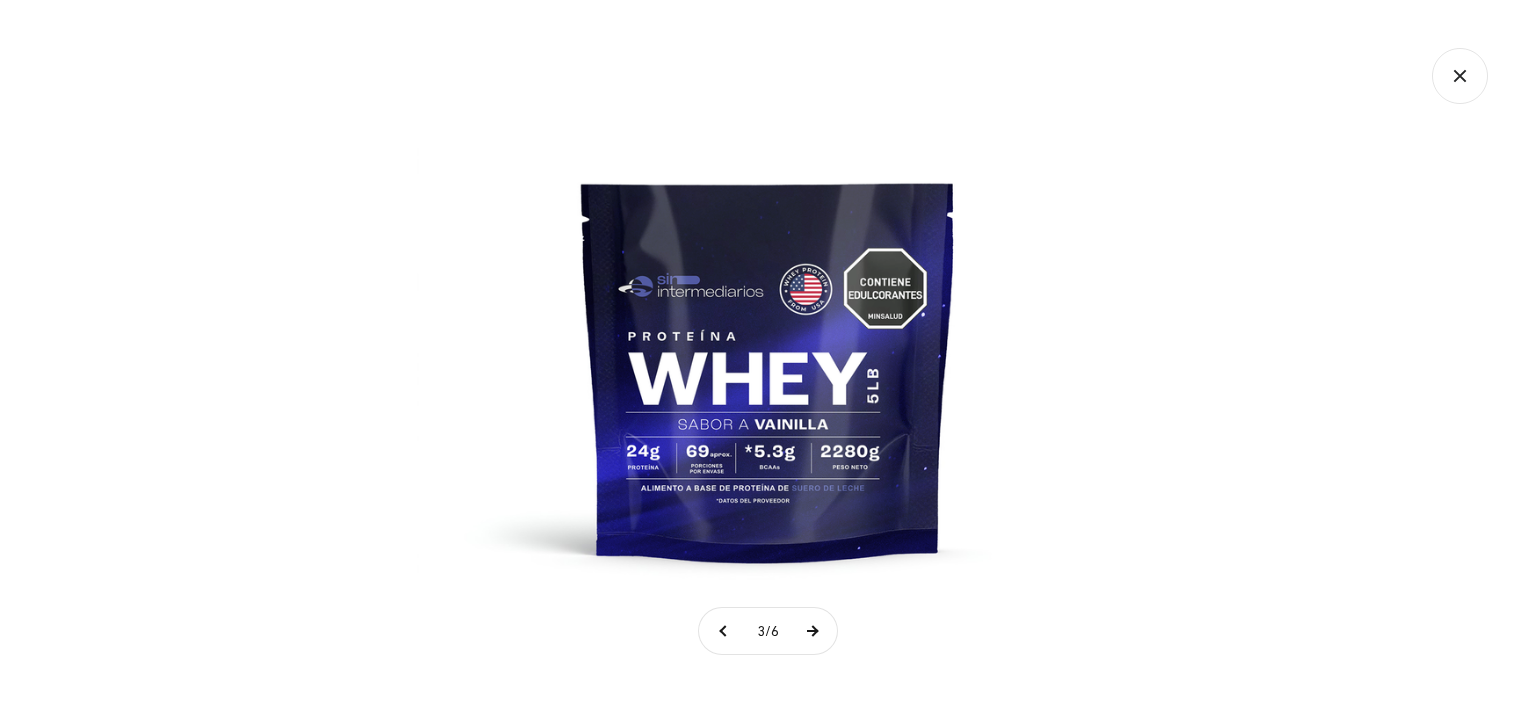 click at bounding box center (812, 631) 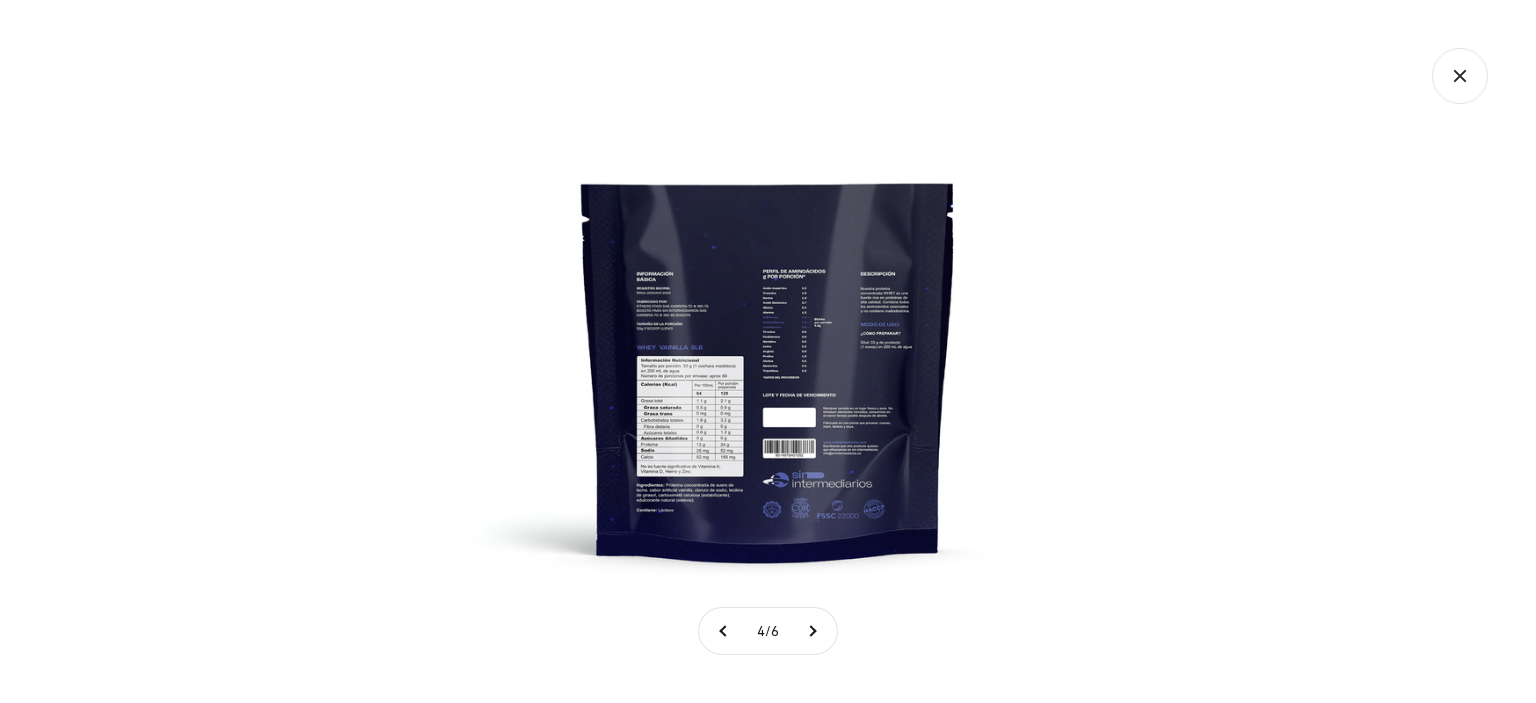click at bounding box center [768, 351] 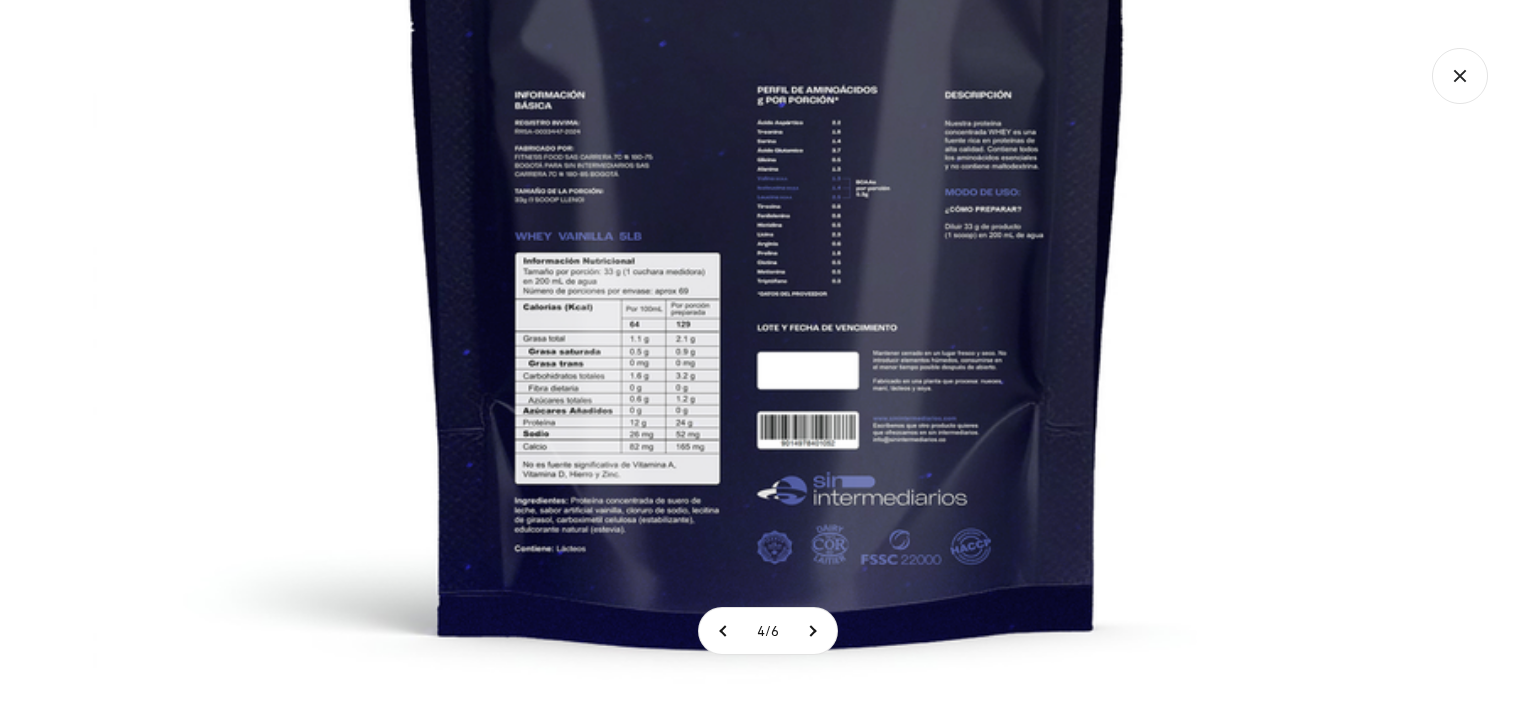 click at bounding box center (768, 244) 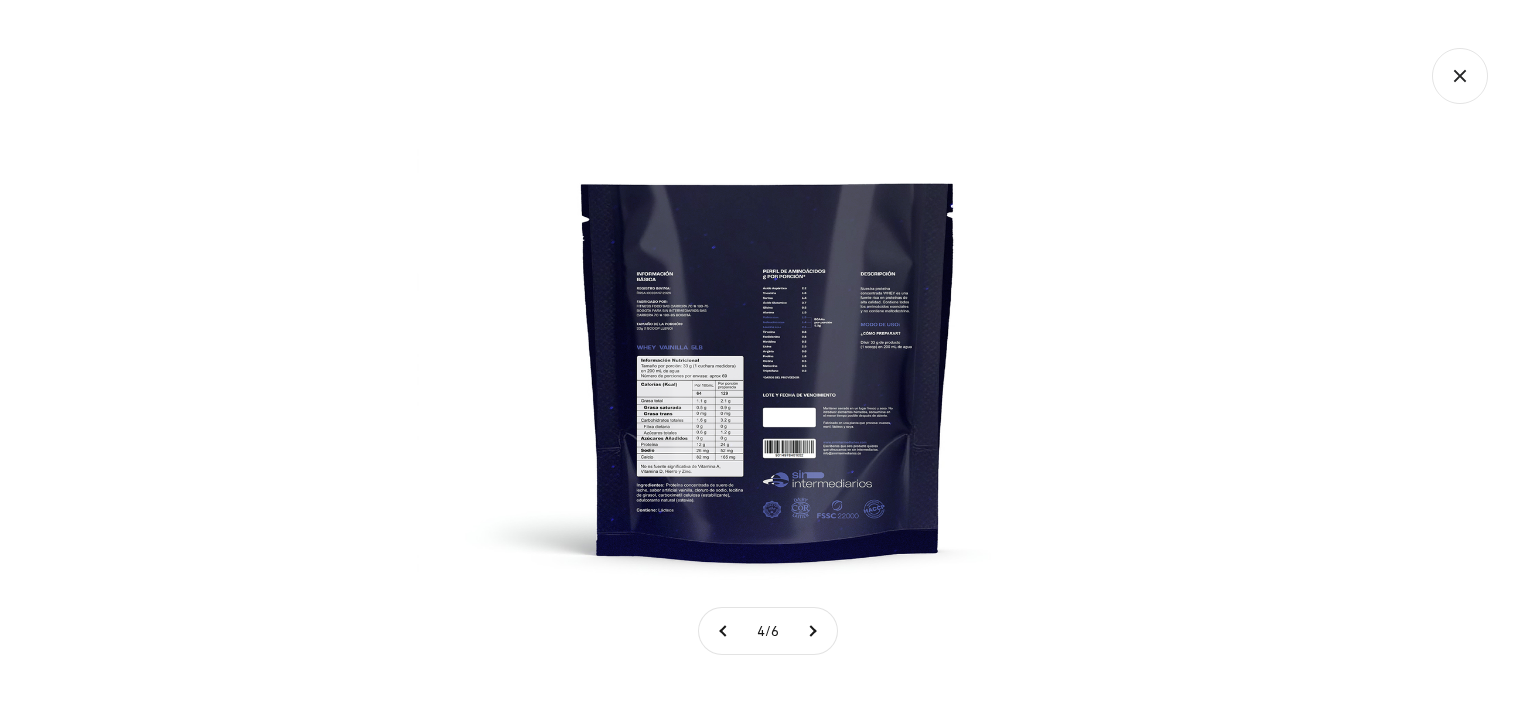 click 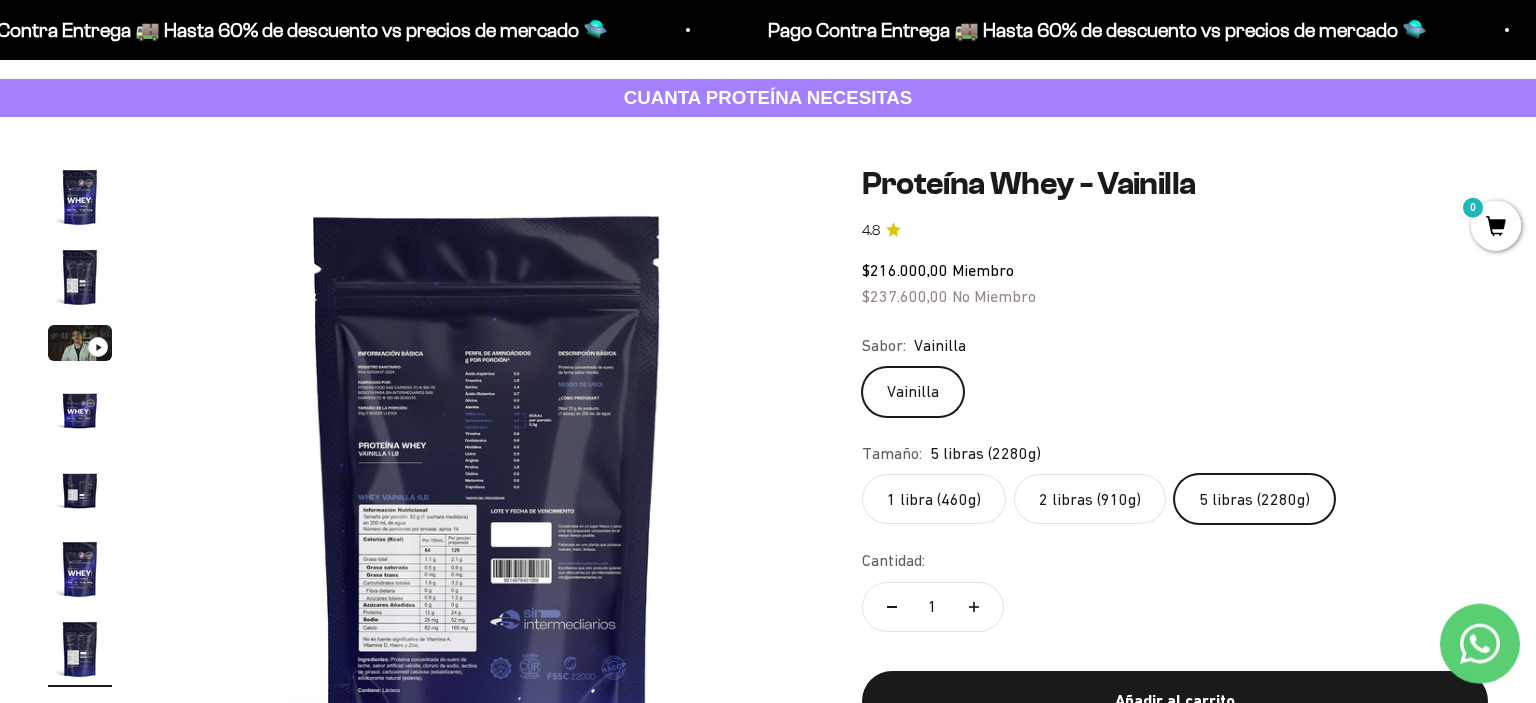 scroll, scrollTop: 140, scrollLeft: 0, axis: vertical 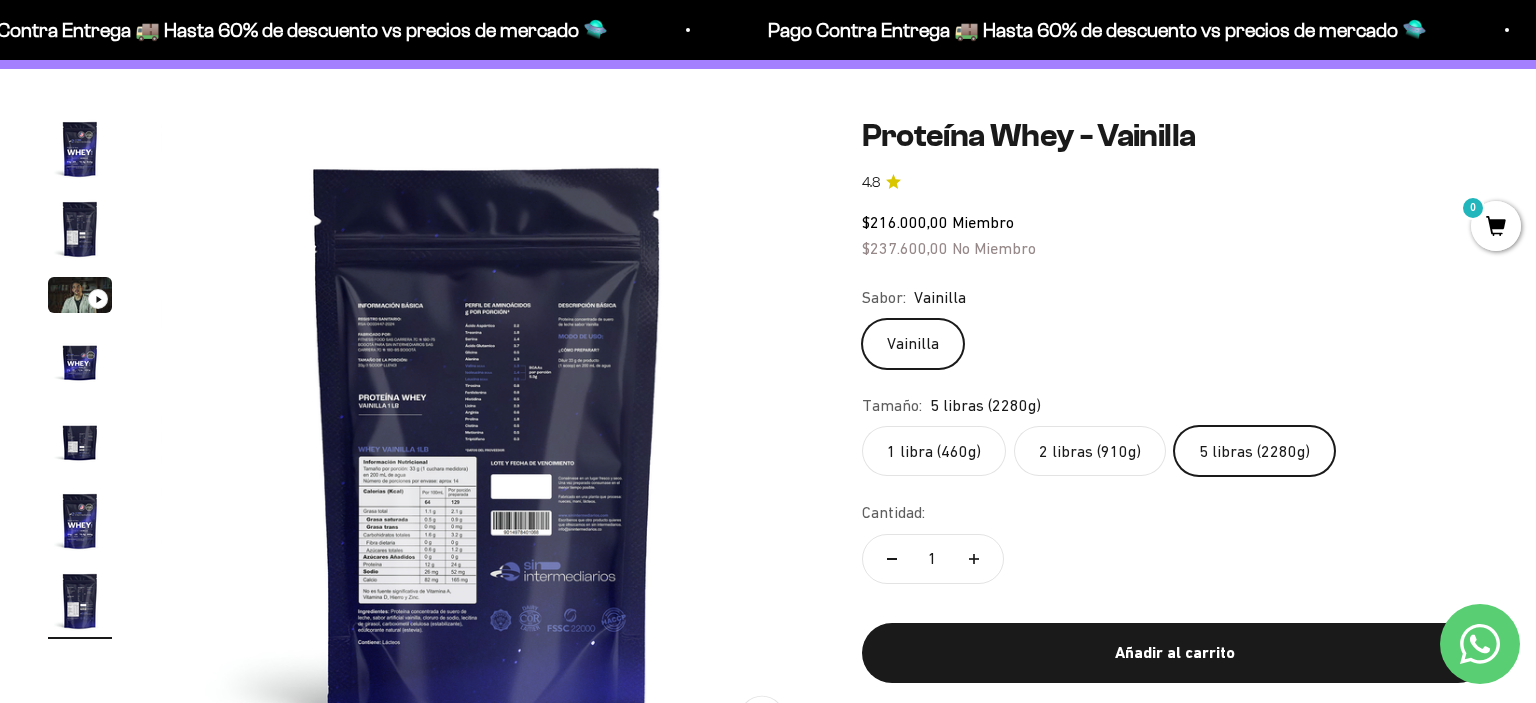 type 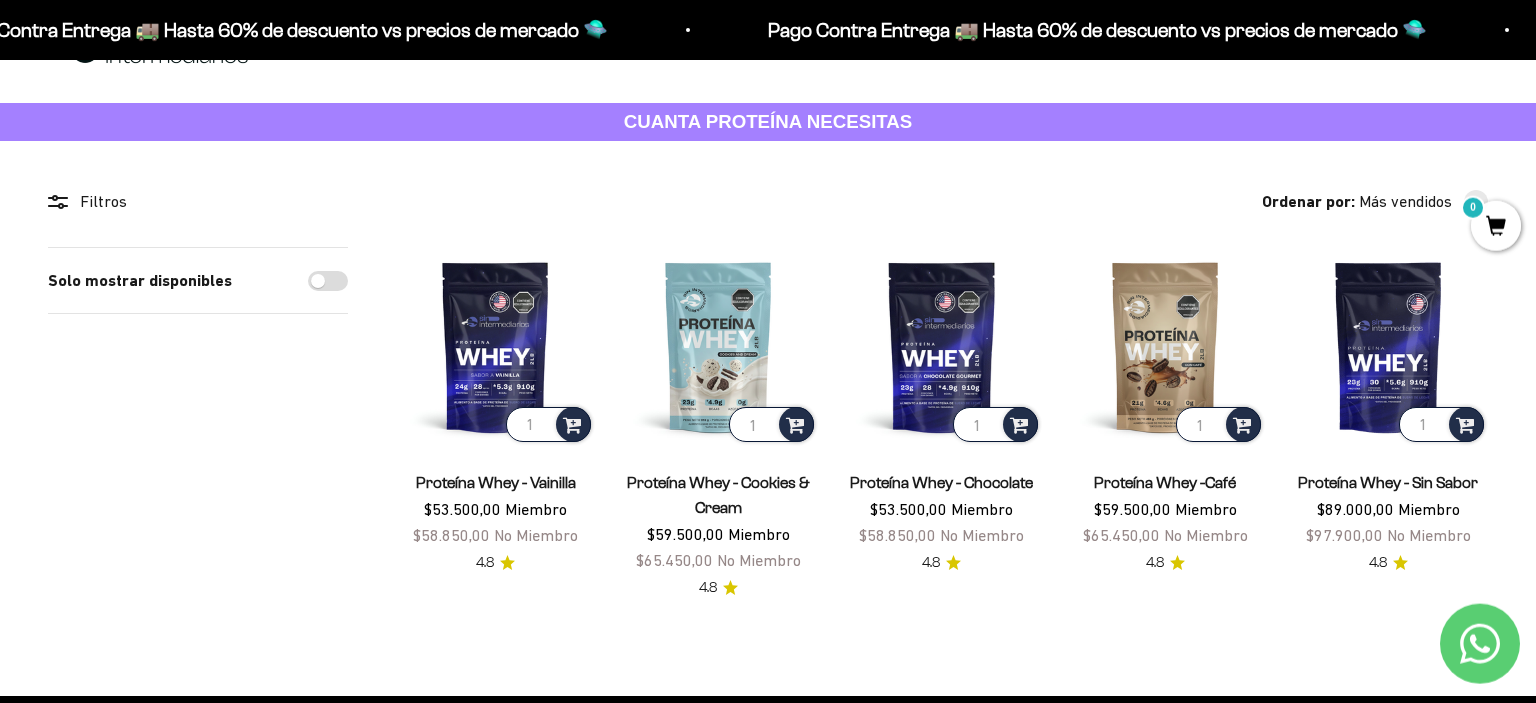scroll, scrollTop: 140, scrollLeft: 0, axis: vertical 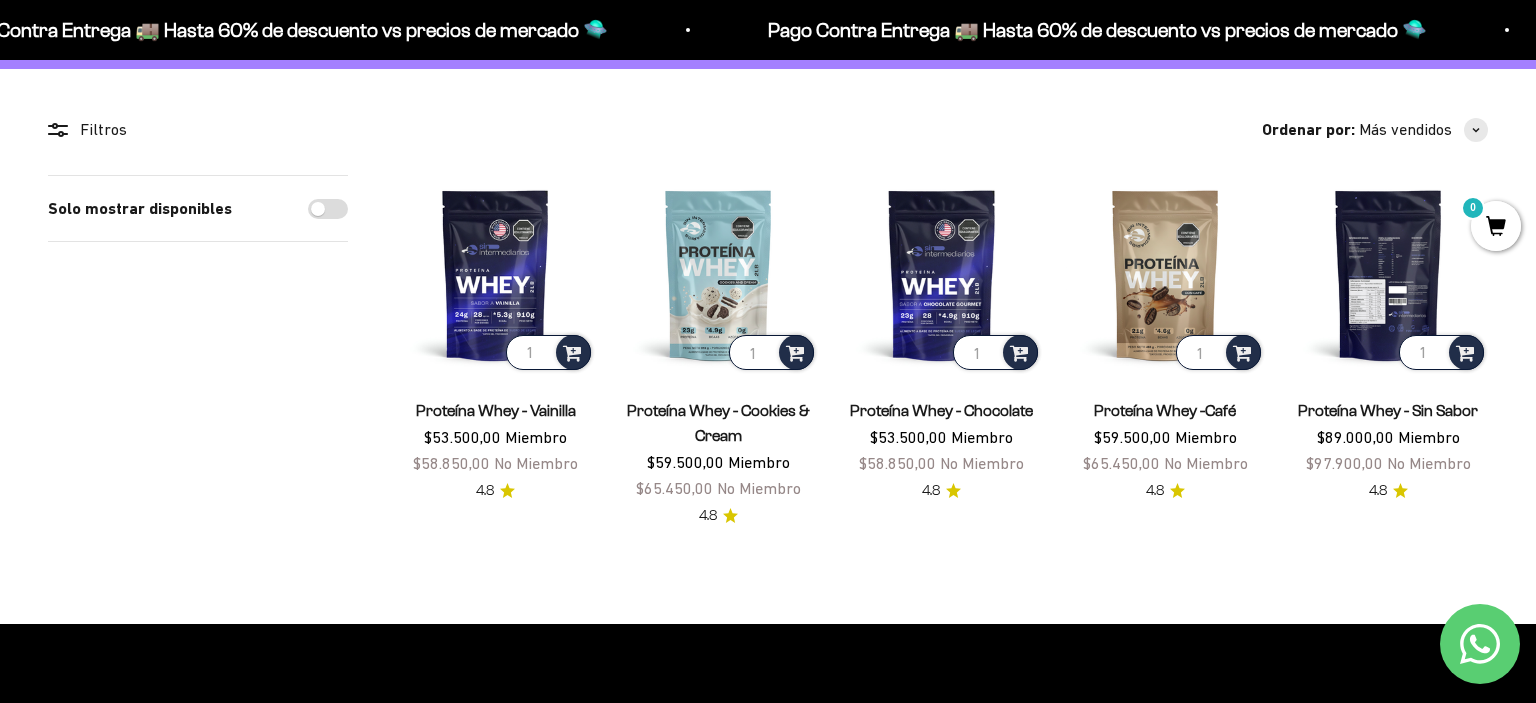 click at bounding box center (1388, 274) 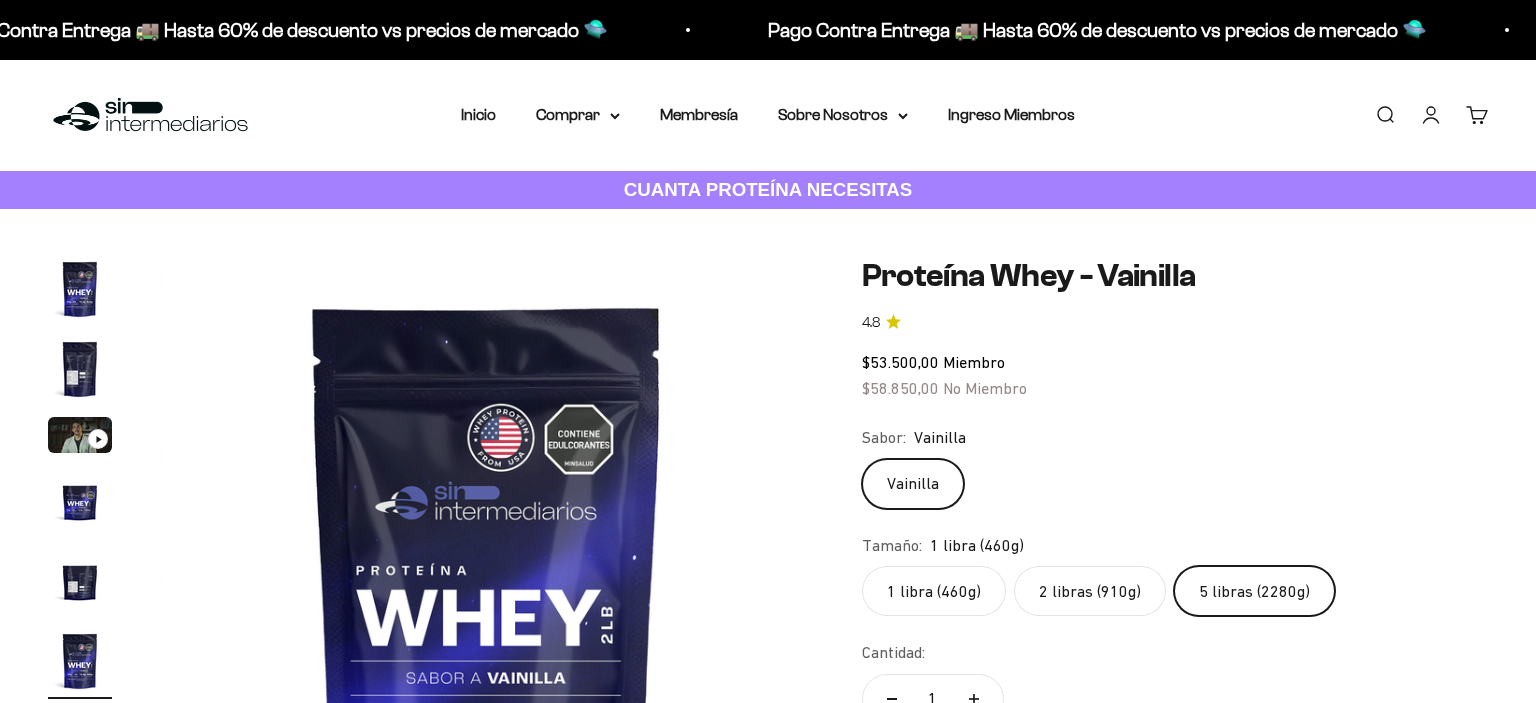 scroll, scrollTop: 0, scrollLeft: 0, axis: both 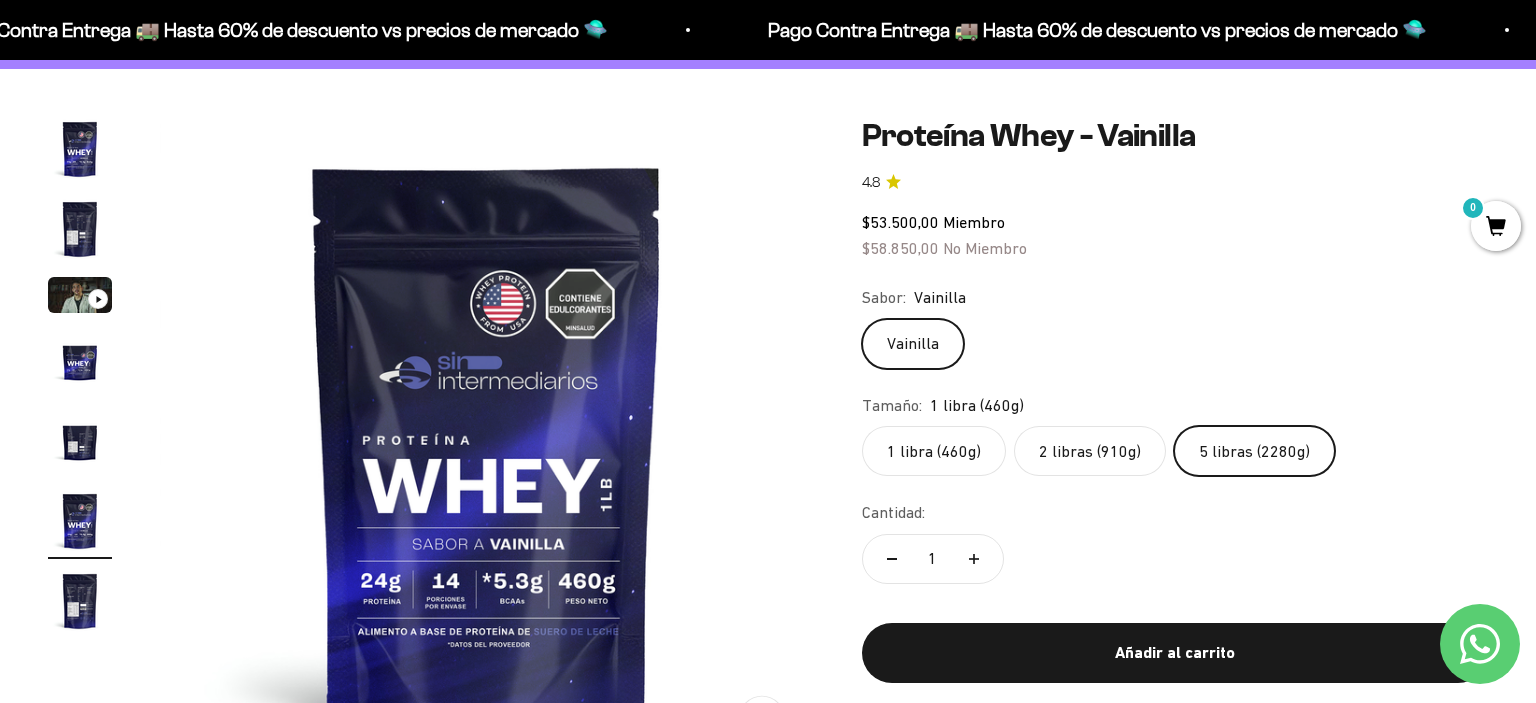 click on "2 libras (910g)" 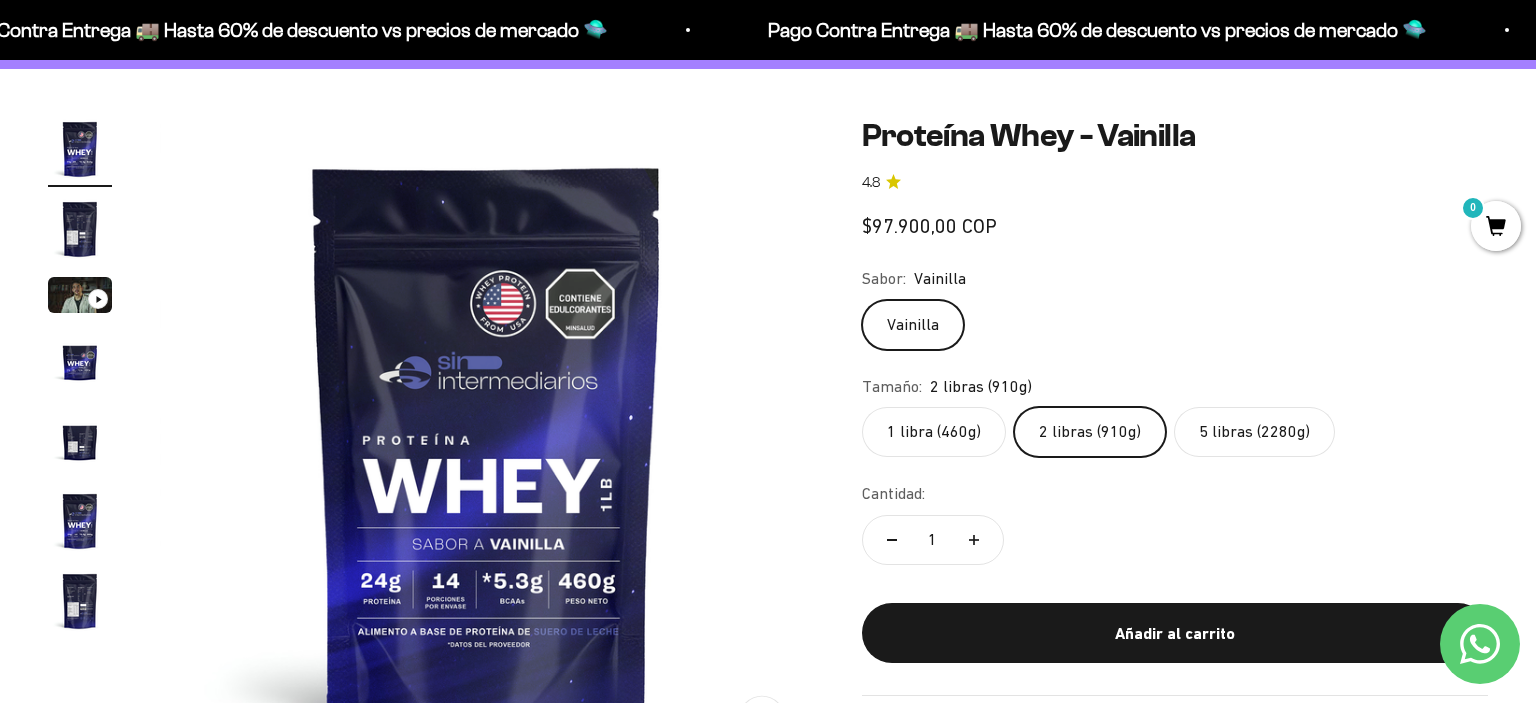 scroll, scrollTop: 0, scrollLeft: 0, axis: both 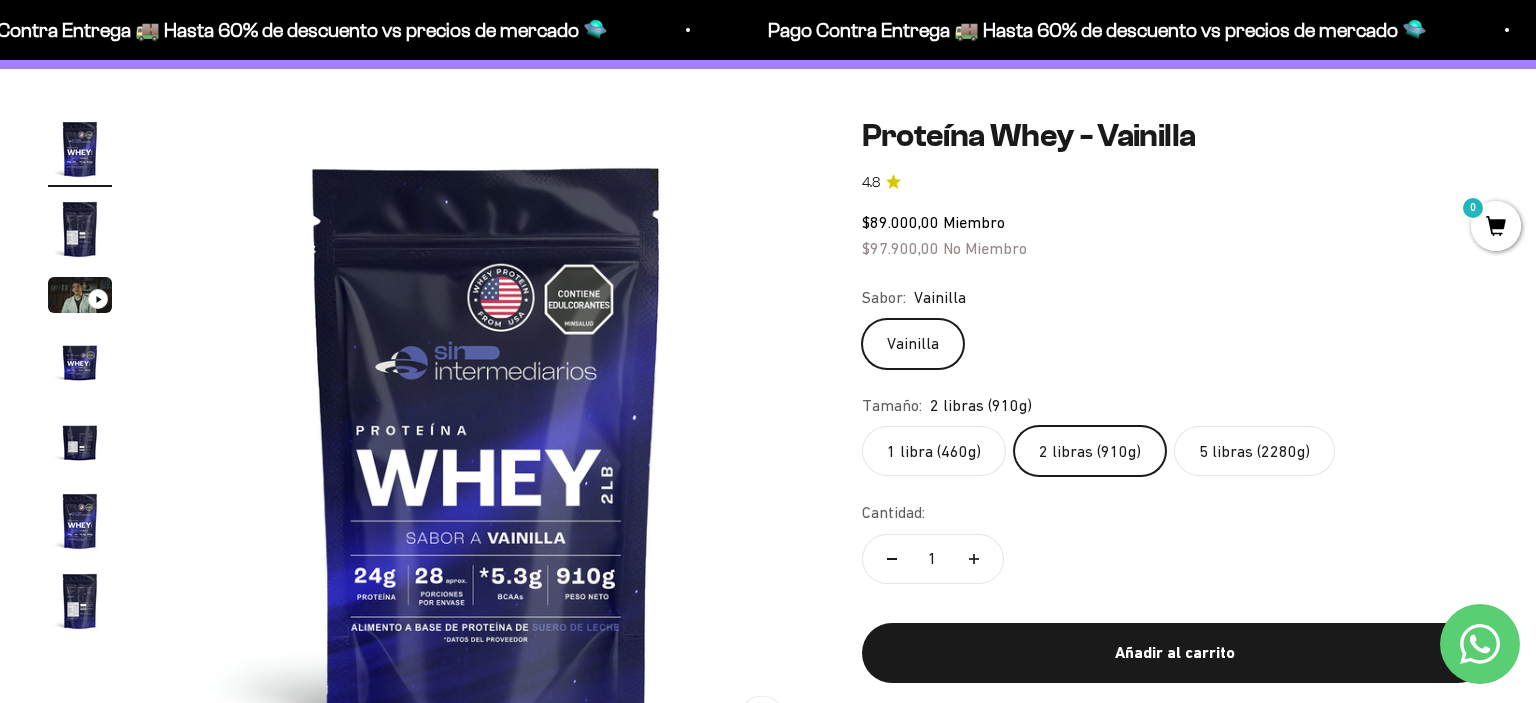 click on "5 libras (2280g)" 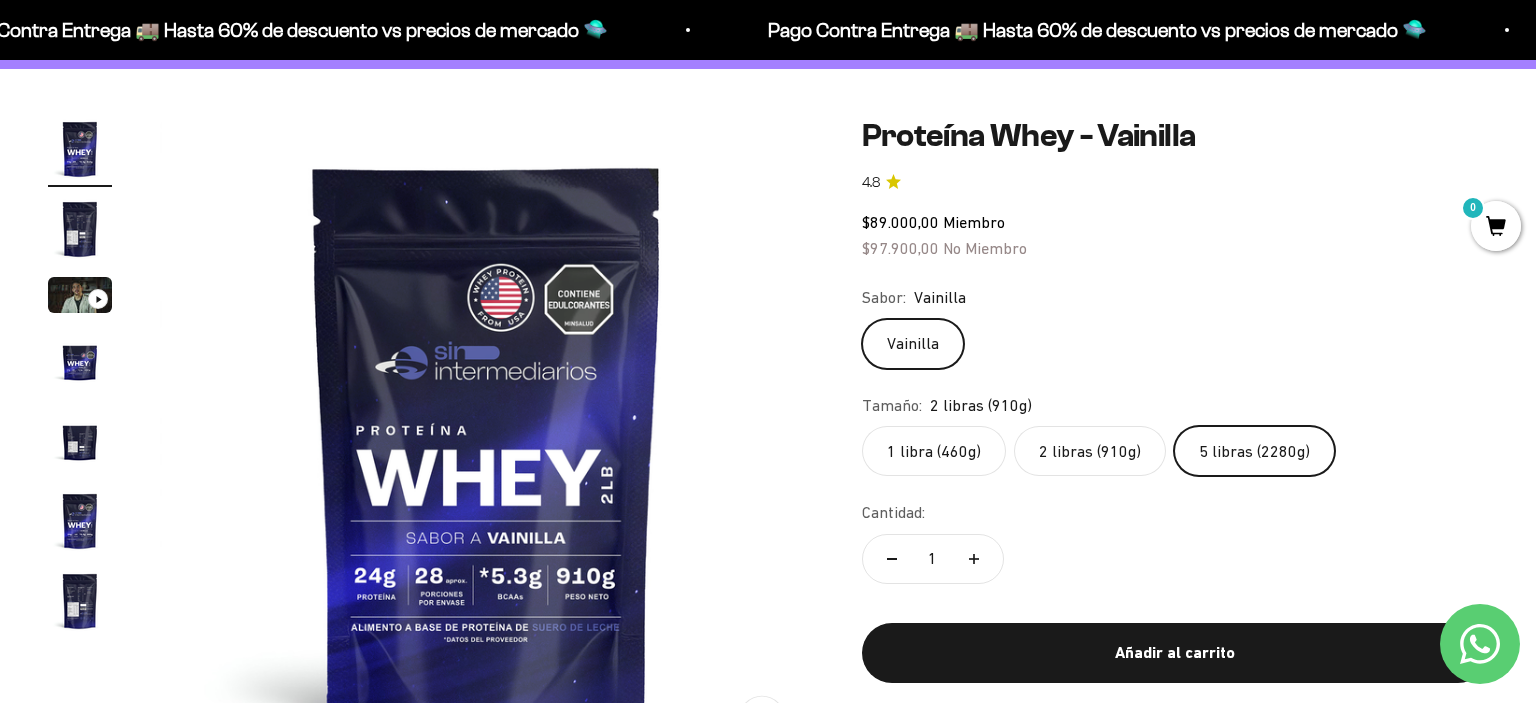 scroll, scrollTop: 0, scrollLeft: 2032, axis: horizontal 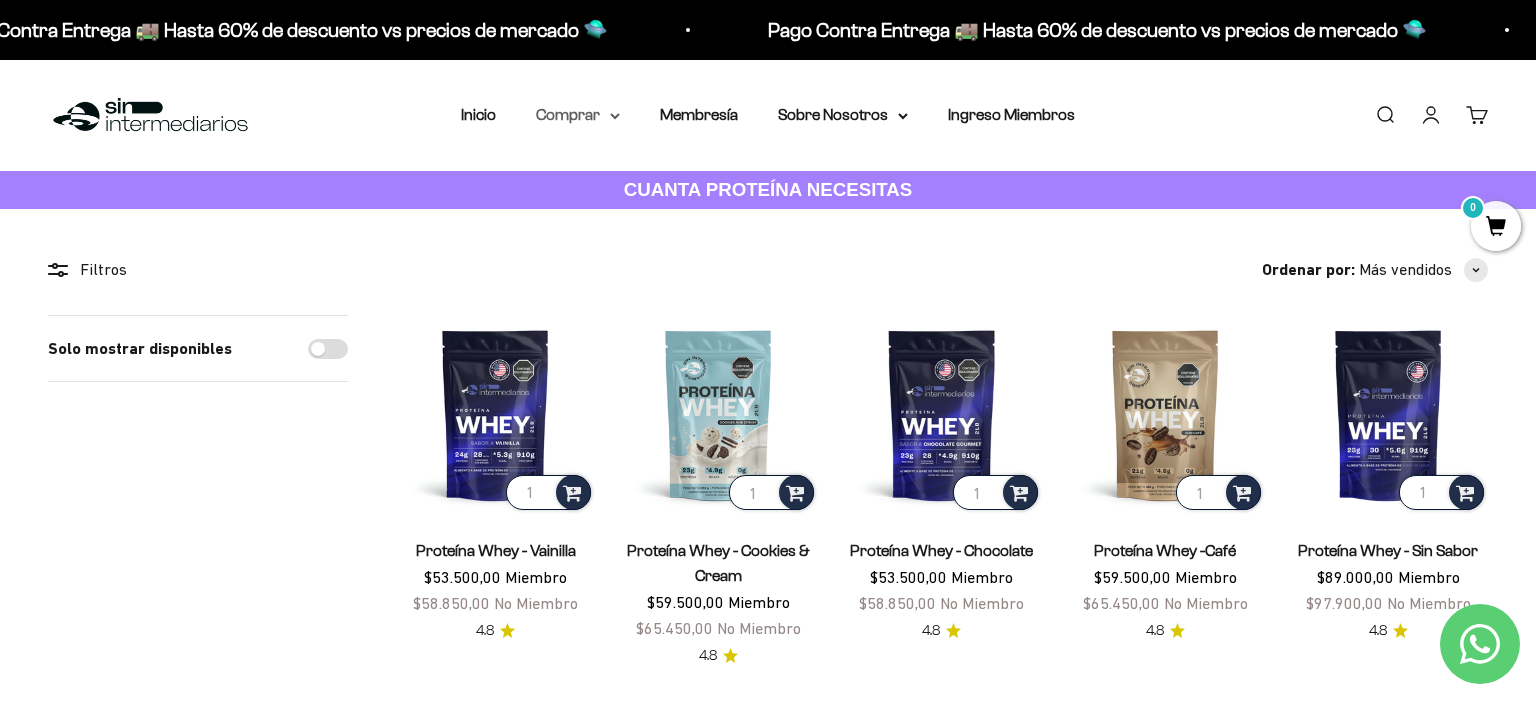 click on "Comprar" at bounding box center [578, 115] 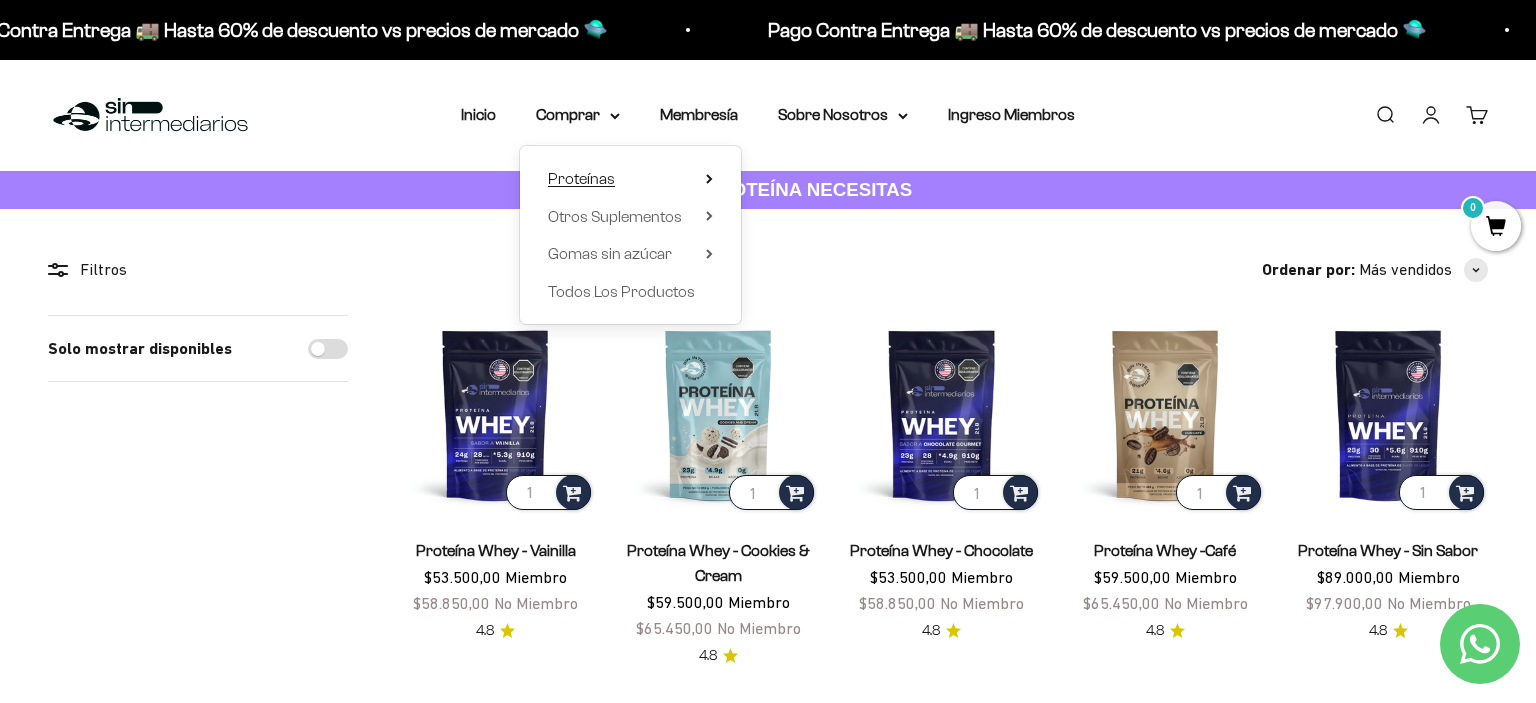 click 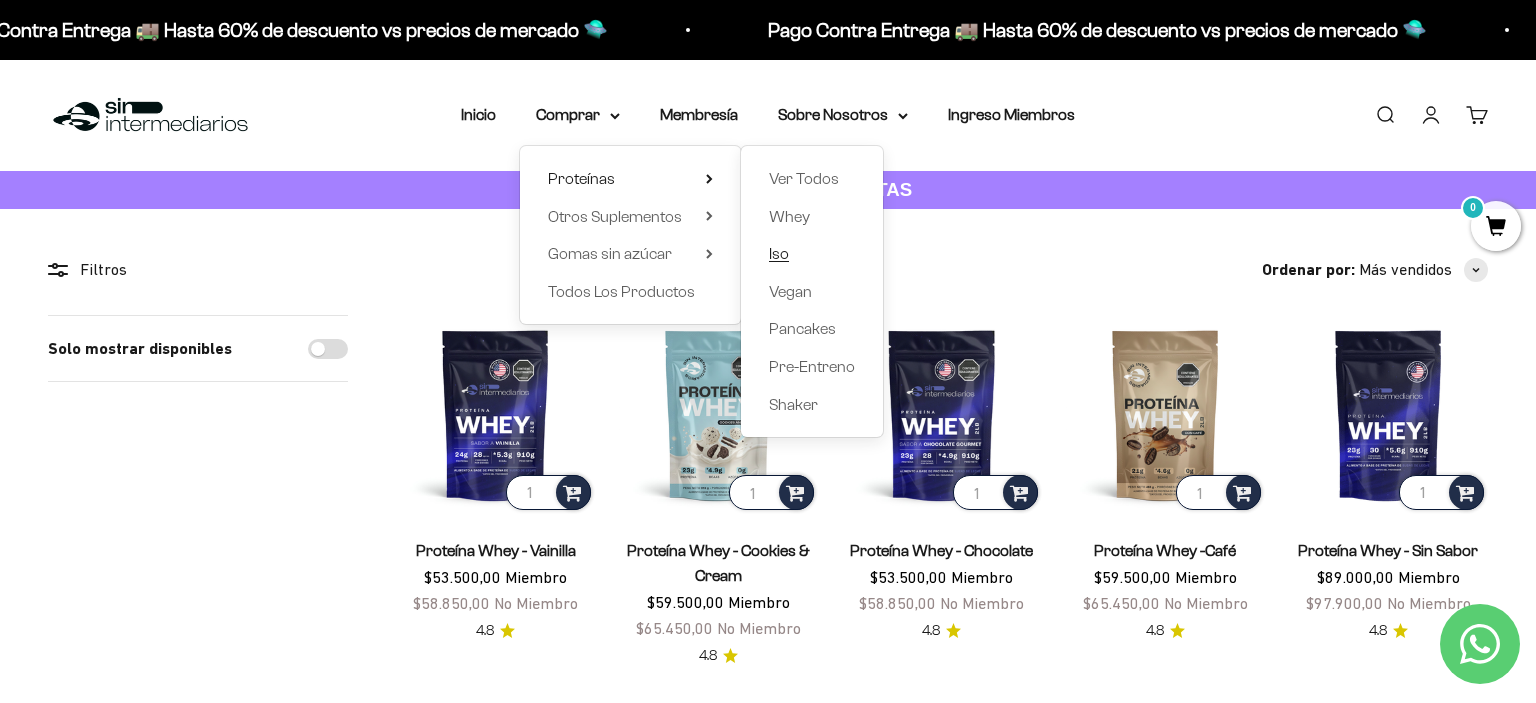 click on "Iso" at bounding box center (812, 254) 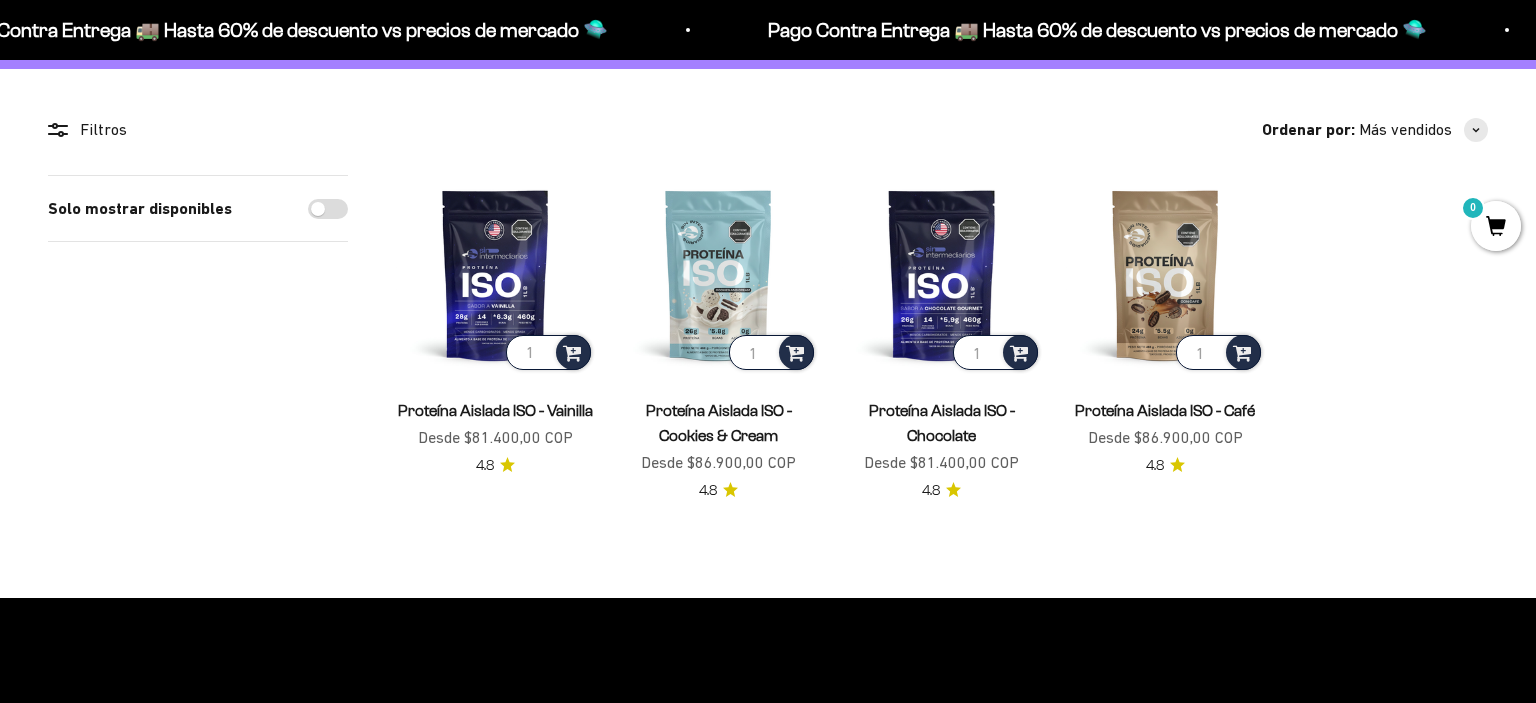 scroll, scrollTop: 140, scrollLeft: 0, axis: vertical 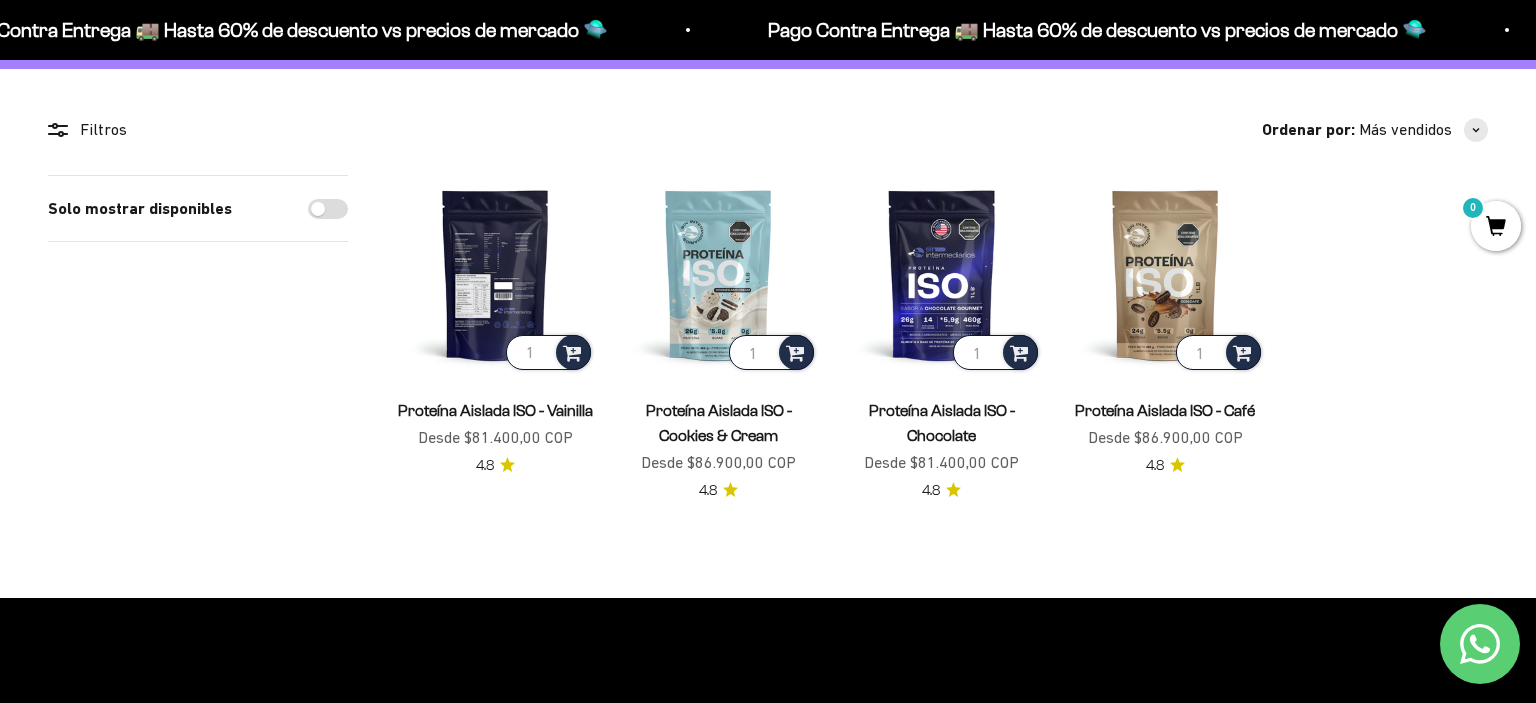 click at bounding box center (495, 274) 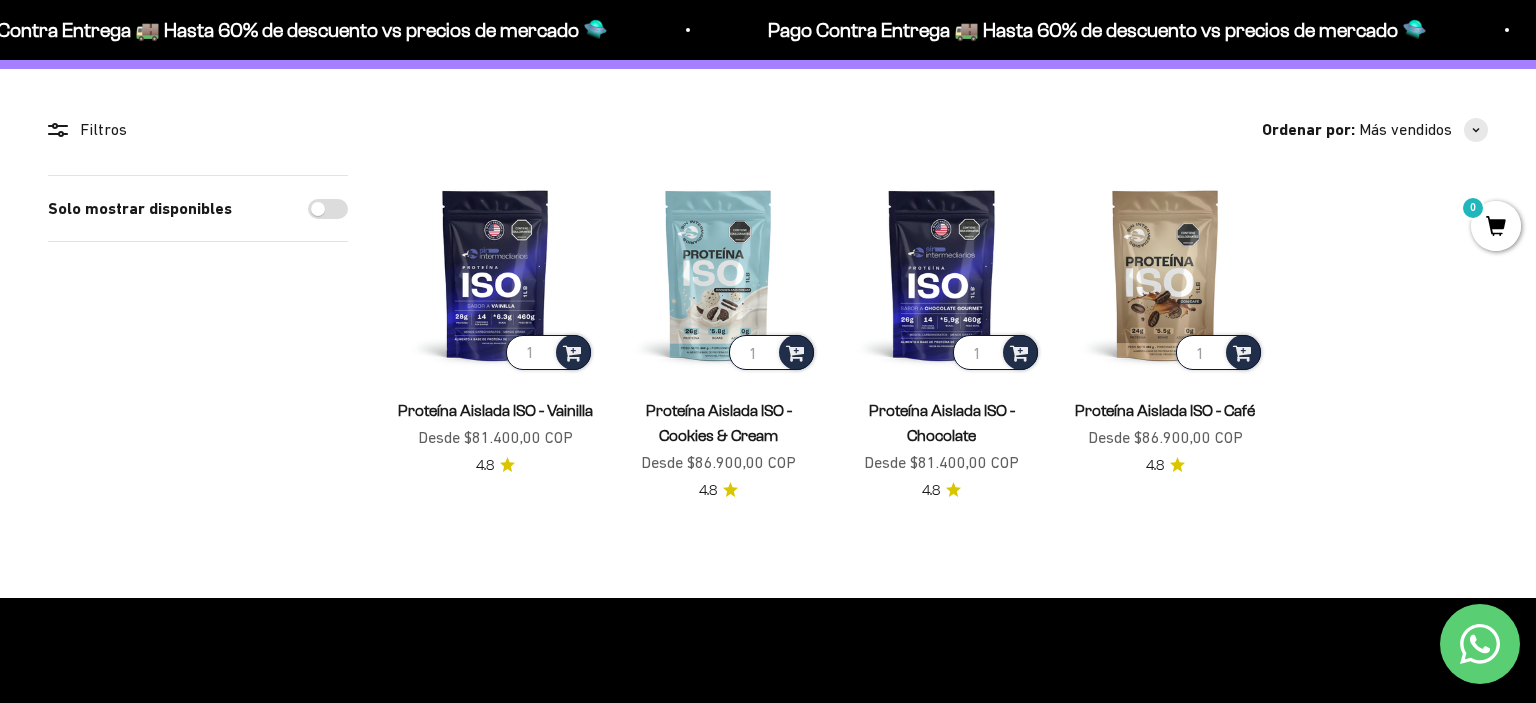 scroll, scrollTop: 0, scrollLeft: 0, axis: both 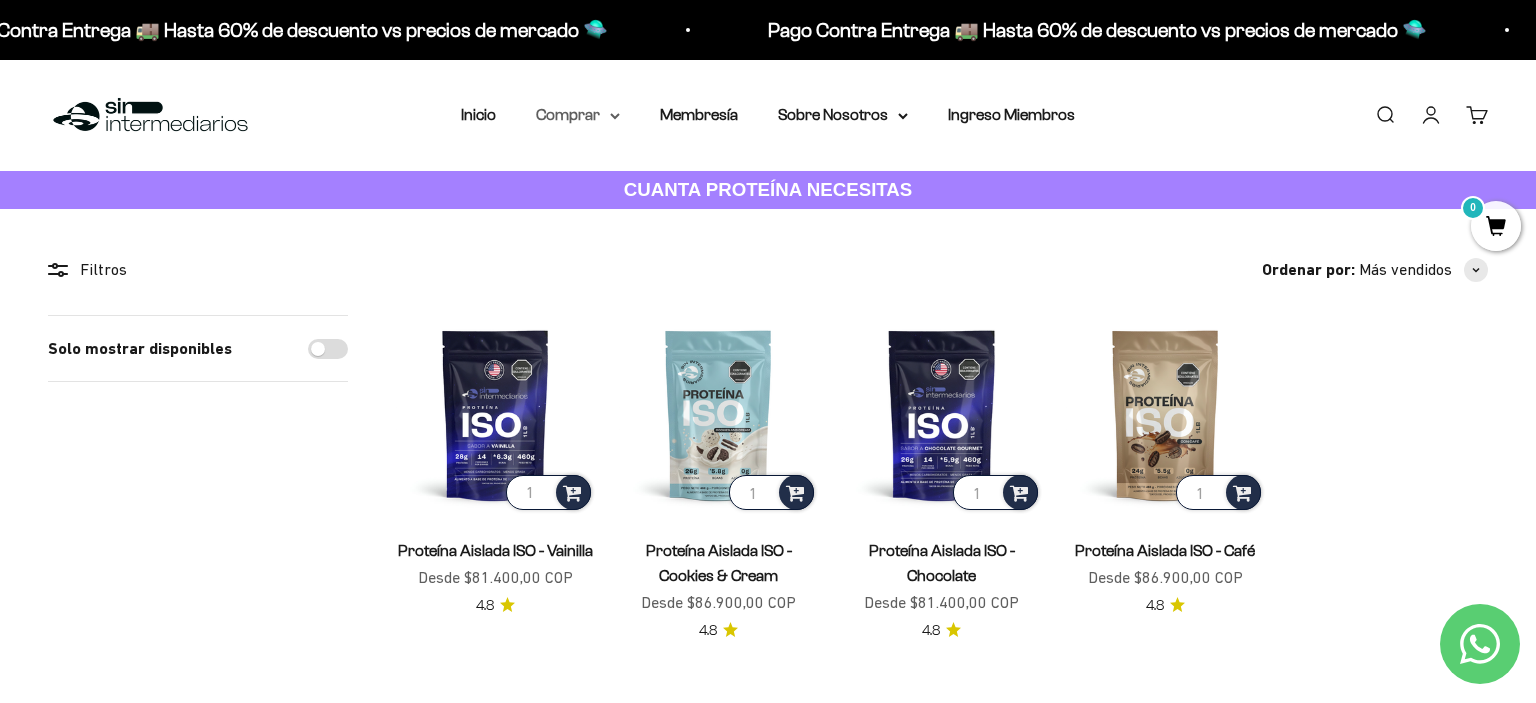 click on "Comprar" at bounding box center (578, 115) 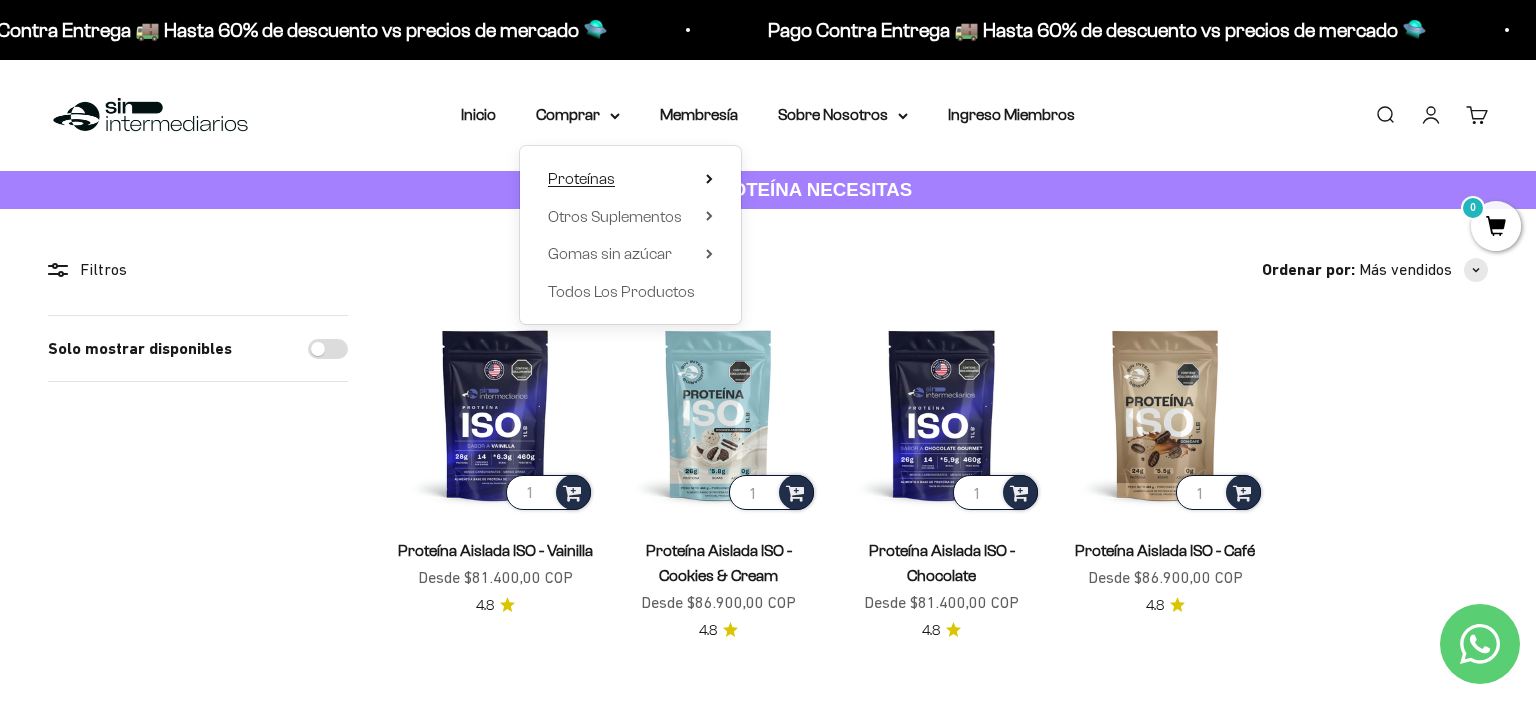 click on "Proteínas" at bounding box center (630, 179) 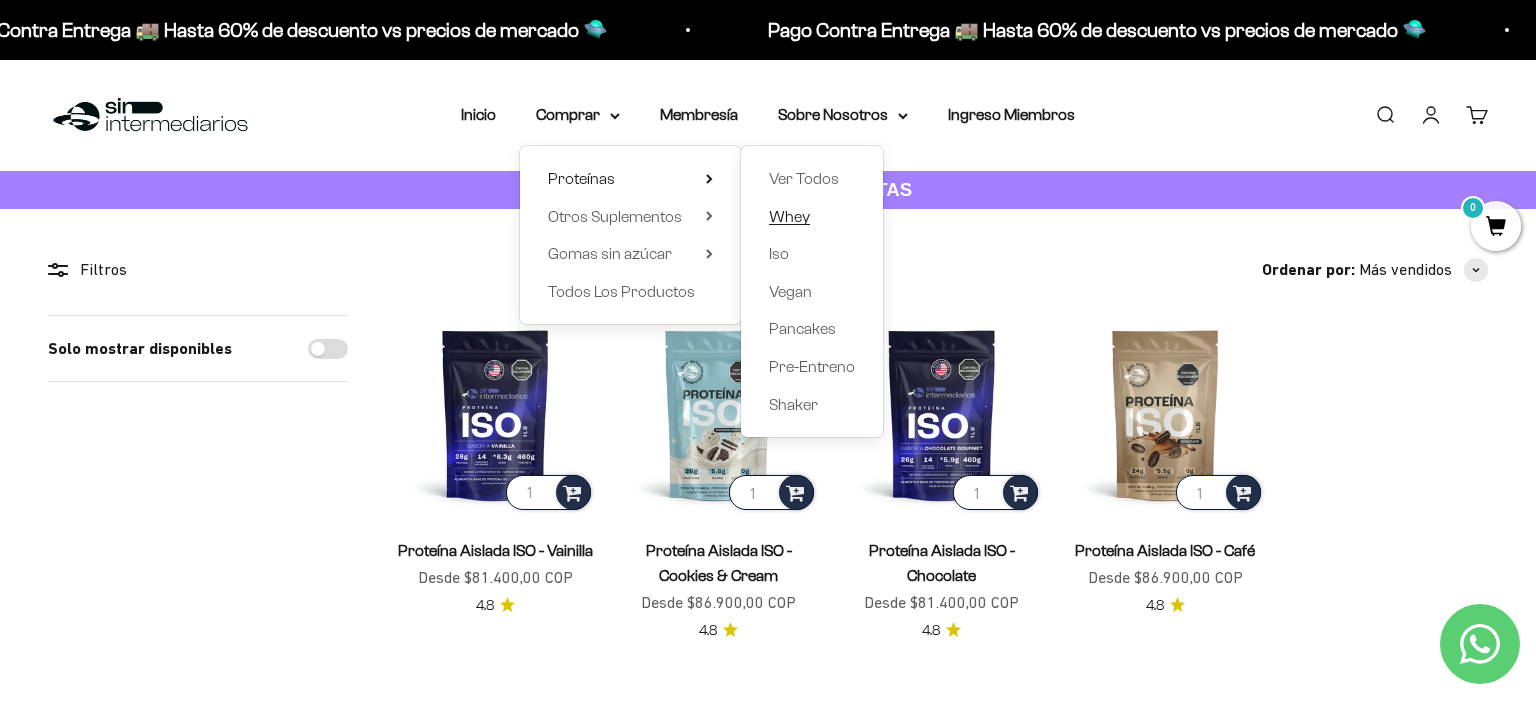 click on "Whey" at bounding box center [789, 216] 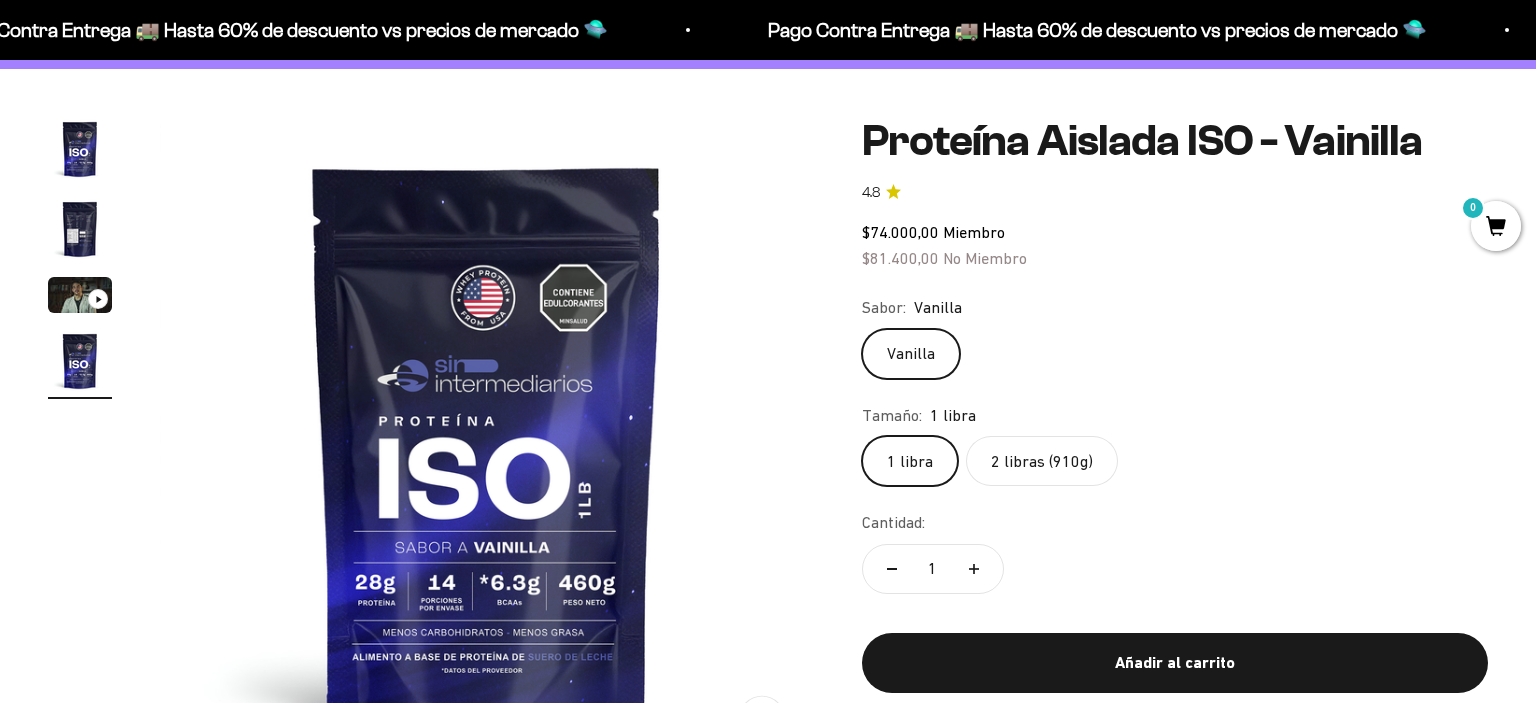 scroll, scrollTop: 140, scrollLeft: 0, axis: vertical 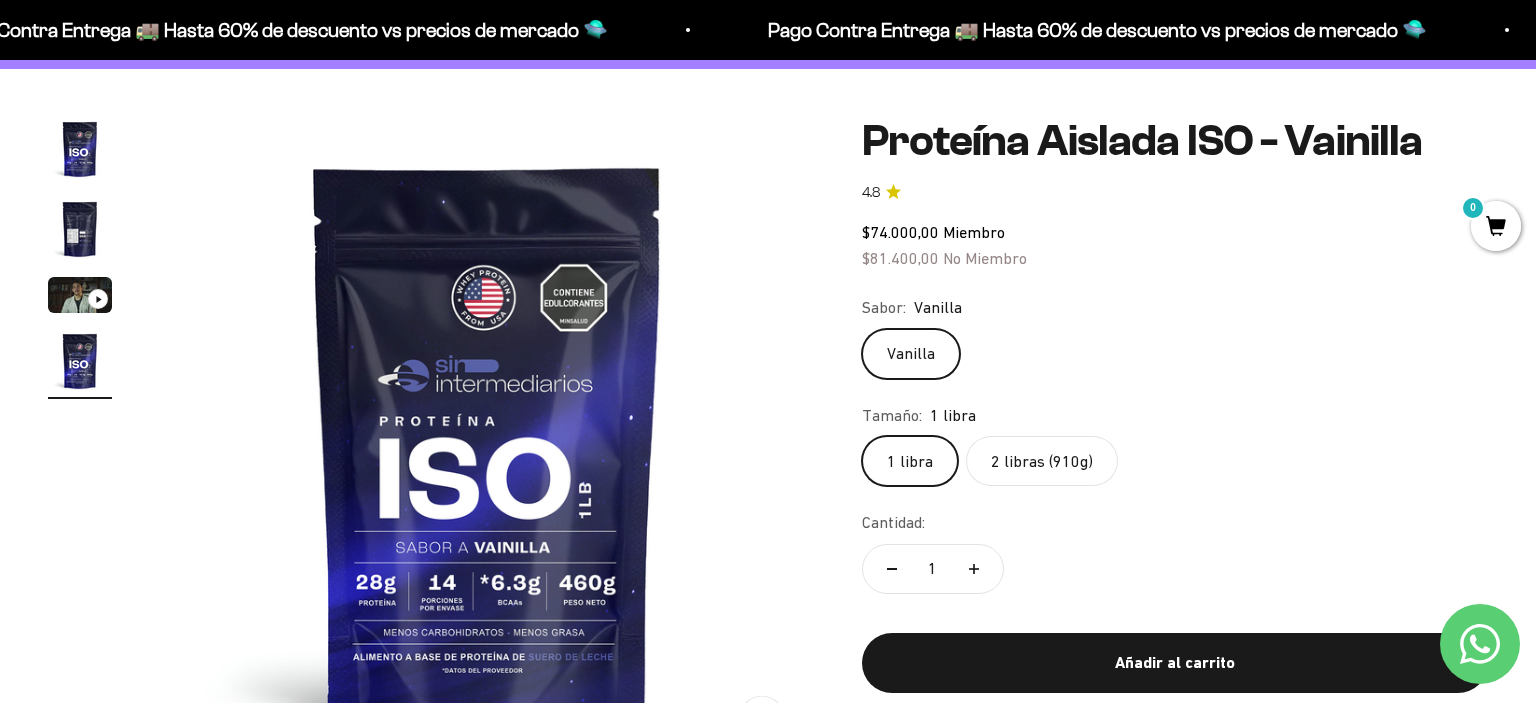 click on "2 libras (910g)" 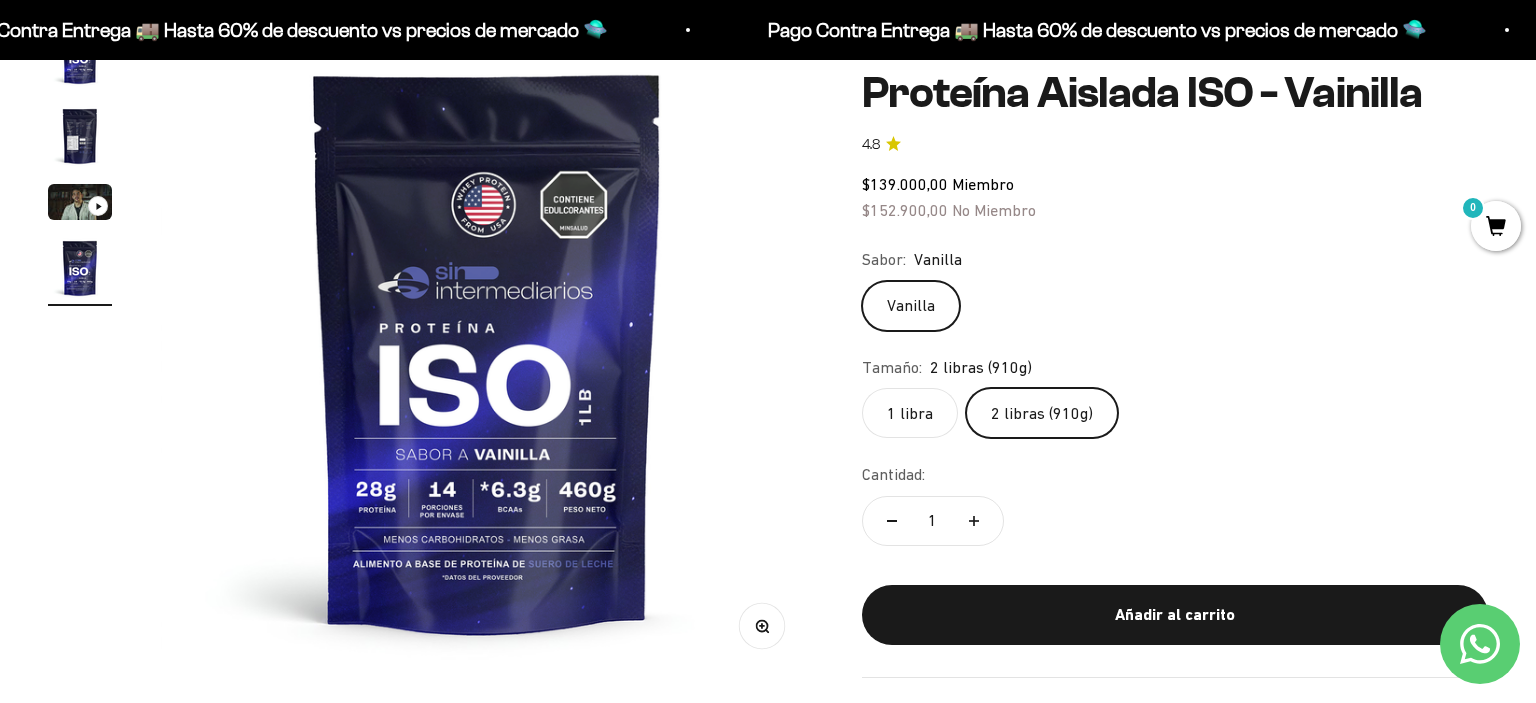scroll, scrollTop: 0, scrollLeft: 0, axis: both 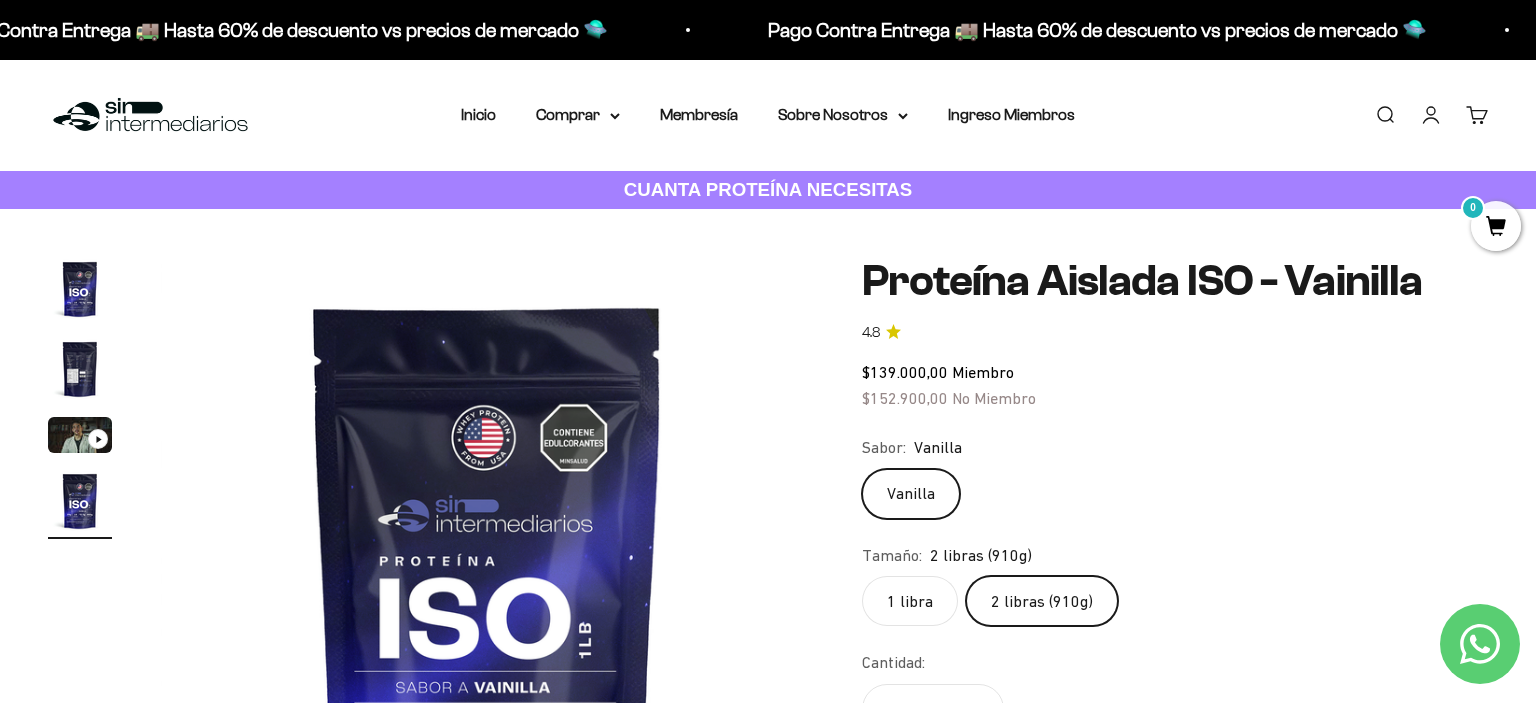 click at bounding box center [80, 369] 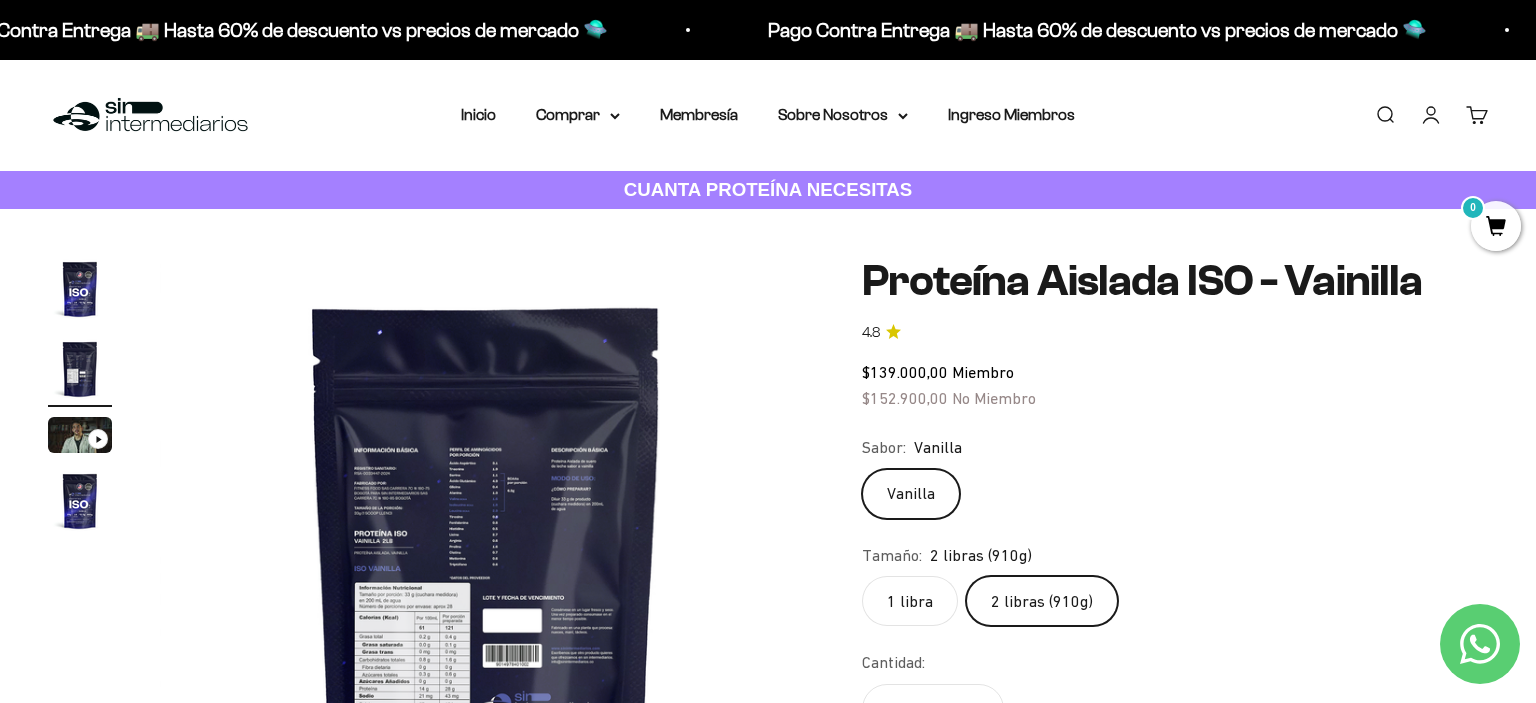scroll, scrollTop: 0, scrollLeft: 677, axis: horizontal 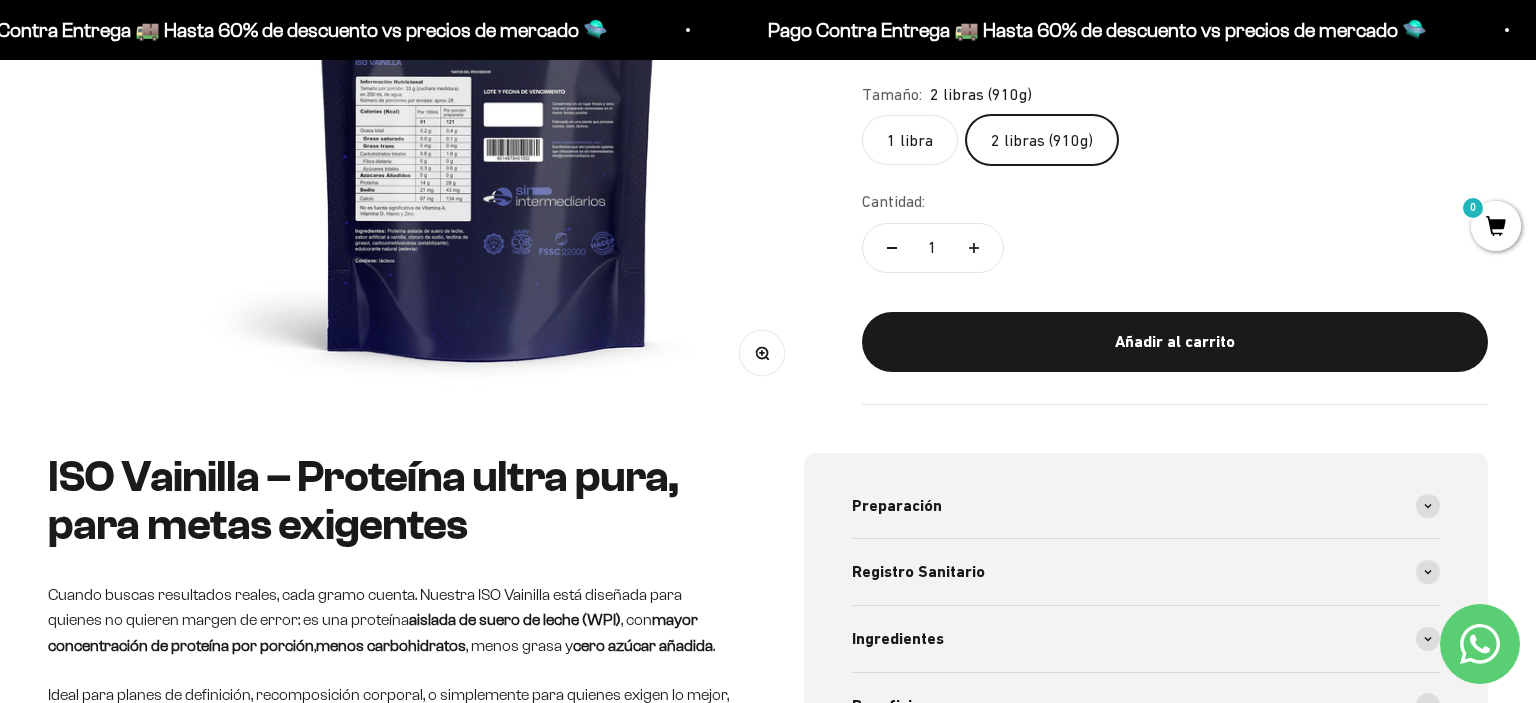 click on "Zoom" at bounding box center (761, 352) 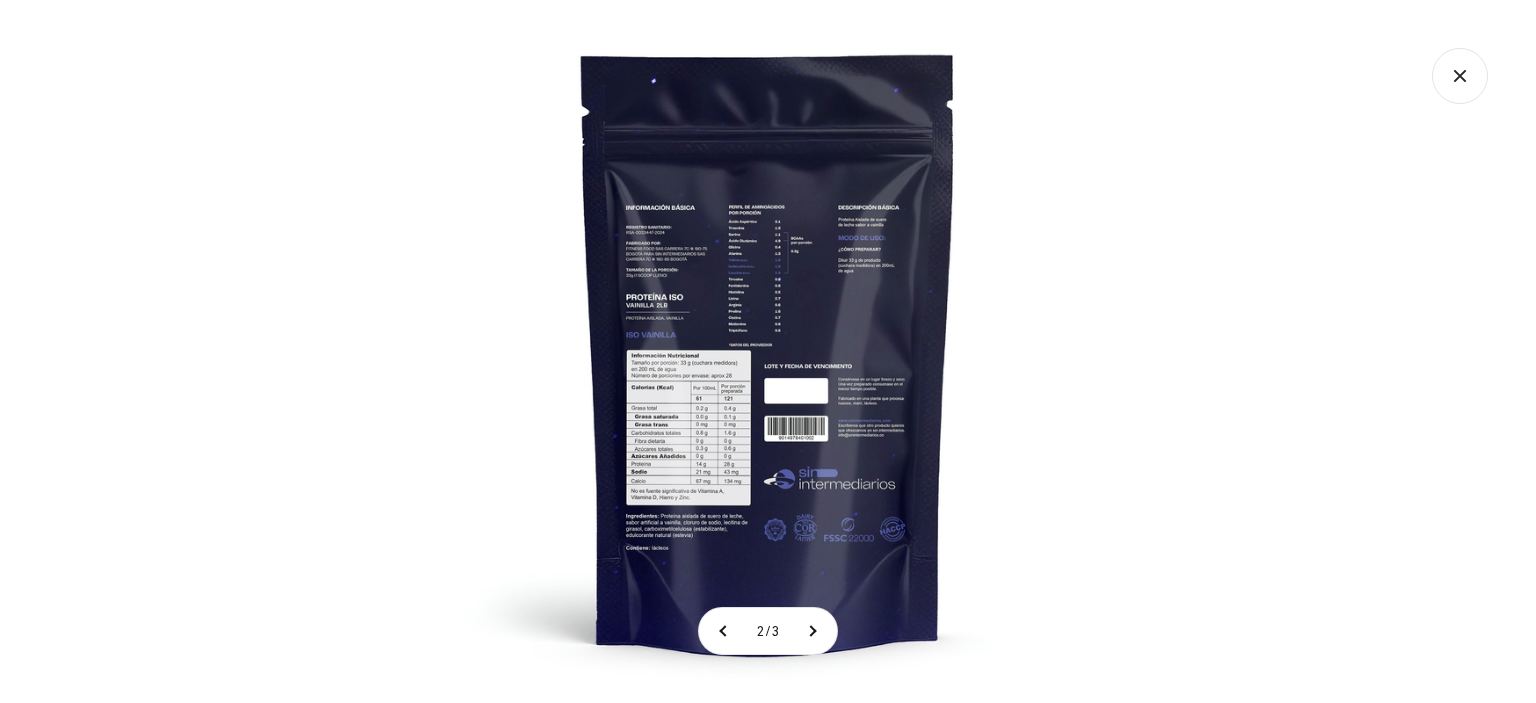 click at bounding box center (768, 351) 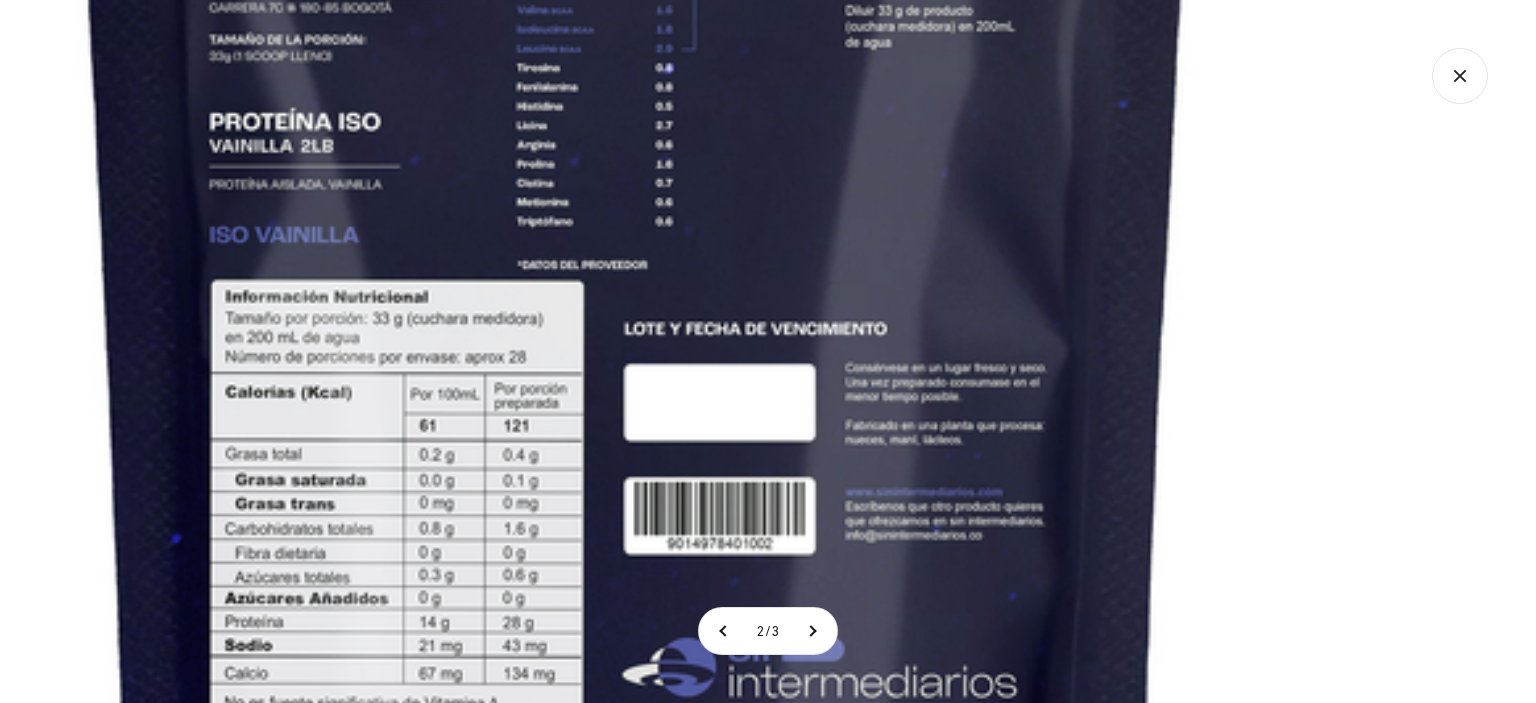 click at bounding box center [636, 284] 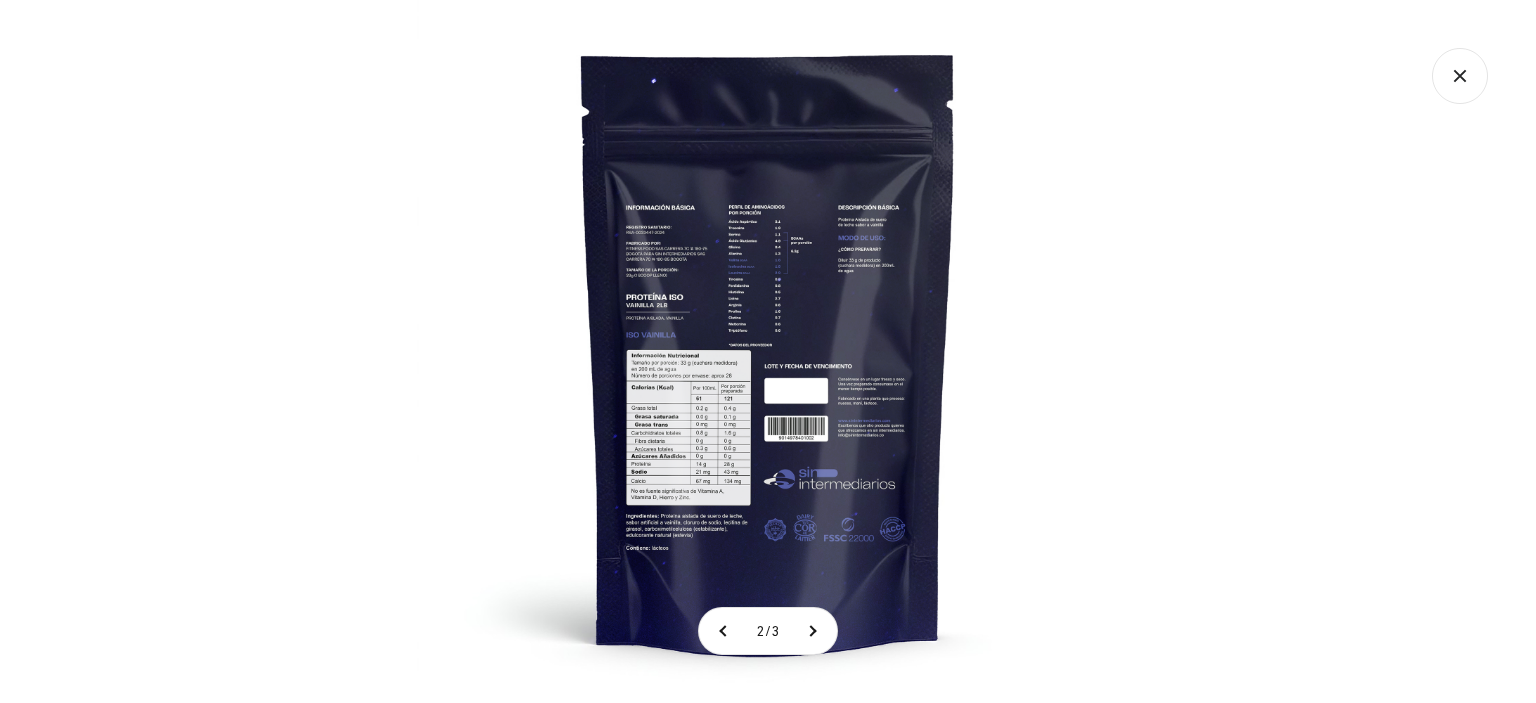 click at bounding box center (768, 351) 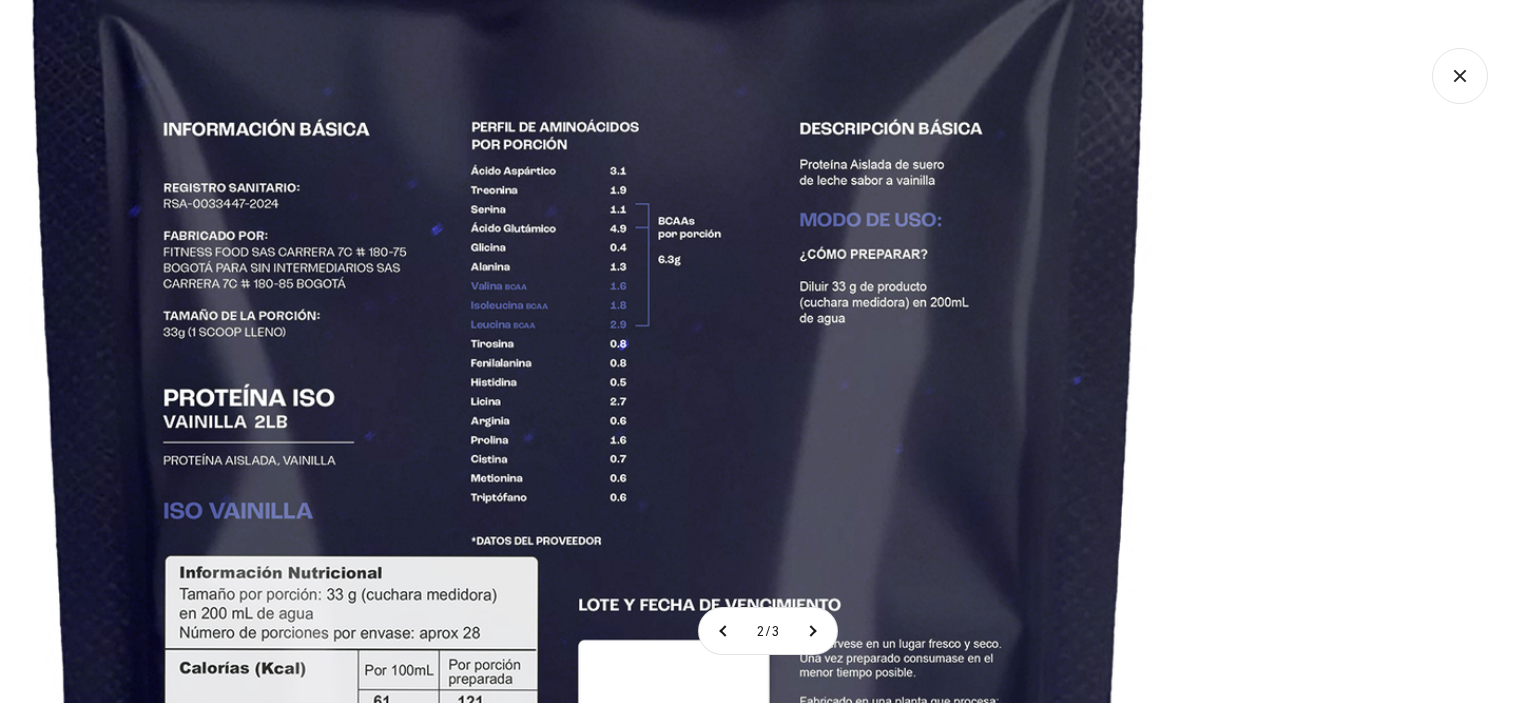 click at bounding box center (590, 560) 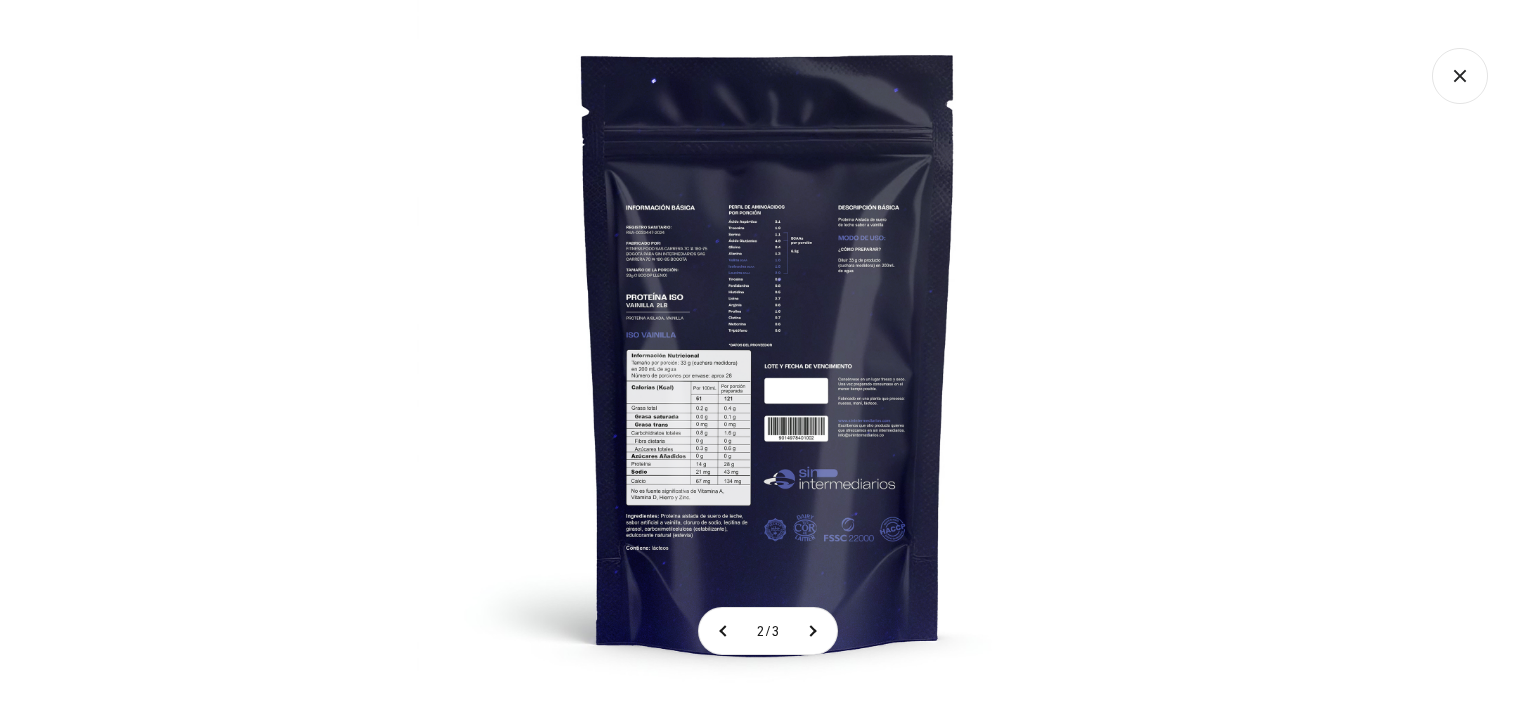 click 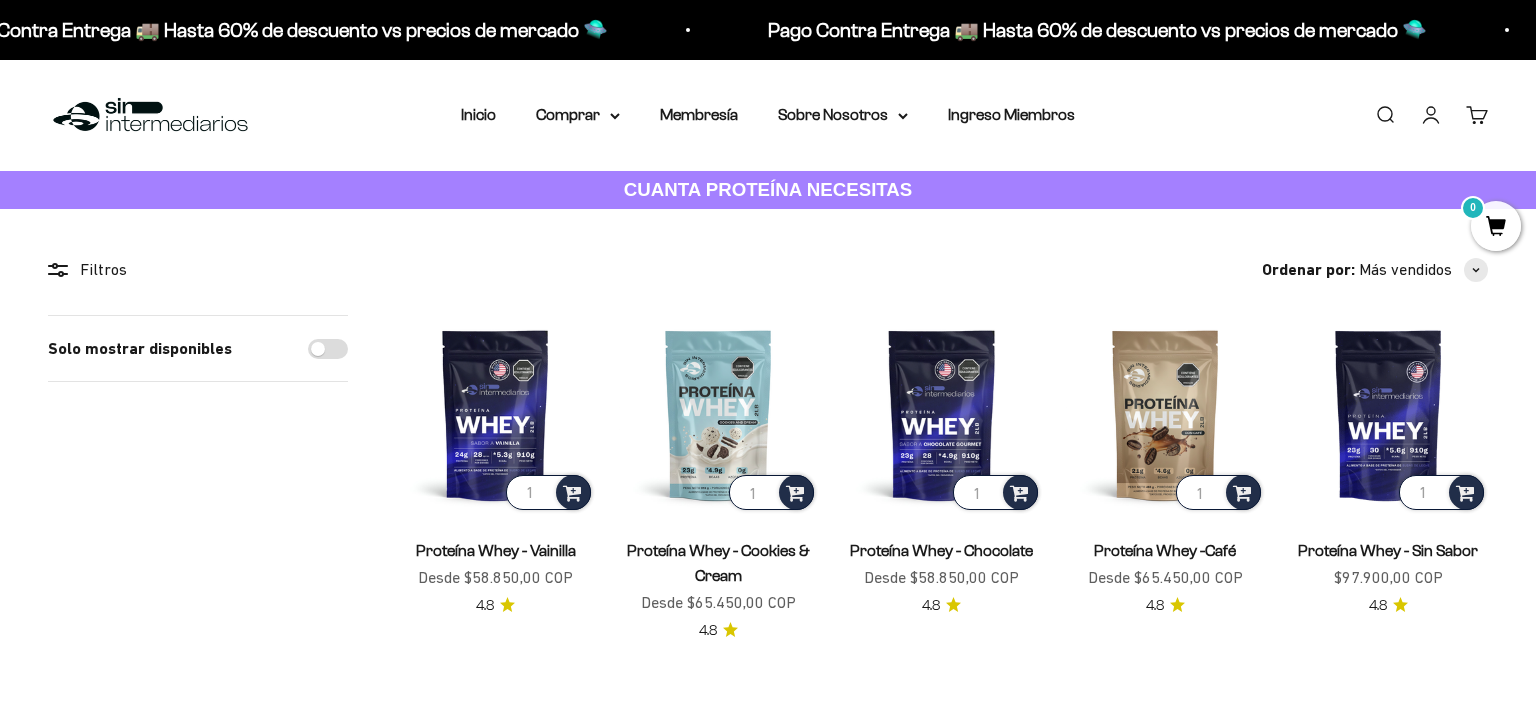 click at bounding box center (1388, 414) 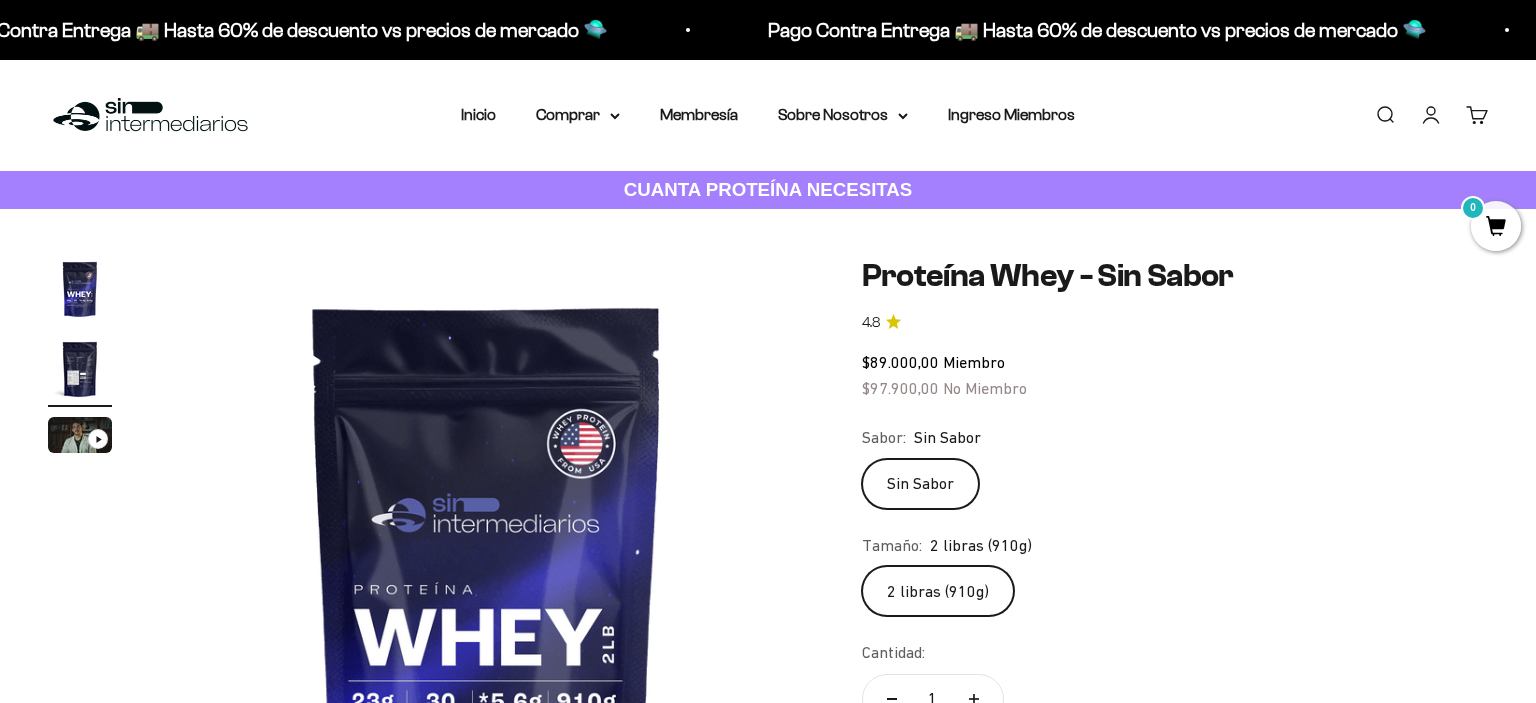 scroll, scrollTop: 0, scrollLeft: 0, axis: both 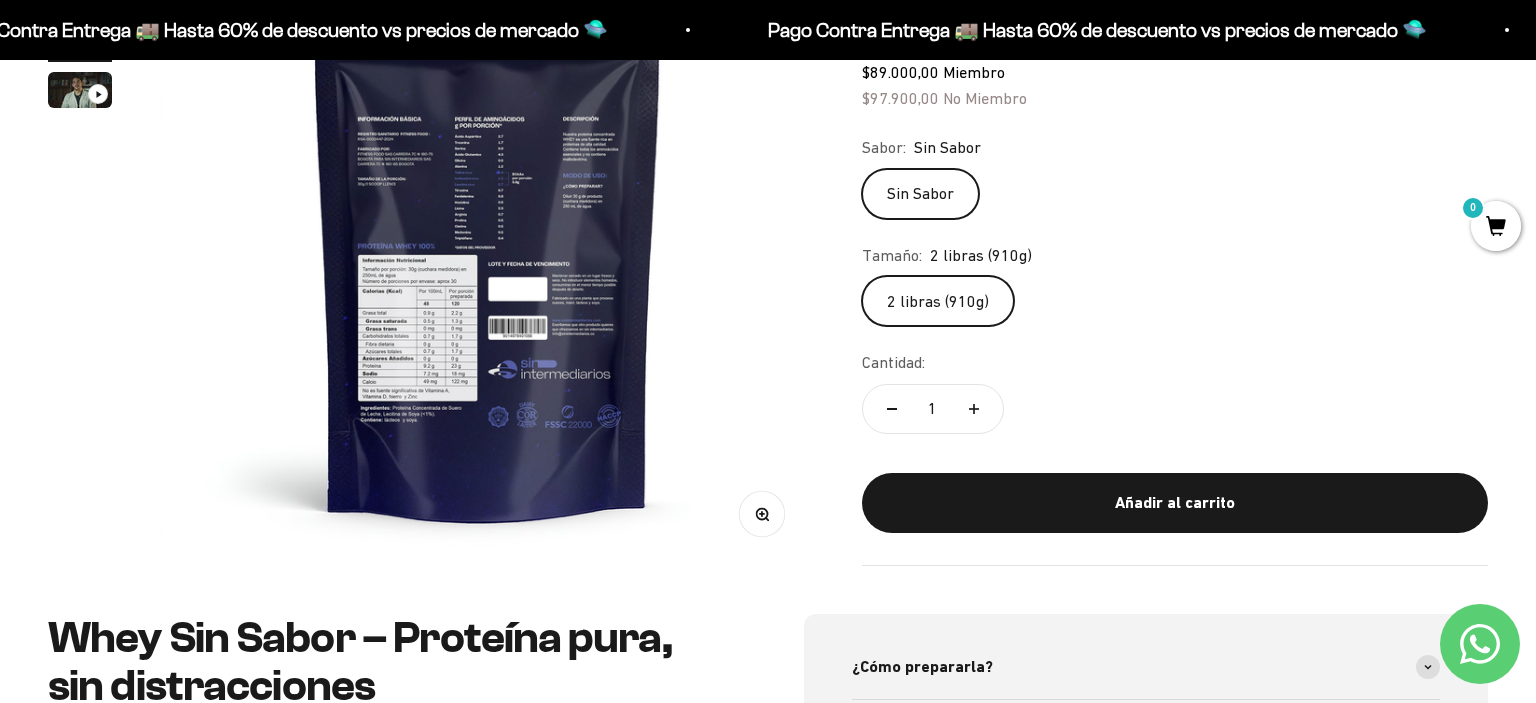 click on "Zoom
Ir al artículo 1
Ir al artículo 2
Ir al artículo 3
Proteína Whey - Sin Sabor 4.8
$89.000,00   Miembro $97.900,00   No Miembro
Sabor:
Sin Sabor
Sin Sabor
Tamaño:
2 libras (910g)
2 libras (910g)
Cantidad:
1
Añadir al carrito" at bounding box center [768, 2908] 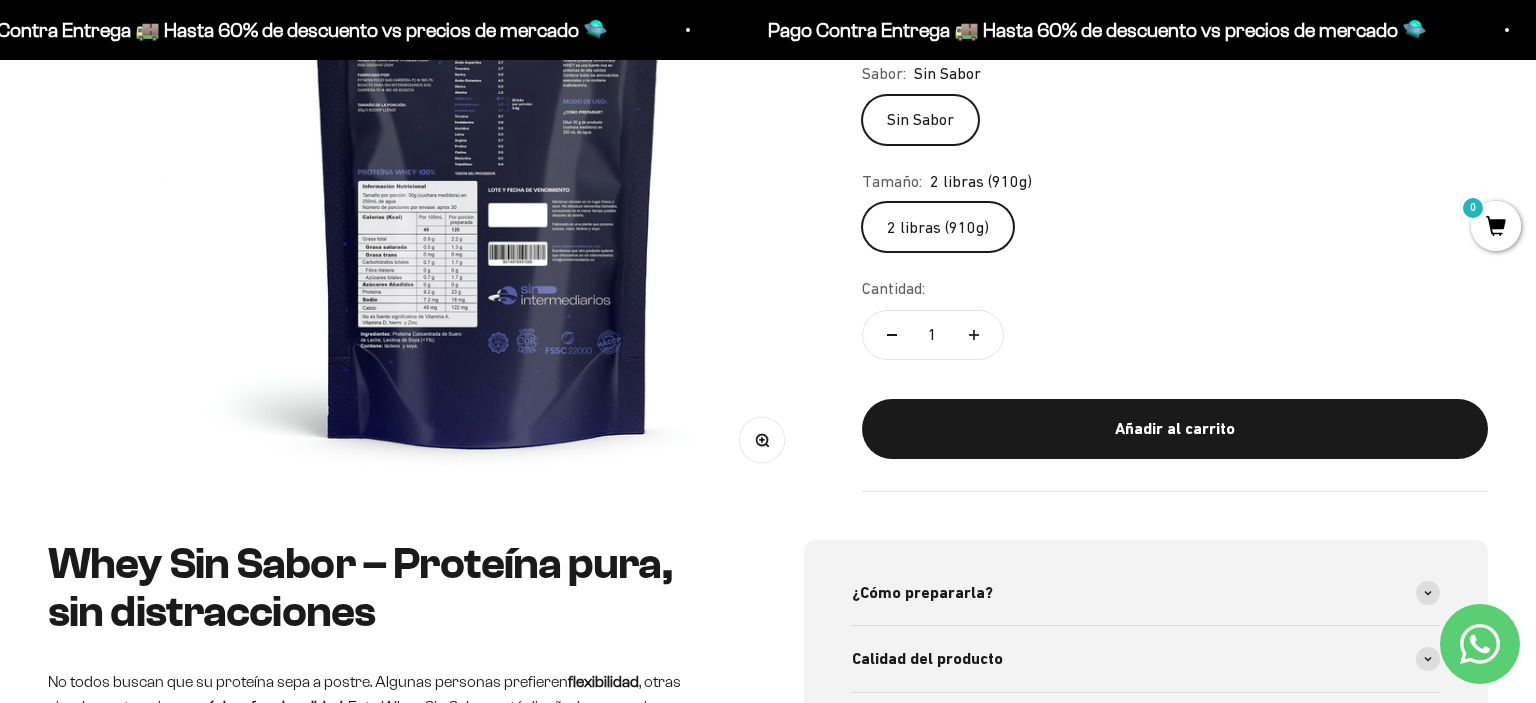 click on "Zoom" at bounding box center (761, 439) 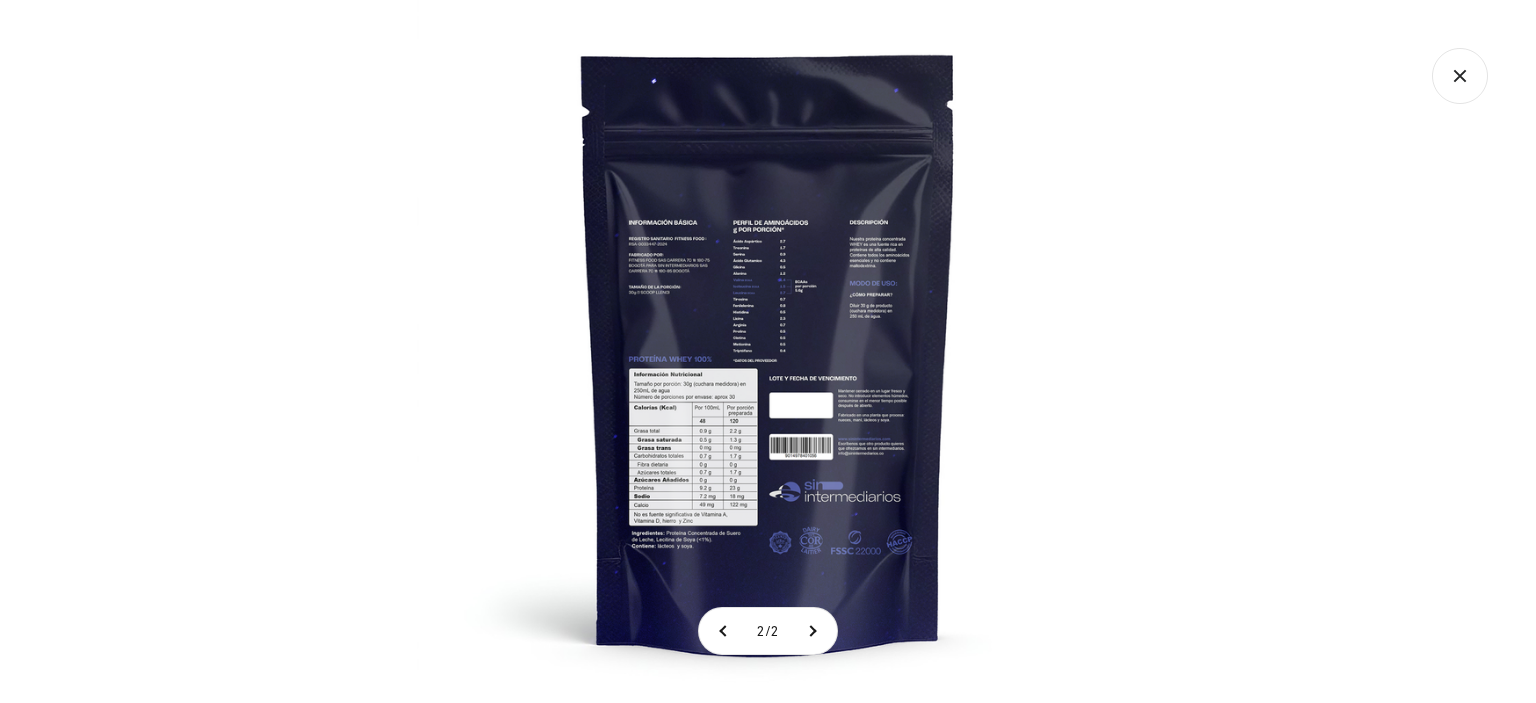 click at bounding box center (768, 351) 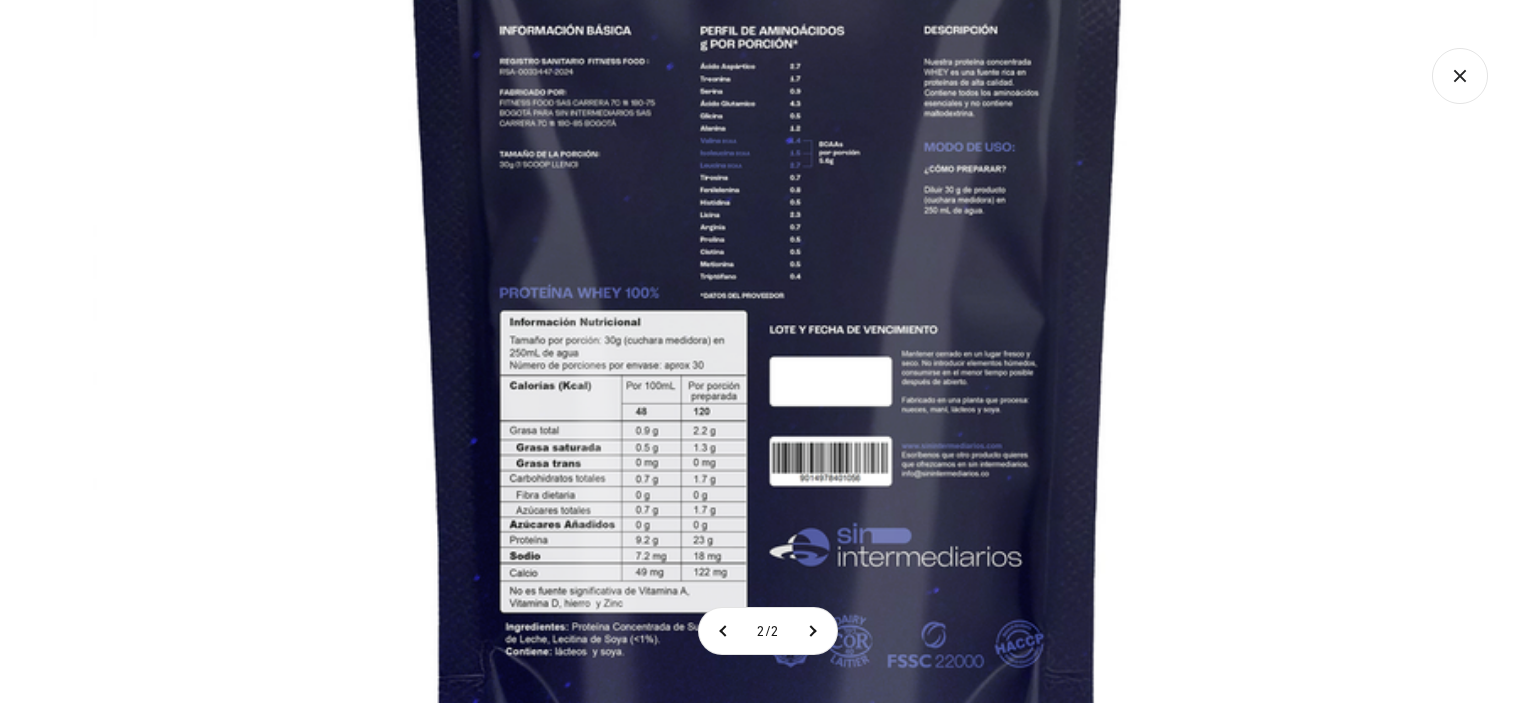 click 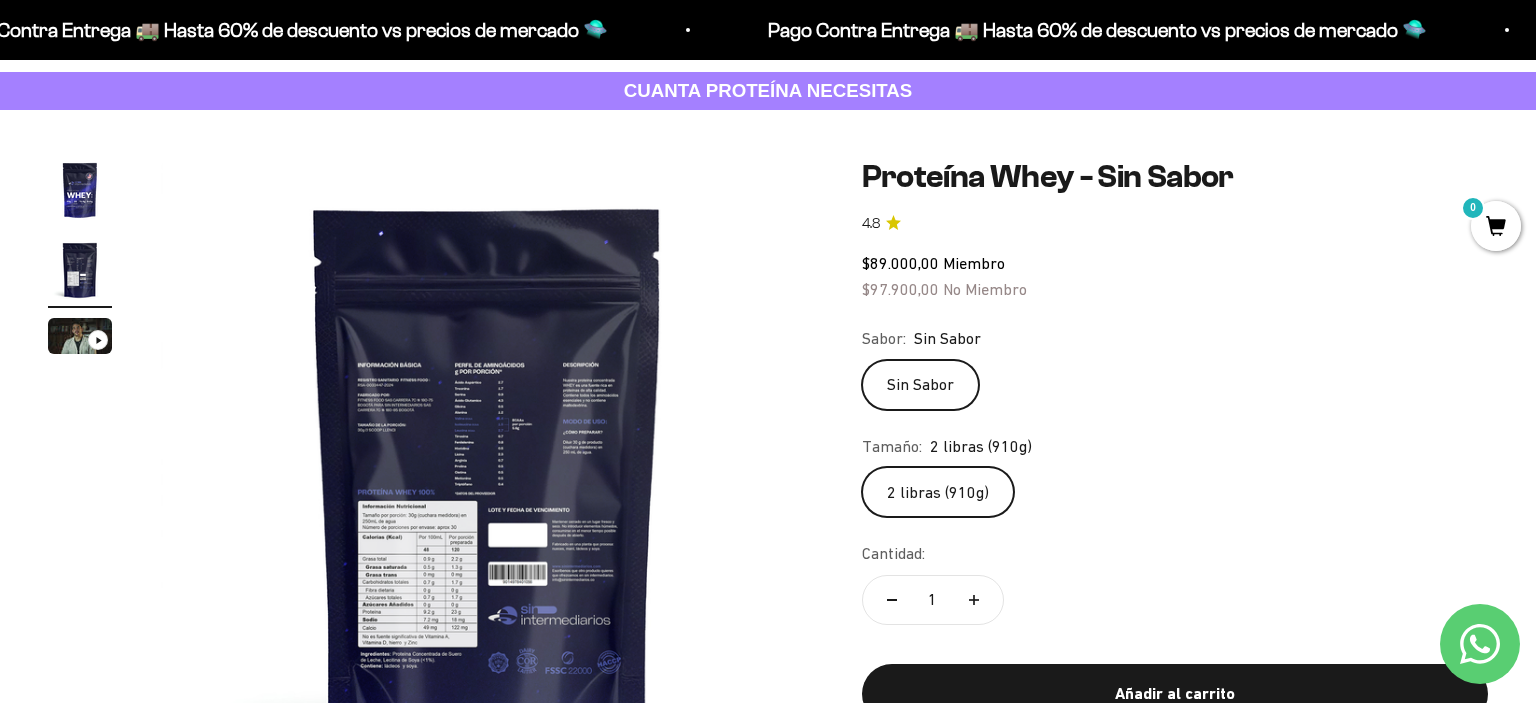 scroll, scrollTop: 113, scrollLeft: 0, axis: vertical 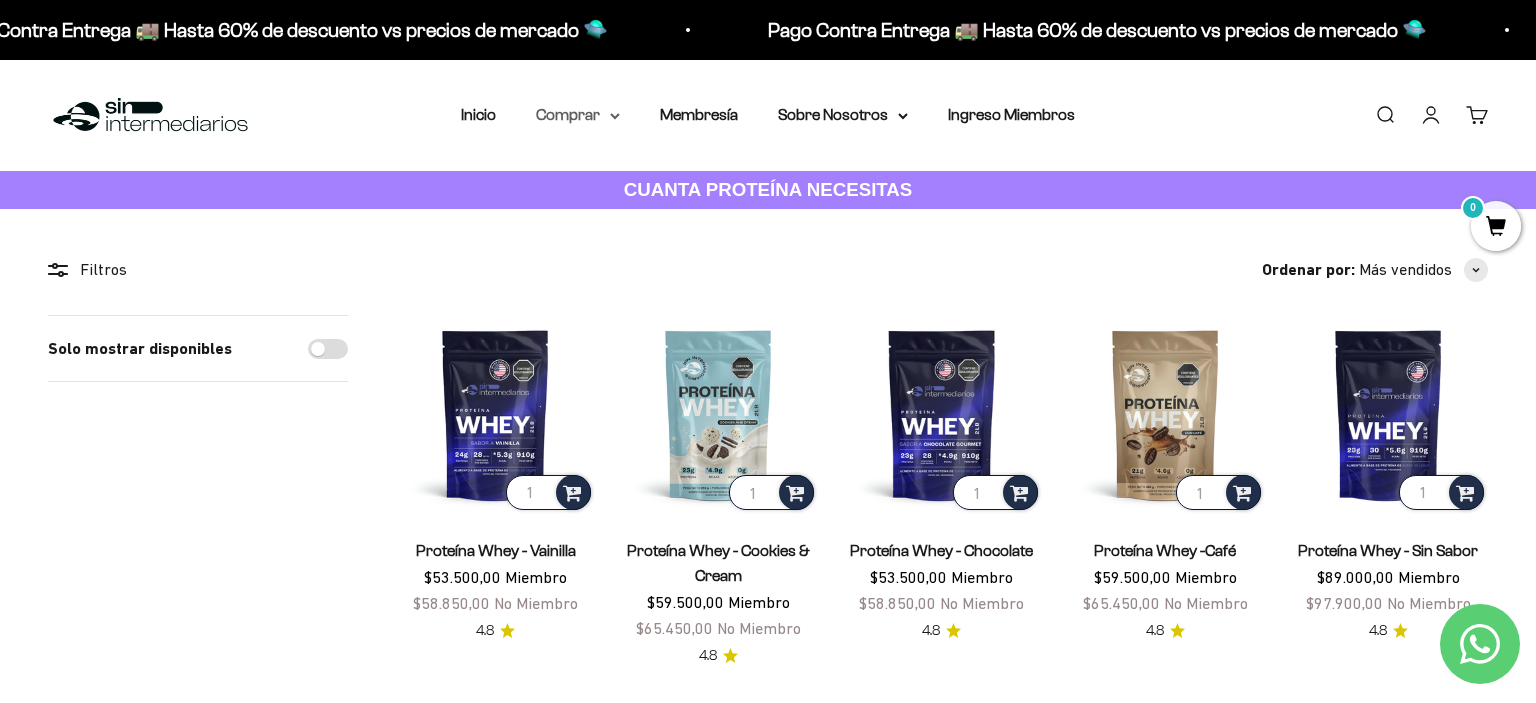 click on "Comprar" at bounding box center (578, 115) 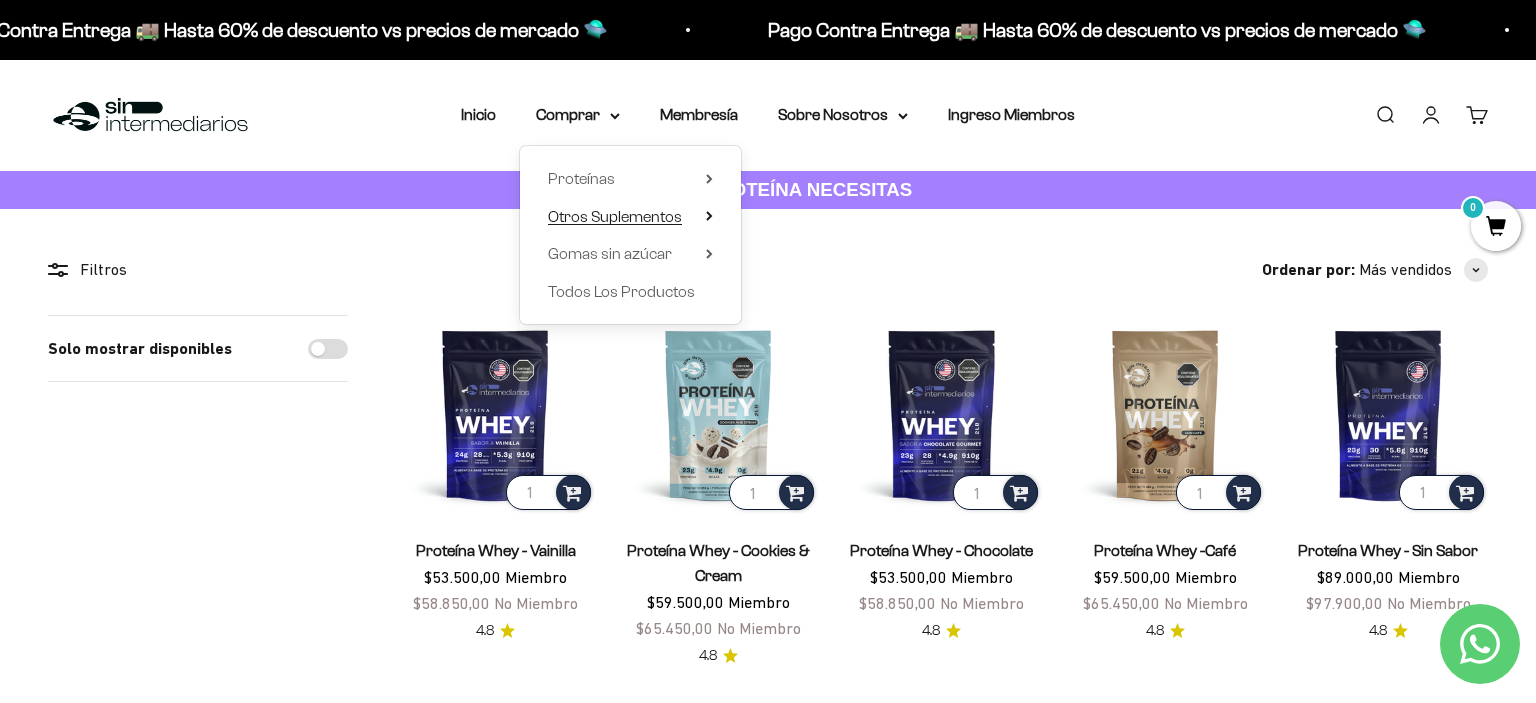 click on "Otros Suplementos" at bounding box center [630, 217] 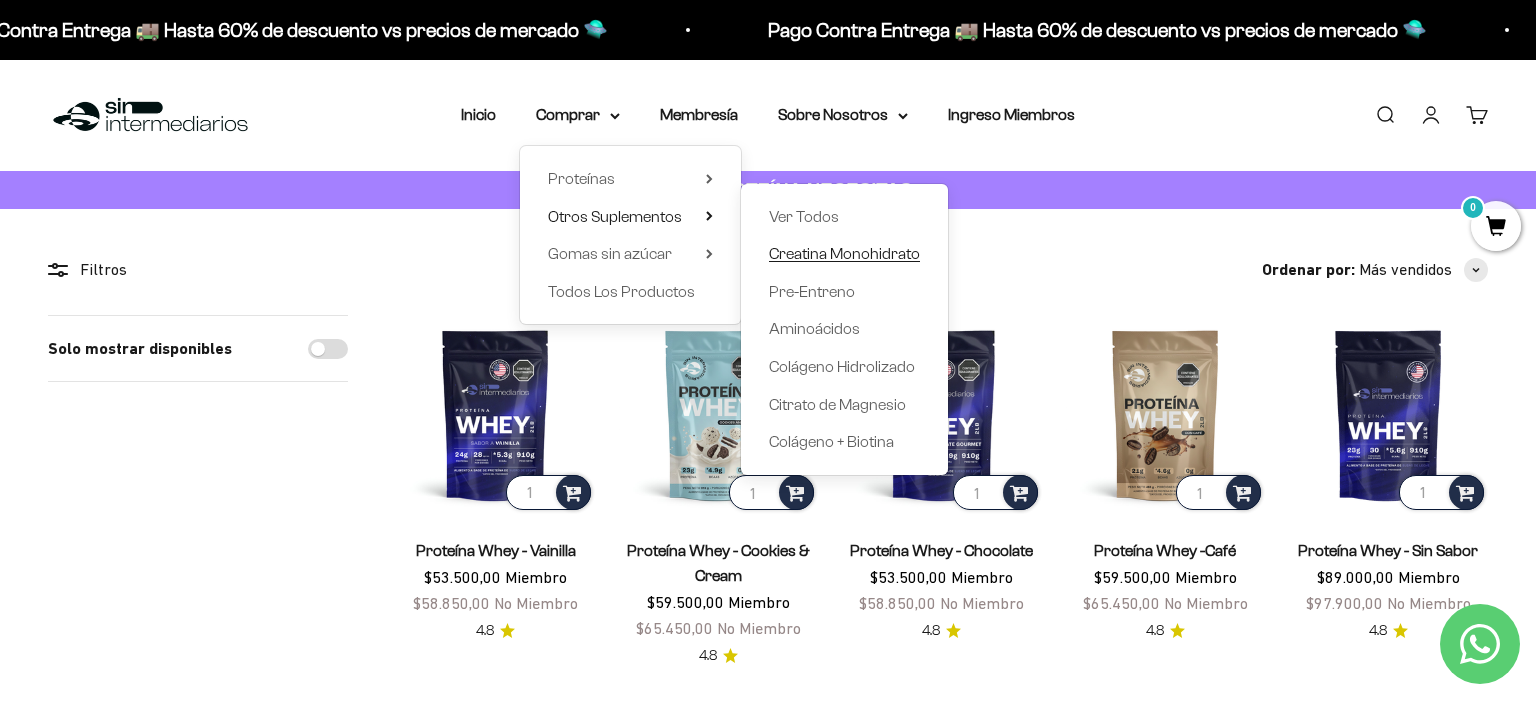 click on "Creatina Monohidrato" at bounding box center (844, 253) 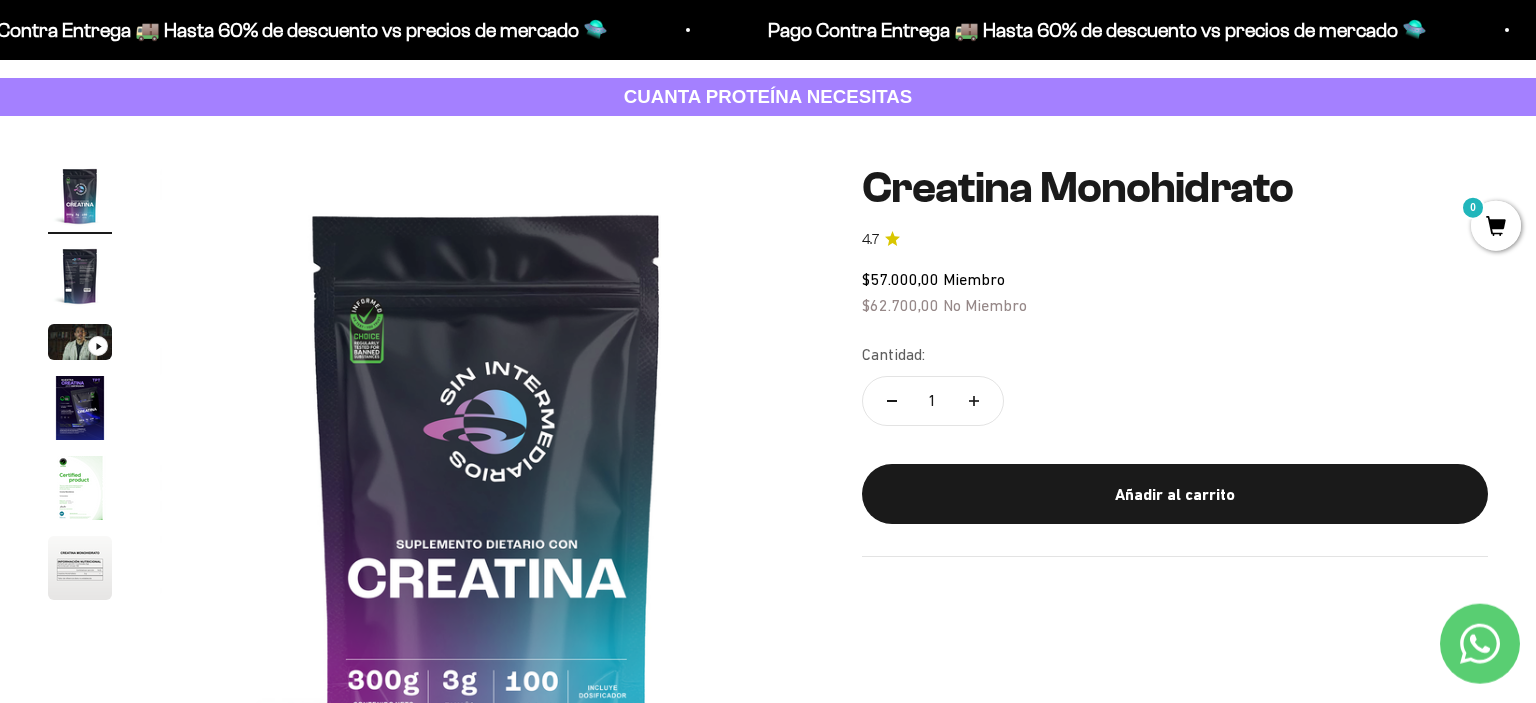 scroll, scrollTop: 92, scrollLeft: 0, axis: vertical 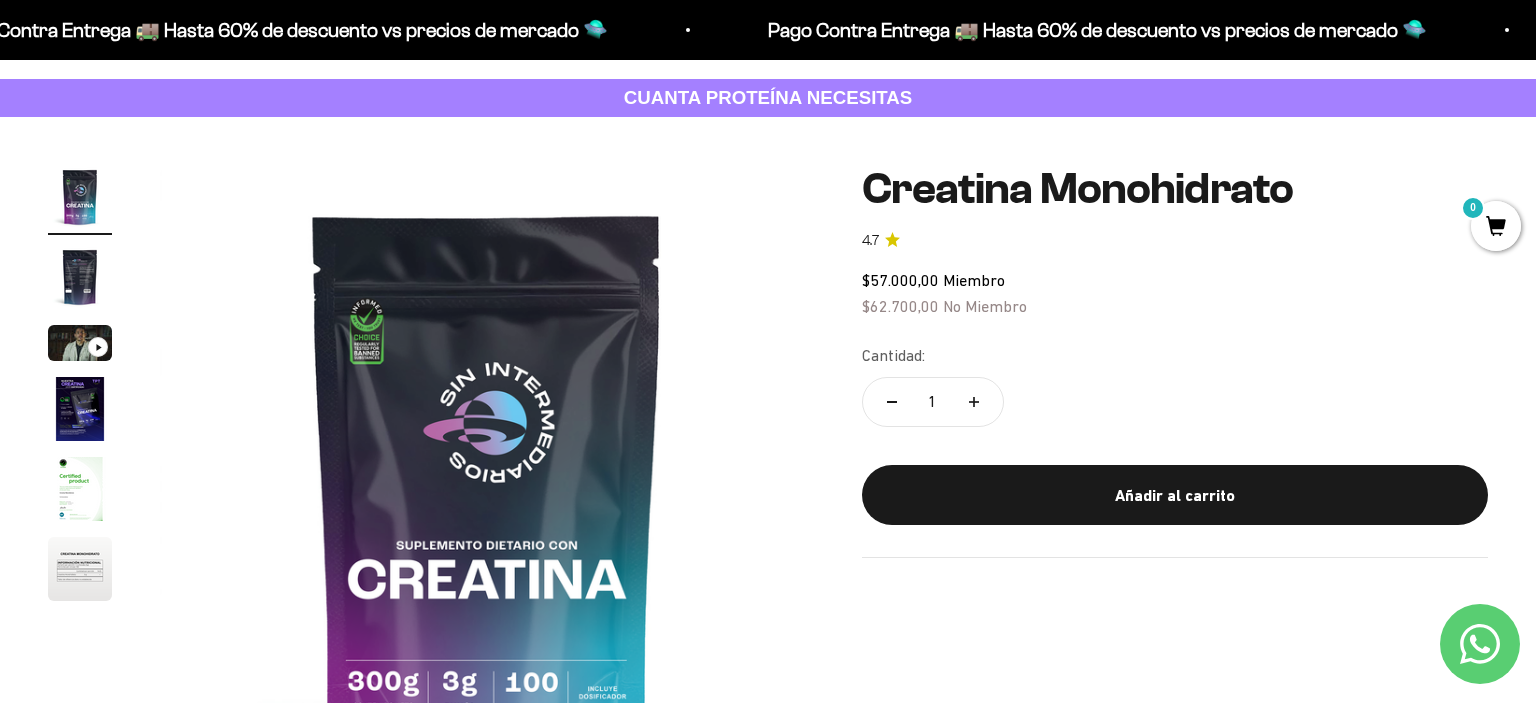 click at bounding box center (80, 277) 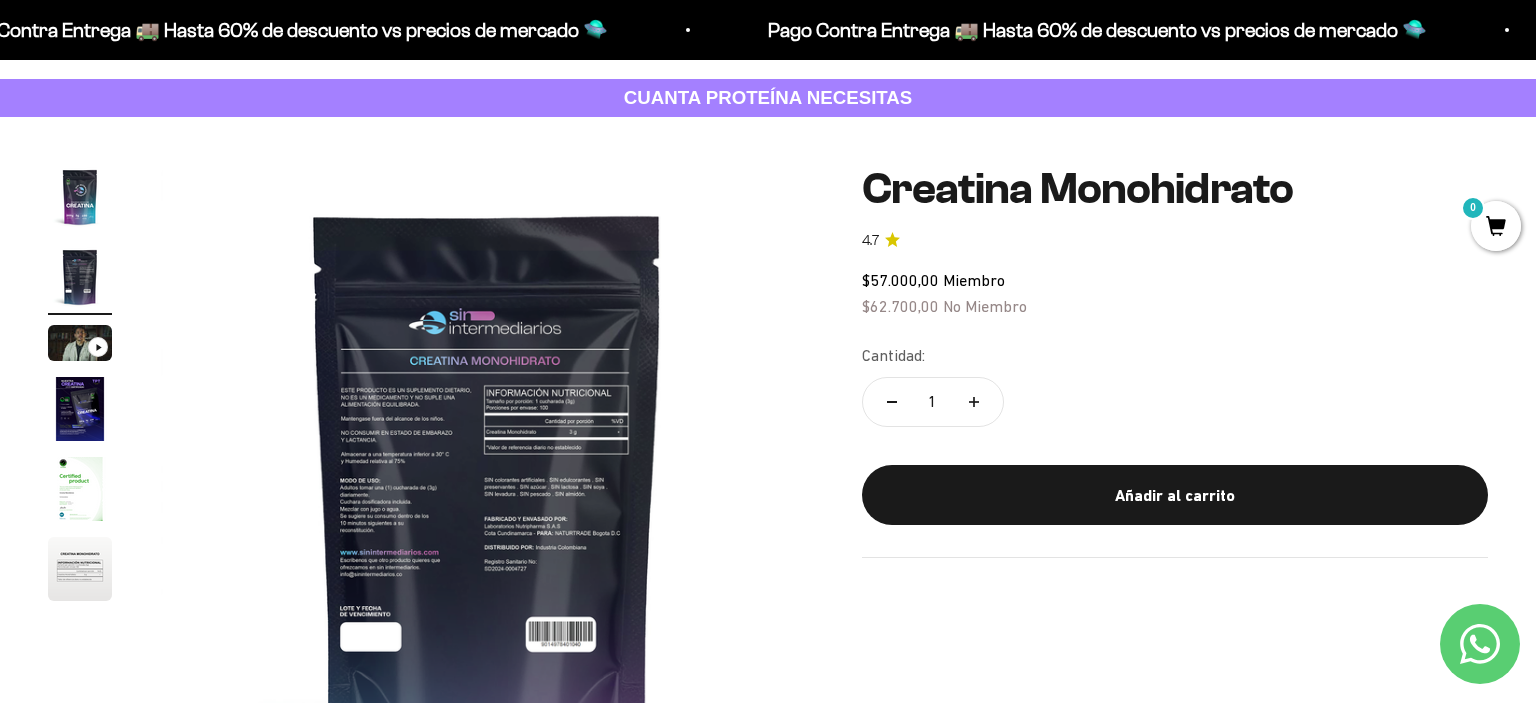 click at bounding box center (80, 197) 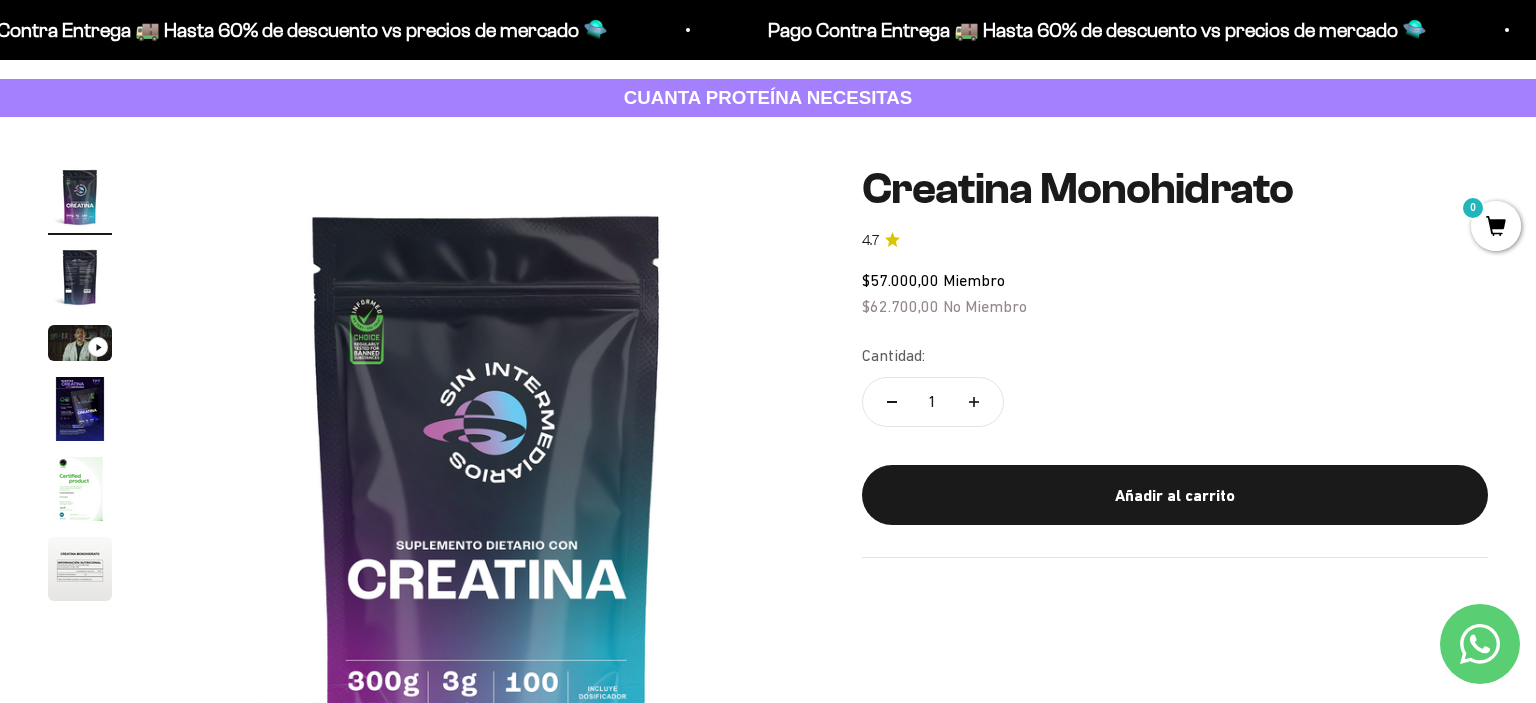 scroll, scrollTop: 0, scrollLeft: 0, axis: both 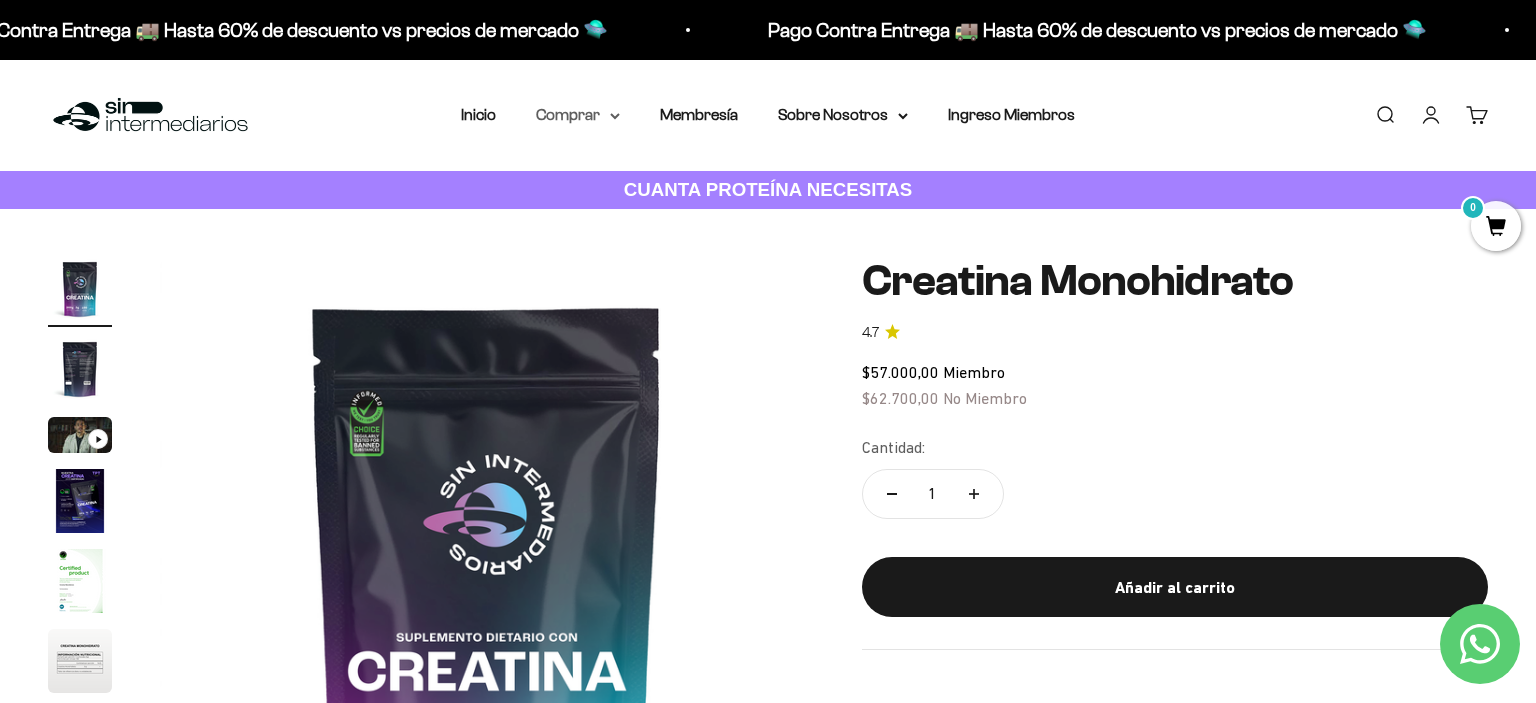click on "Comprar" at bounding box center [578, 115] 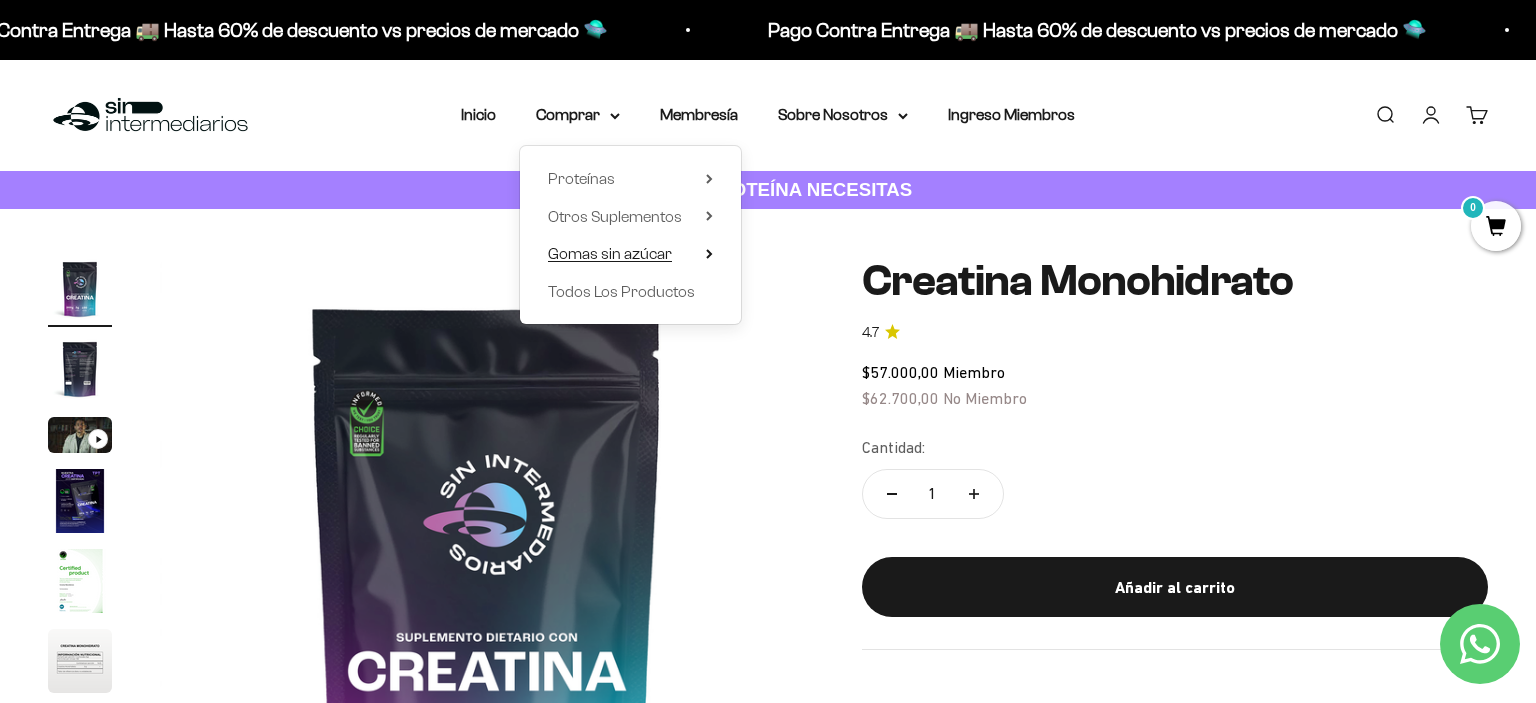 click on "Gomas sin azúcar" at bounding box center [630, 254] 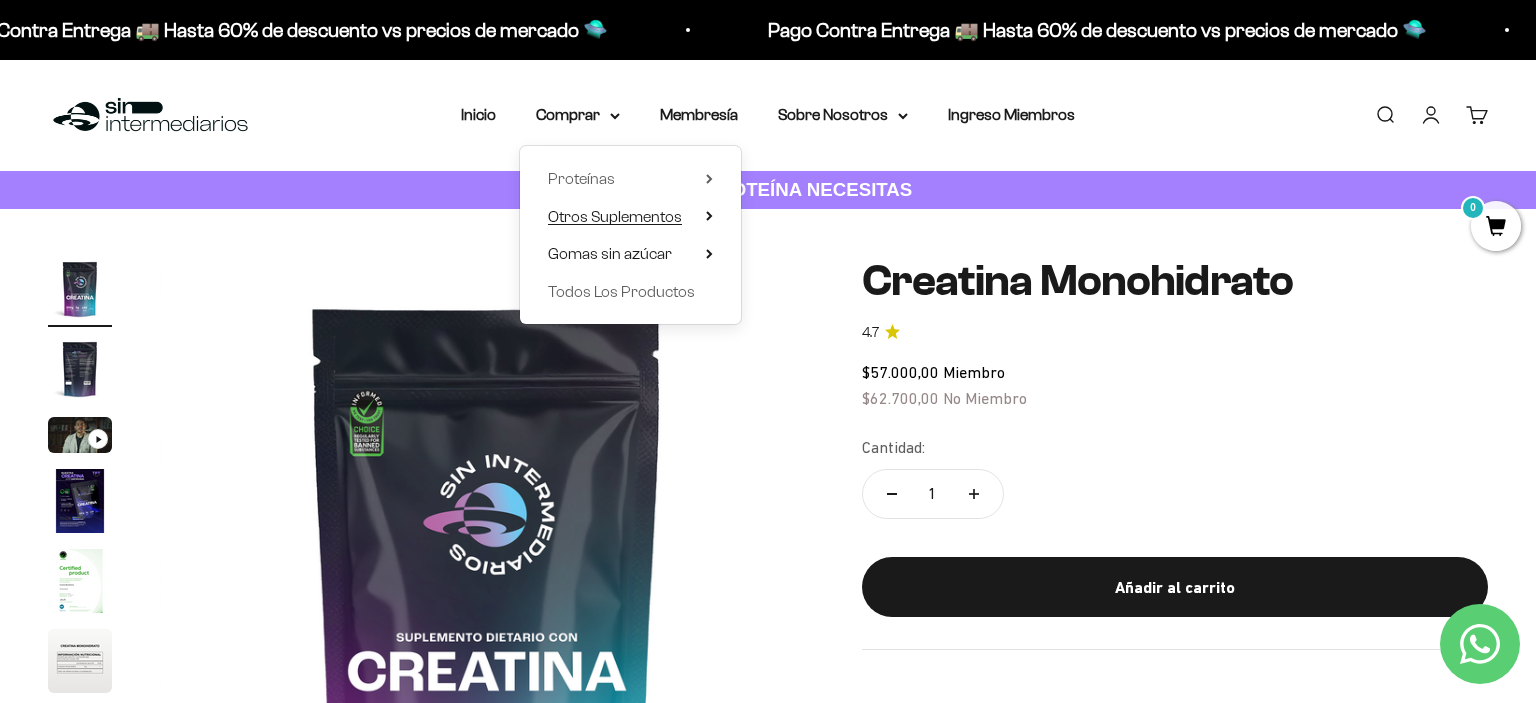 click on "Otros Suplementos" at bounding box center (615, 216) 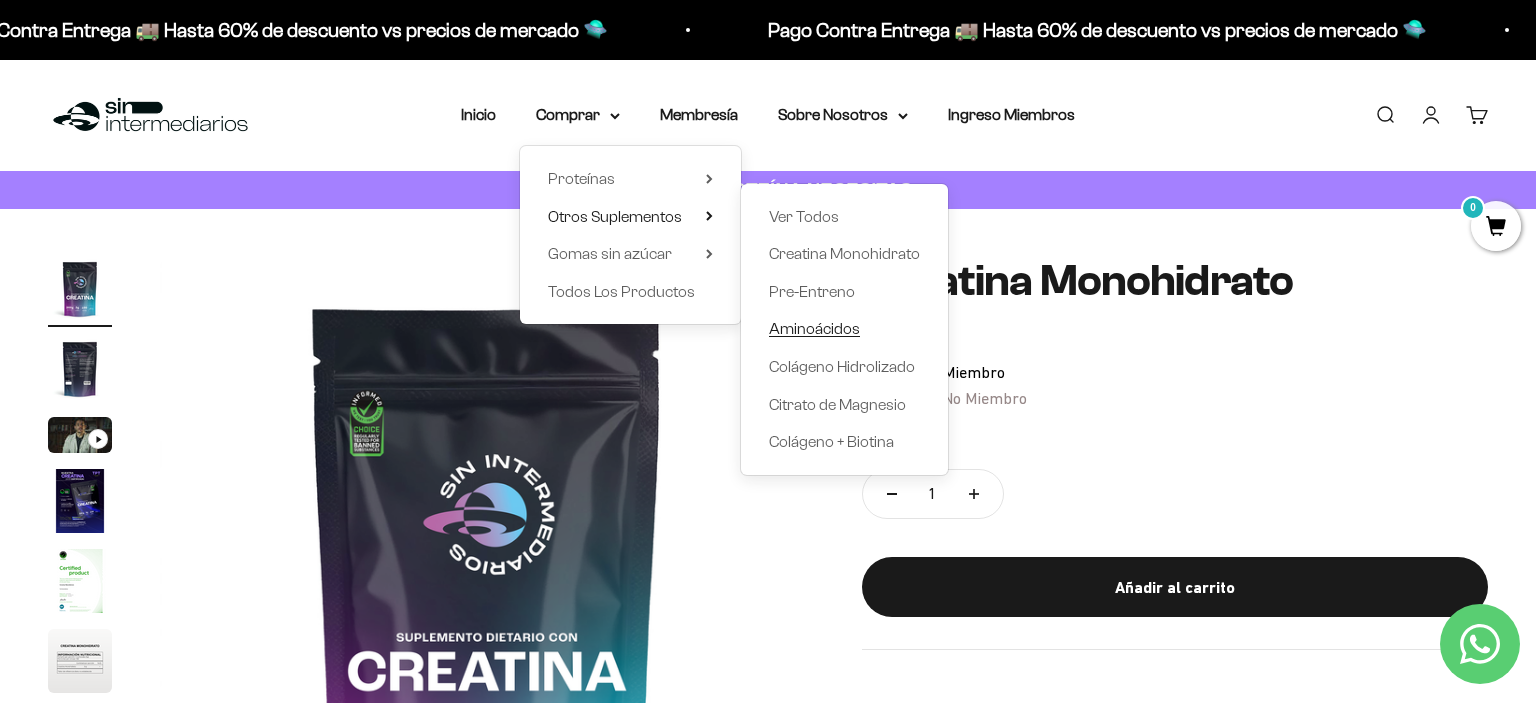 click on "Aminoácidos" at bounding box center (814, 328) 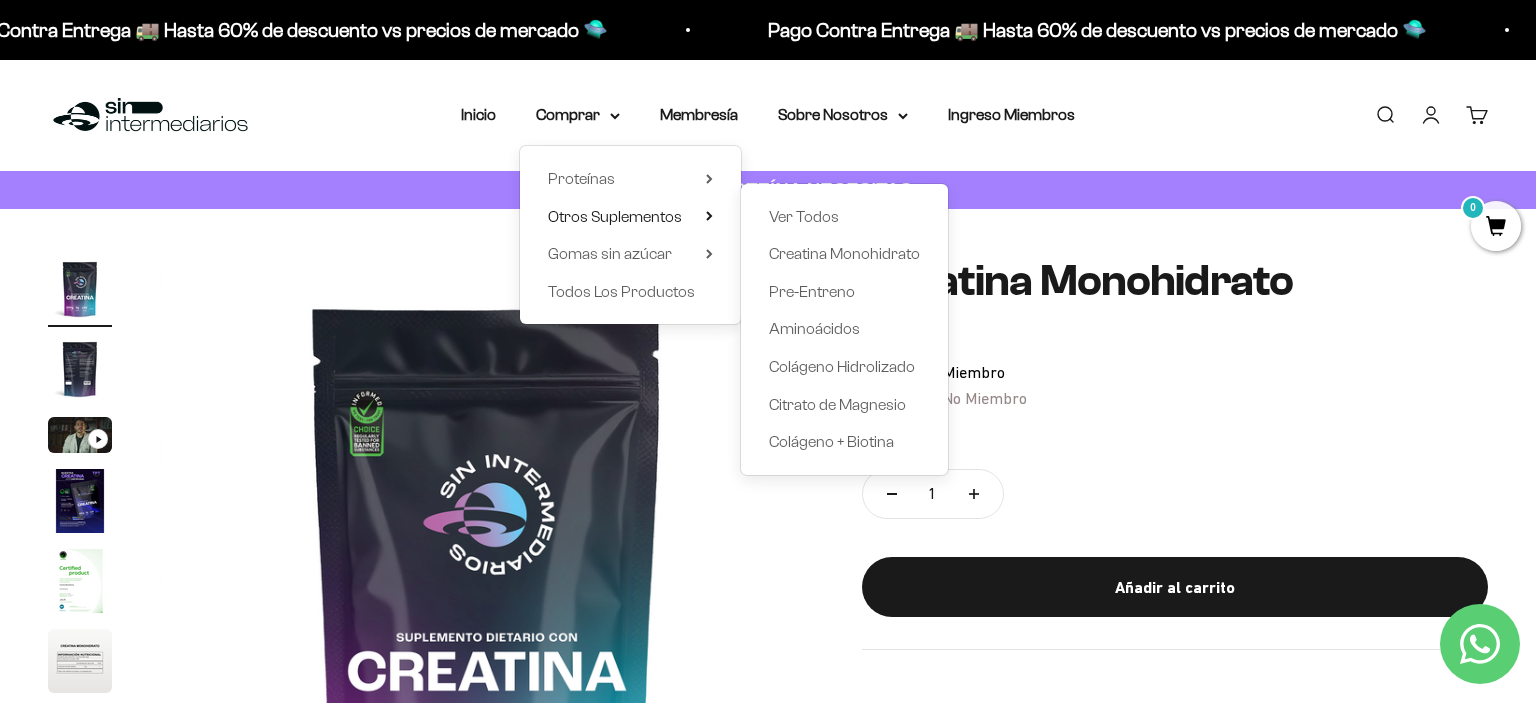 click on "Creatina Monohidrato 4.7
$57.000,00   Miembro $62.700,00   No Miembro
Cantidad:
1
Añadir al carrito" 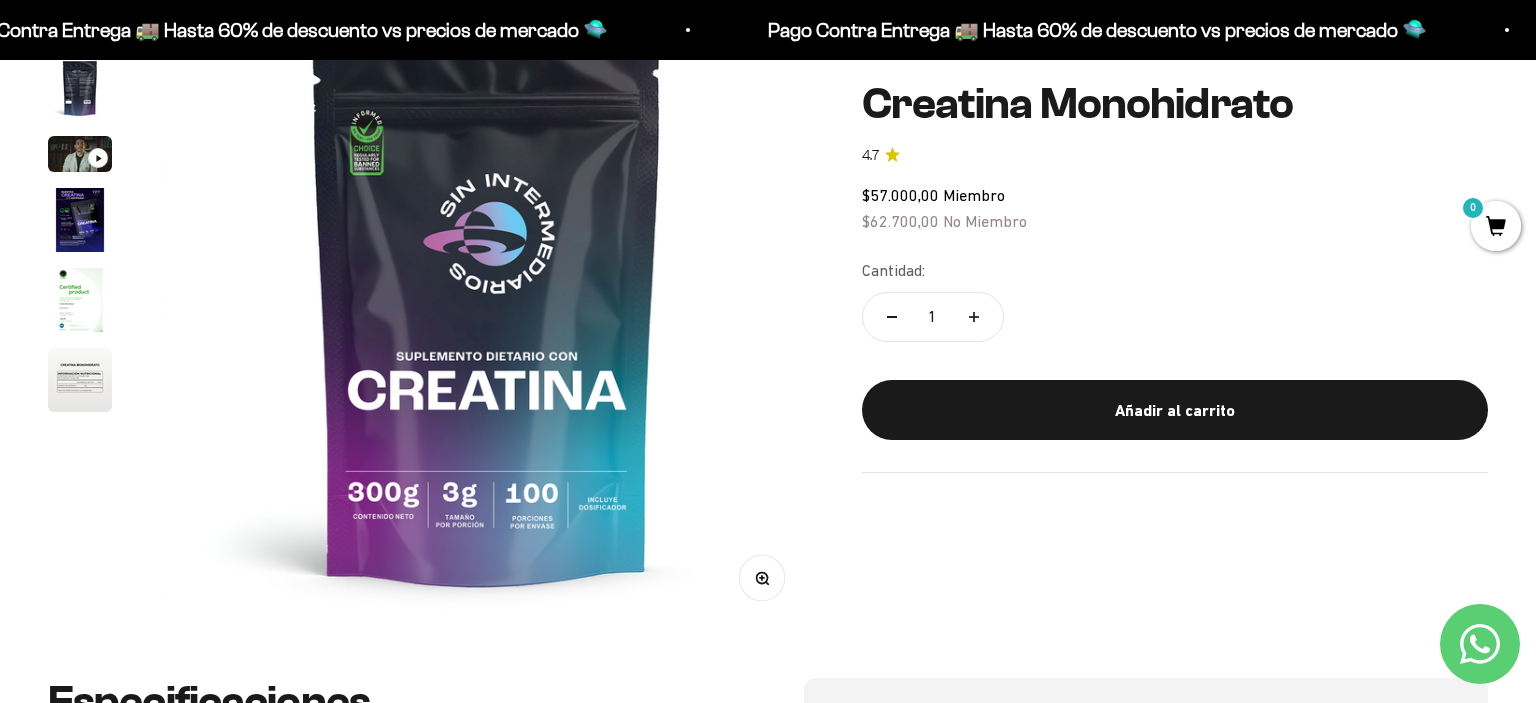 scroll, scrollTop: 0, scrollLeft: 0, axis: both 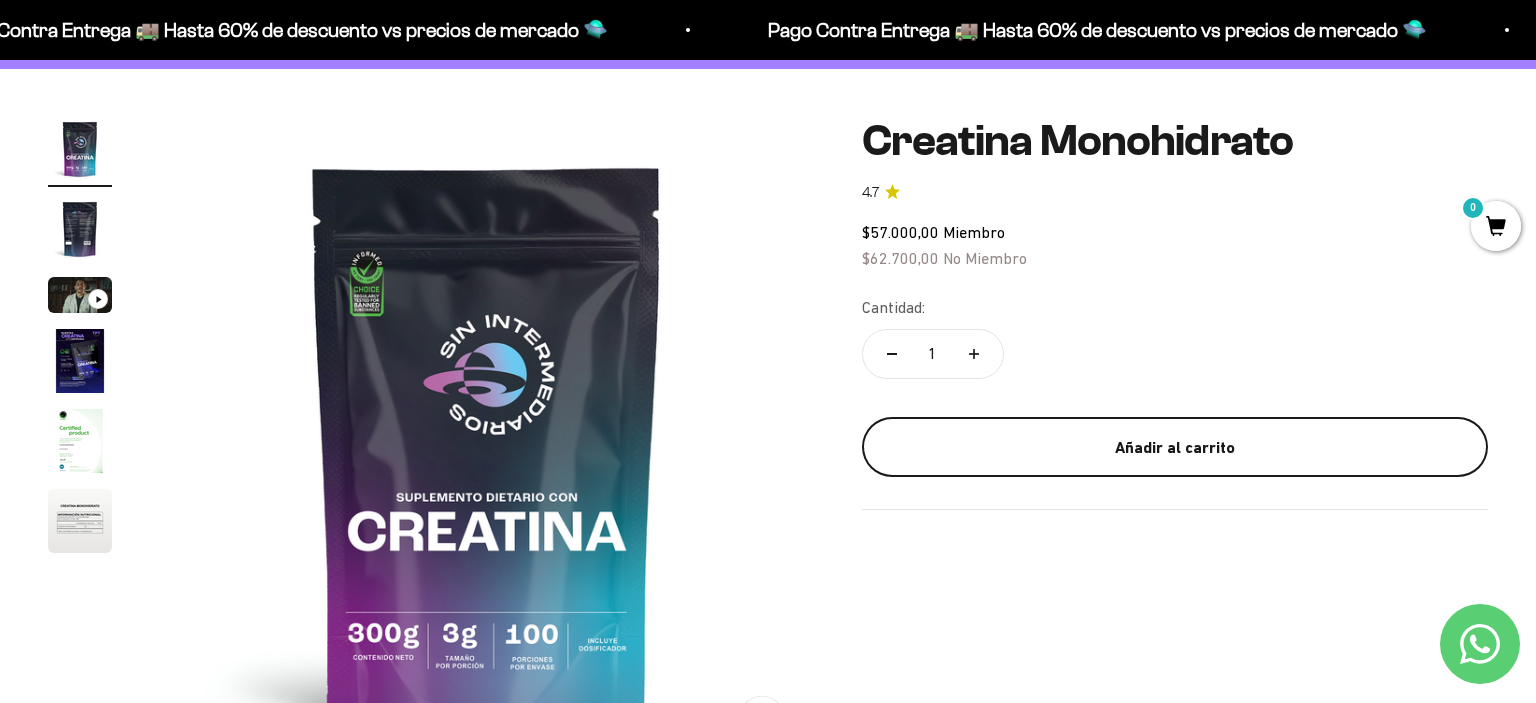 click on "Añadir al carrito" at bounding box center (1175, 448) 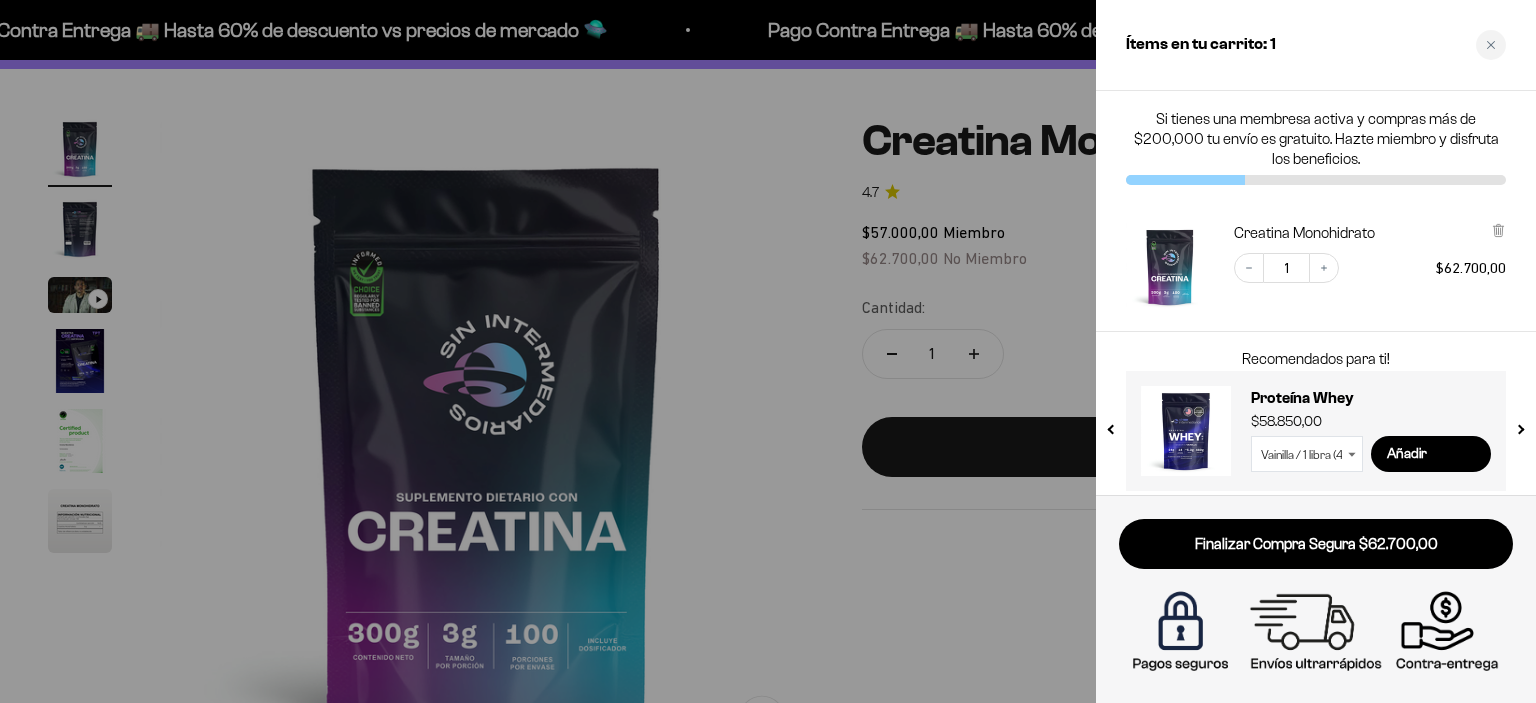 click at bounding box center [768, 351] 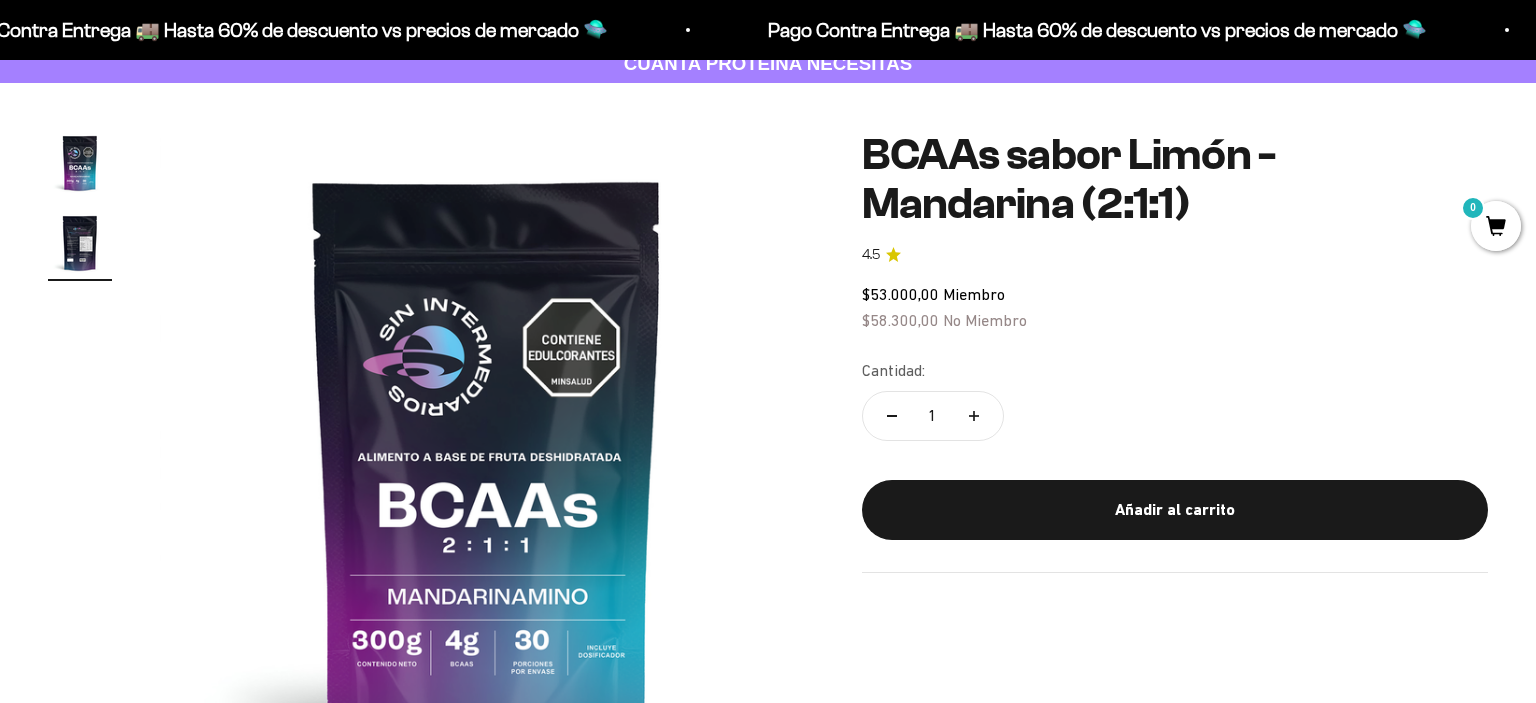 scroll, scrollTop: 126, scrollLeft: 0, axis: vertical 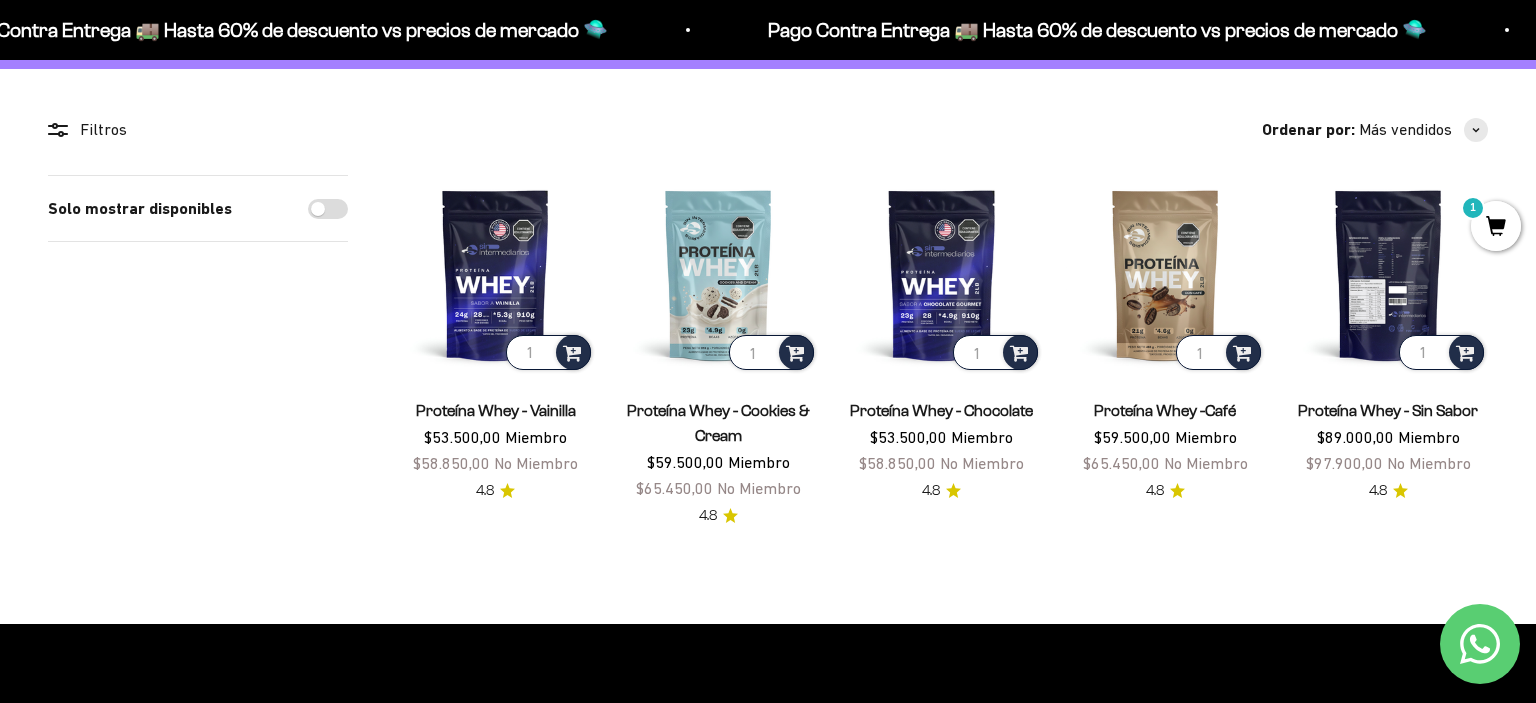 click at bounding box center (1388, 274) 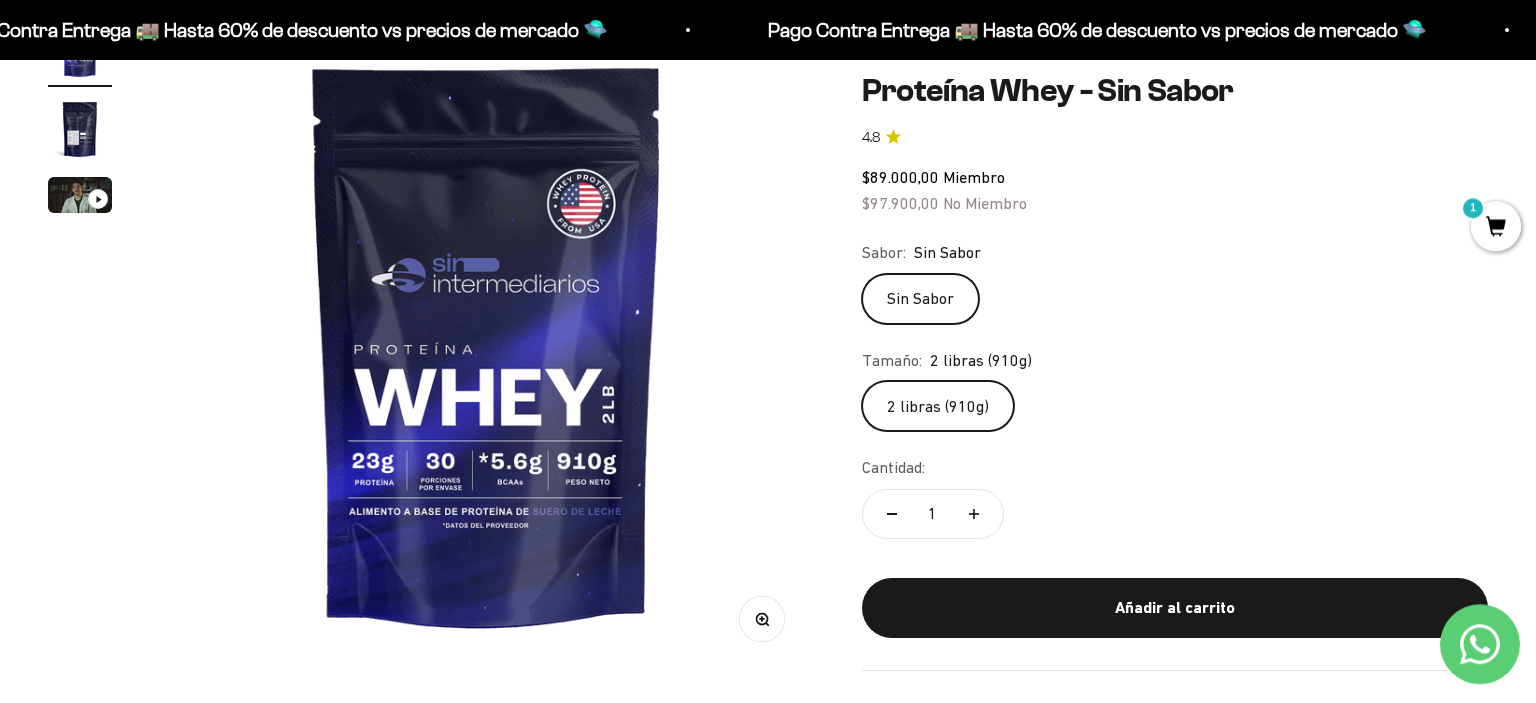 scroll, scrollTop: 281, scrollLeft: 0, axis: vertical 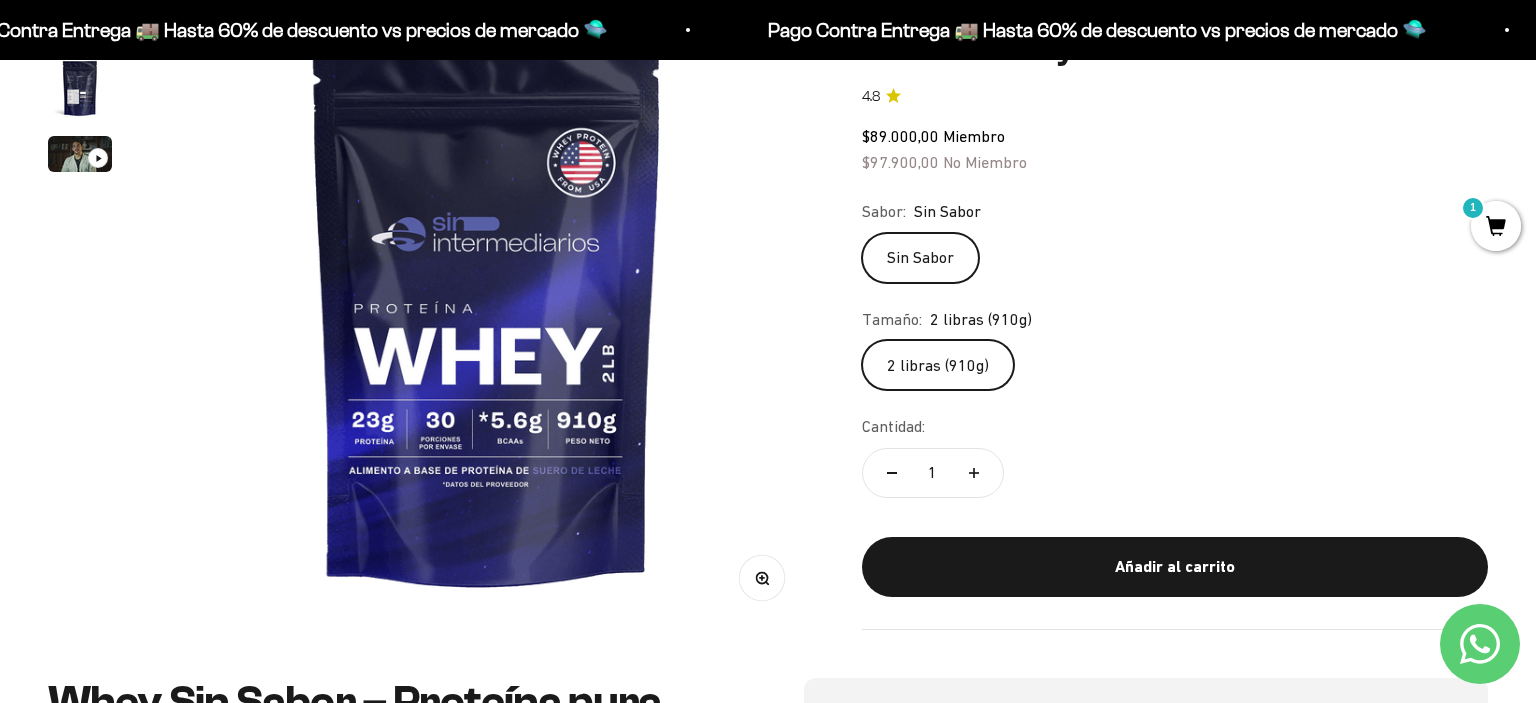 click 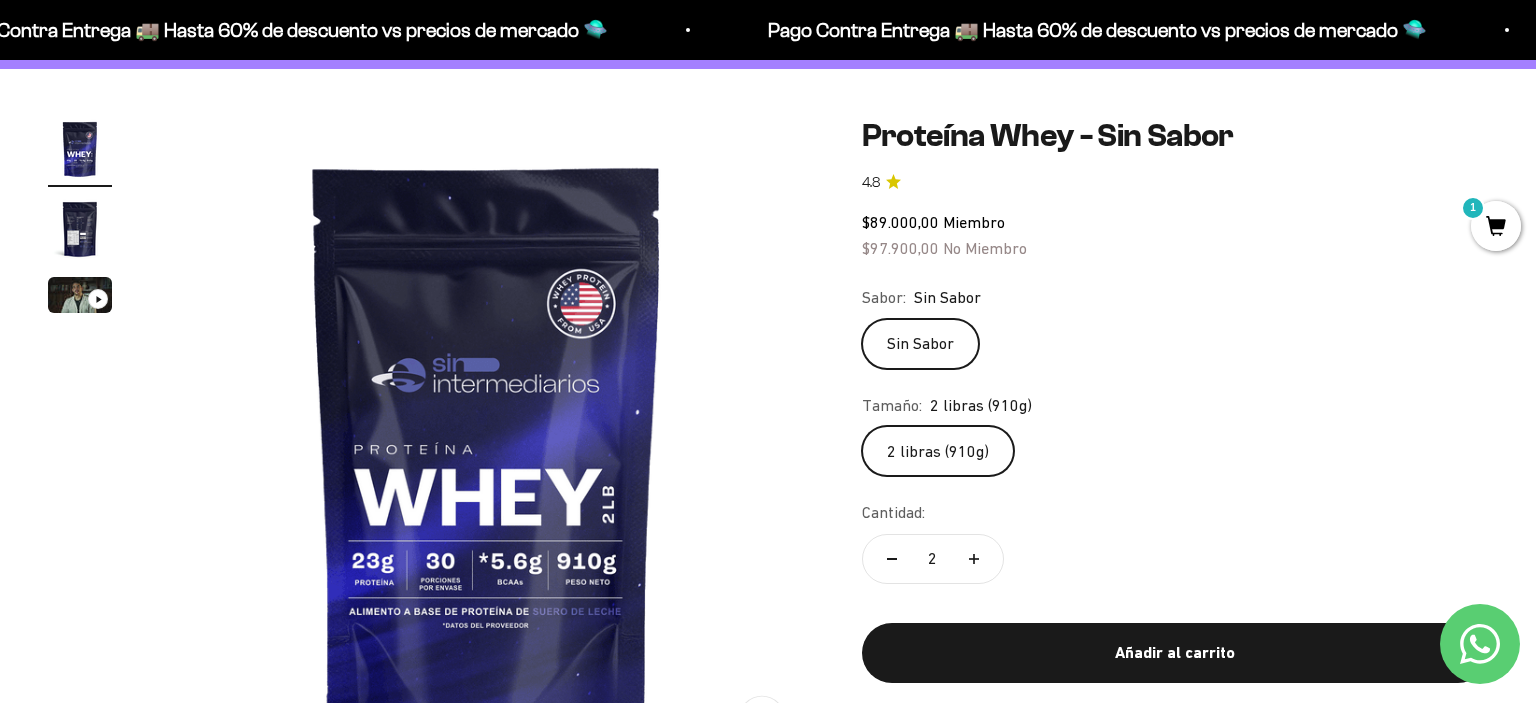 scroll, scrollTop: 281, scrollLeft: 0, axis: vertical 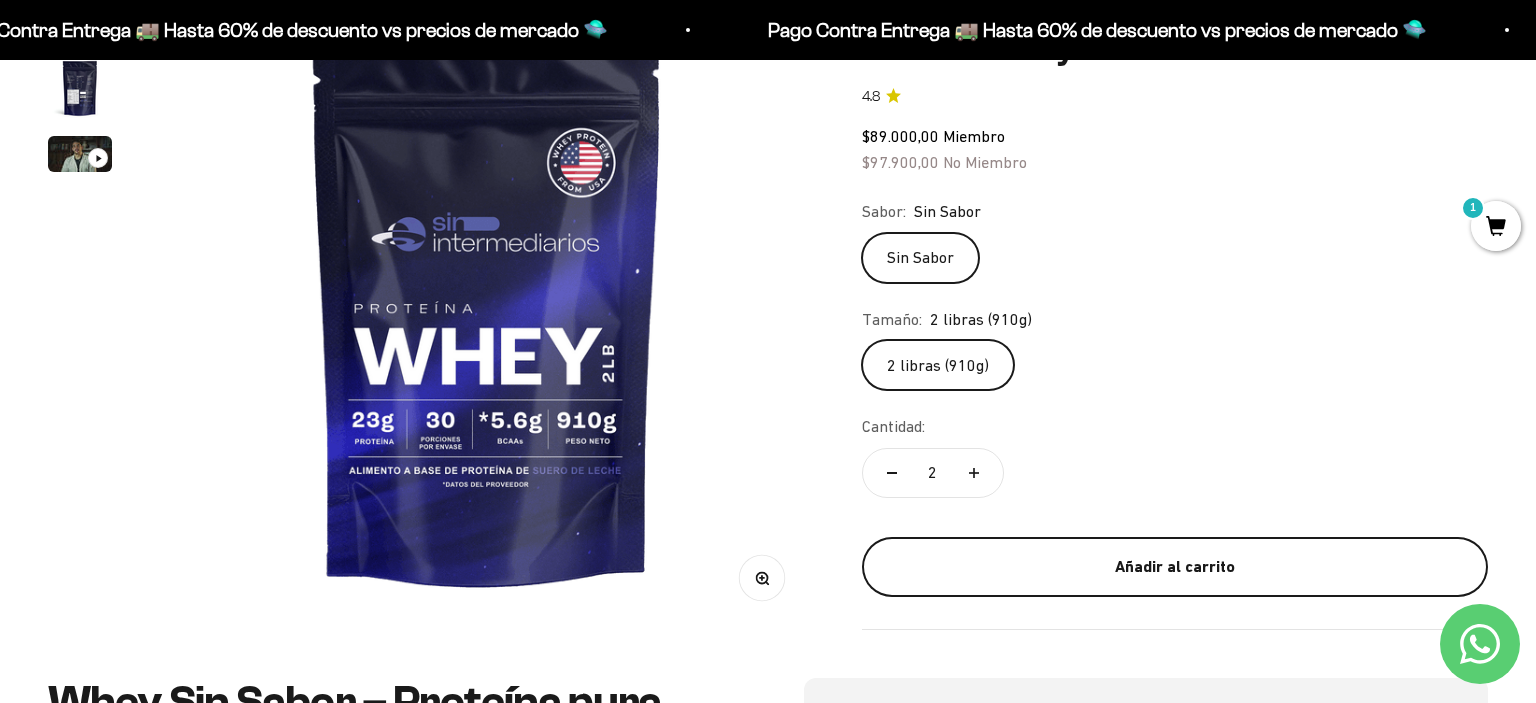 click on "Añadir al carrito" at bounding box center [1175, 567] 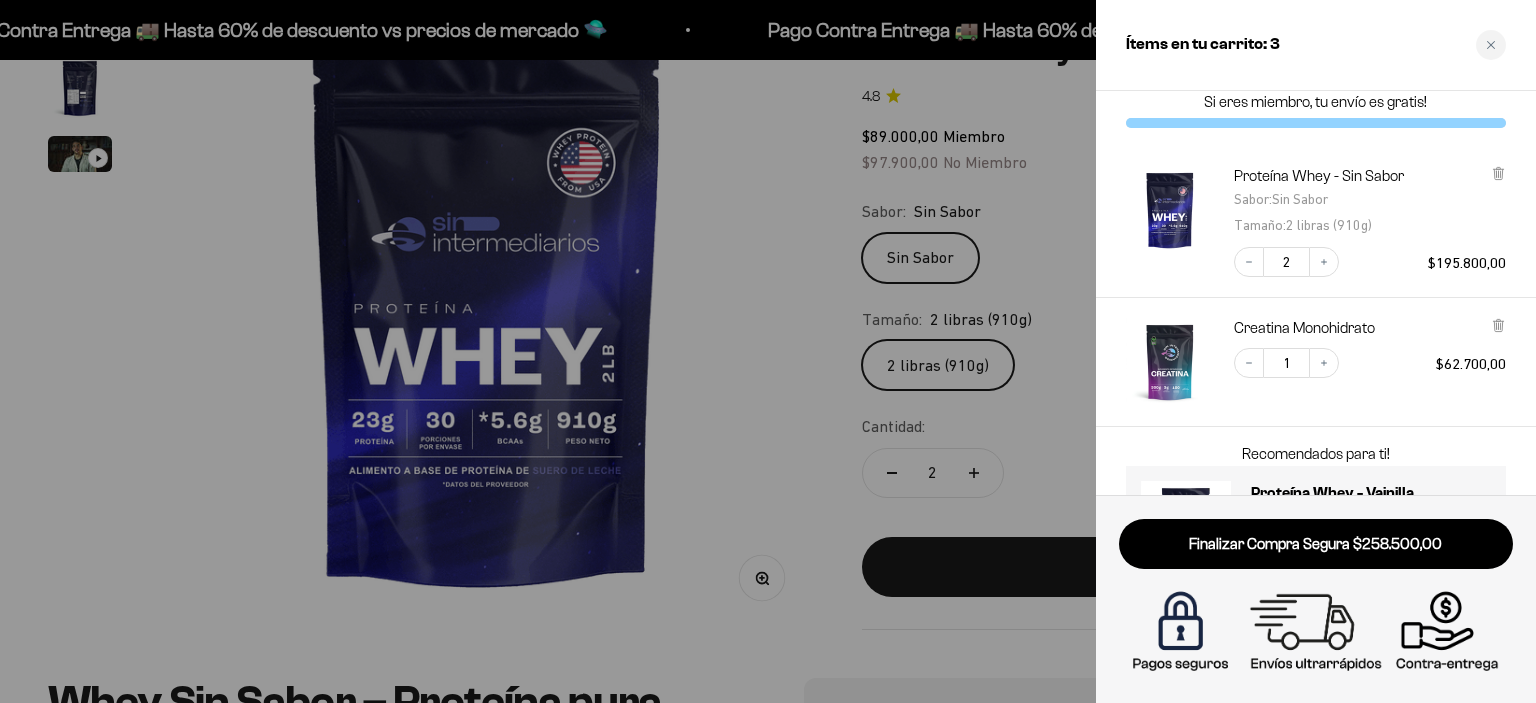 scroll, scrollTop: 0, scrollLeft: 0, axis: both 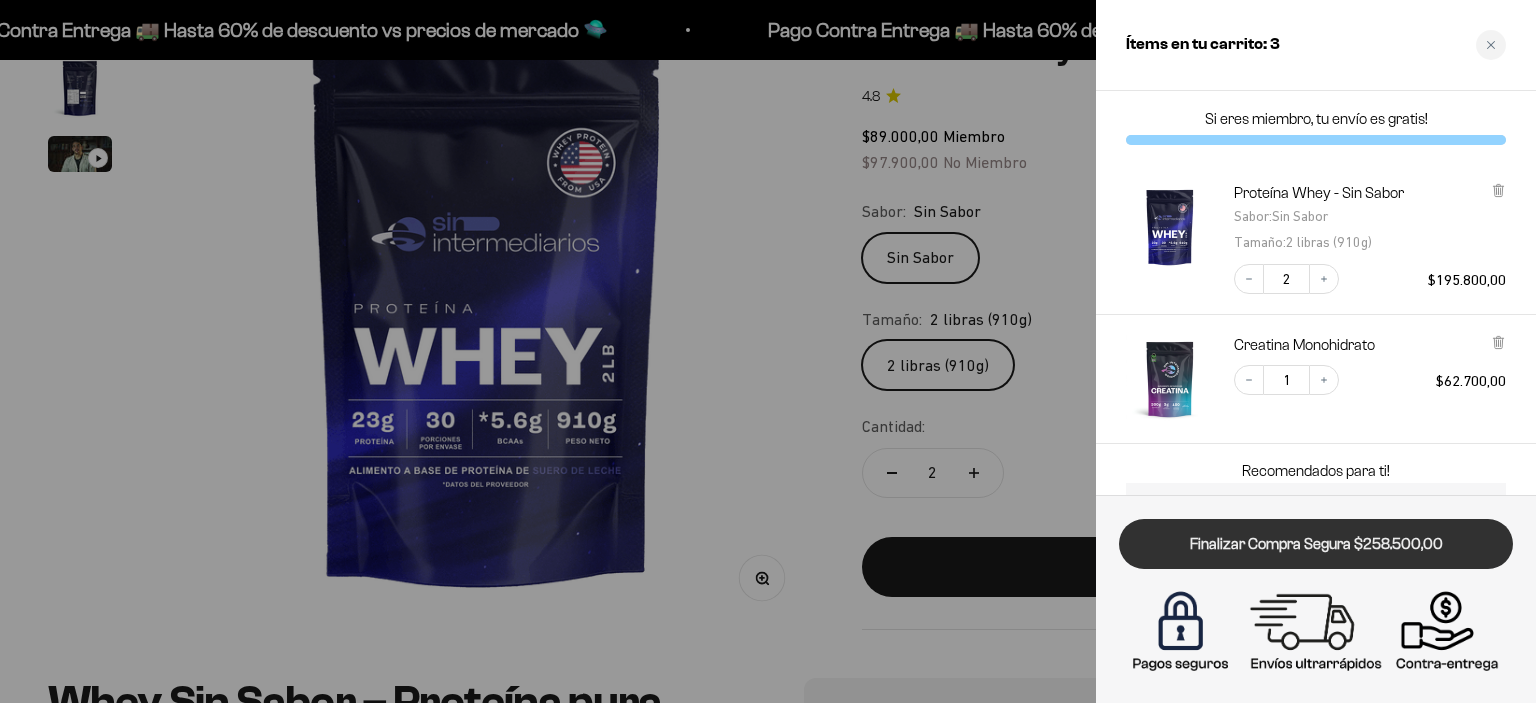 click on "Finalizar Compra Segura $258.500,00" at bounding box center (1316, 544) 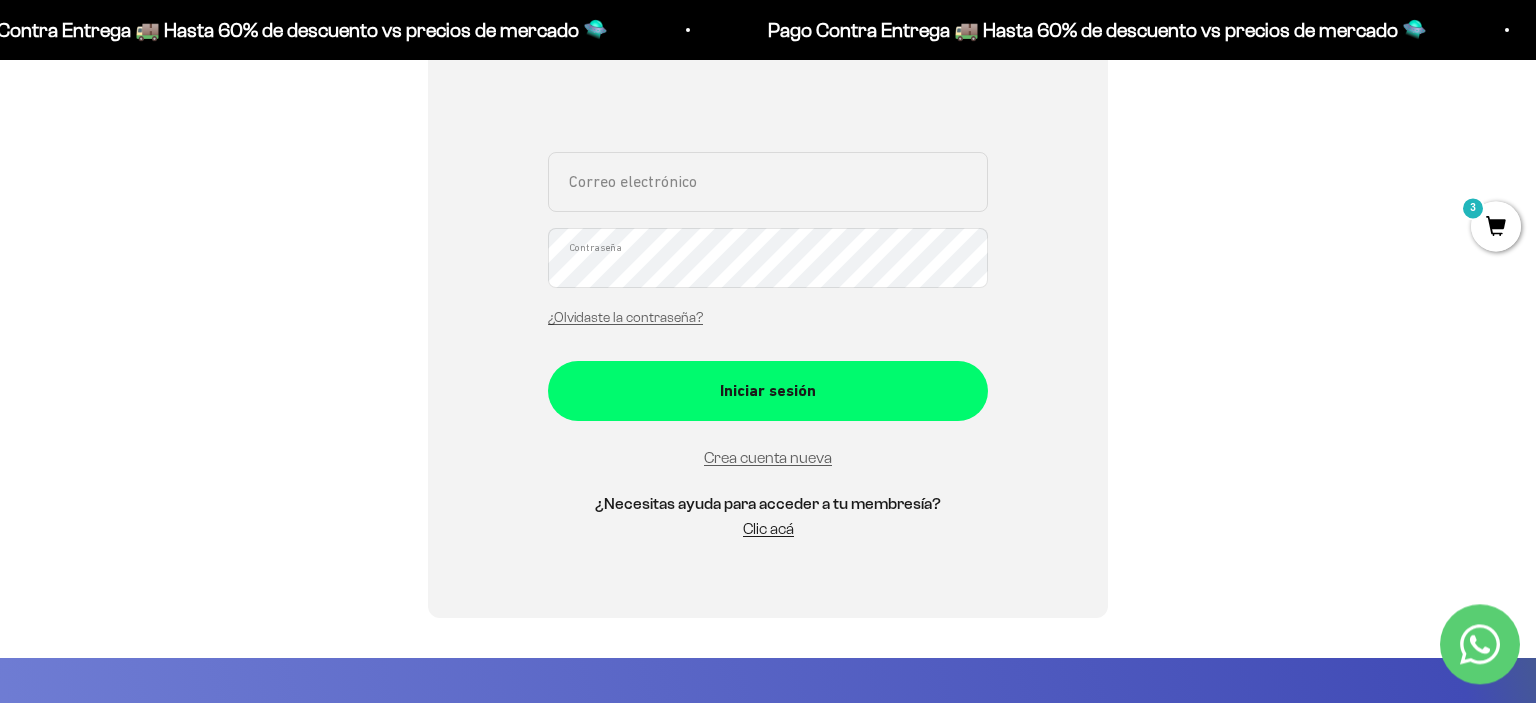 scroll, scrollTop: 281, scrollLeft: 0, axis: vertical 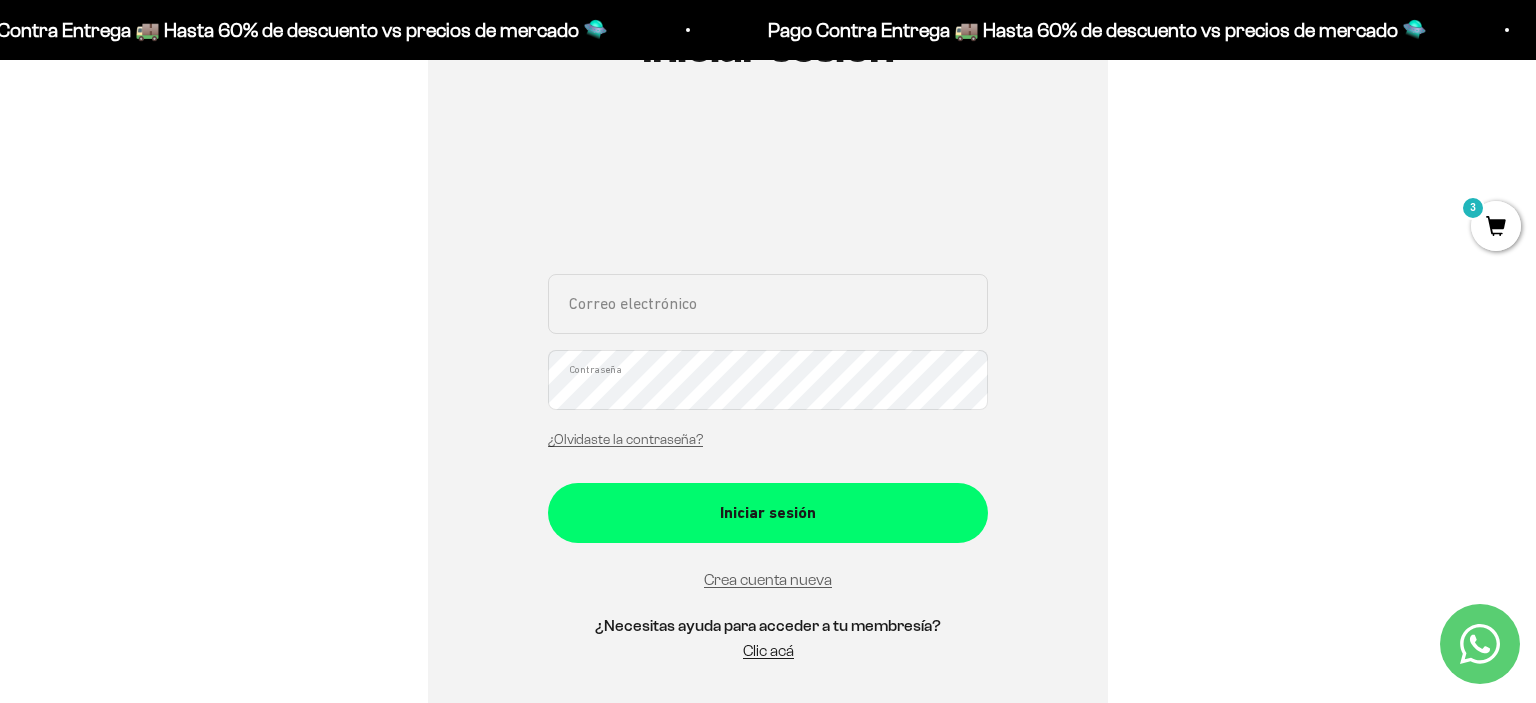 click on "Correo electrónico" at bounding box center [768, 304] 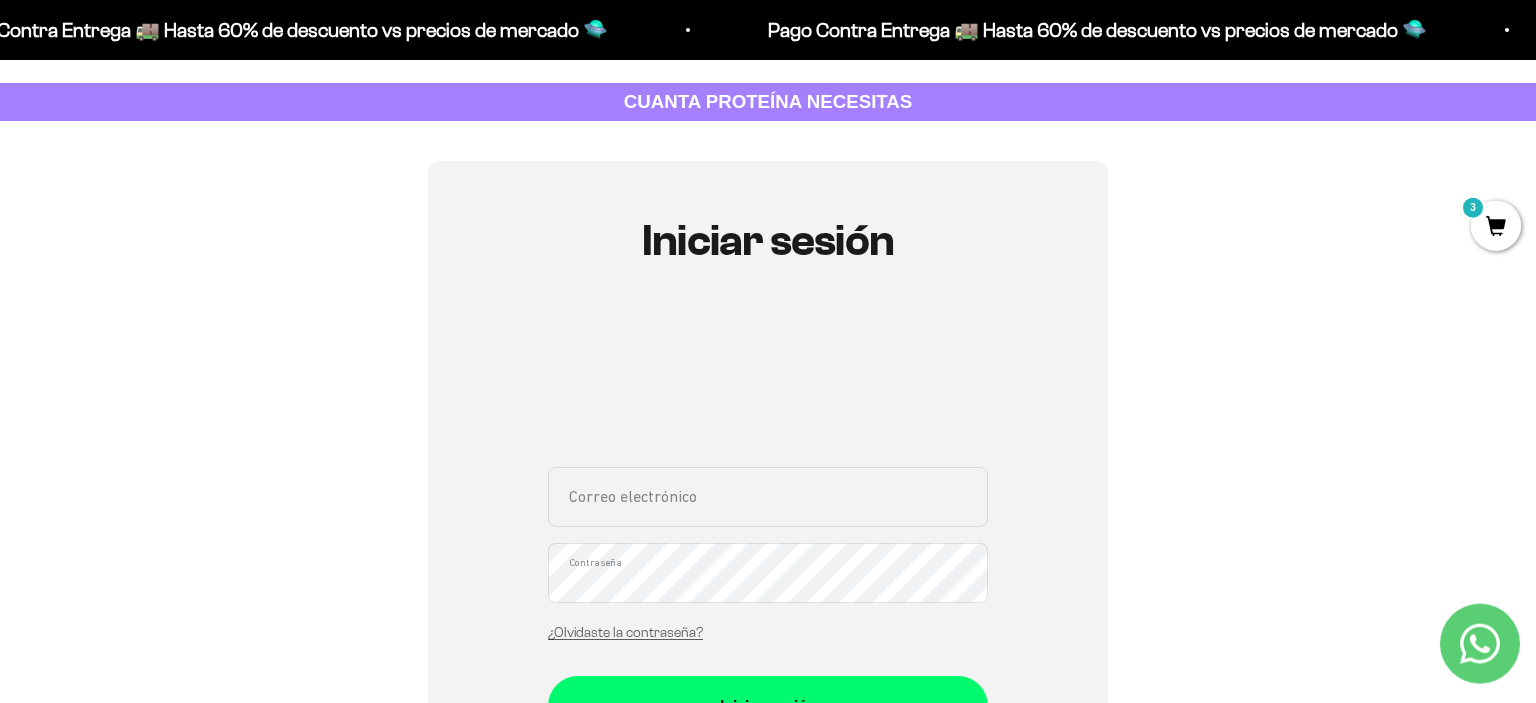 scroll, scrollTop: 140, scrollLeft: 0, axis: vertical 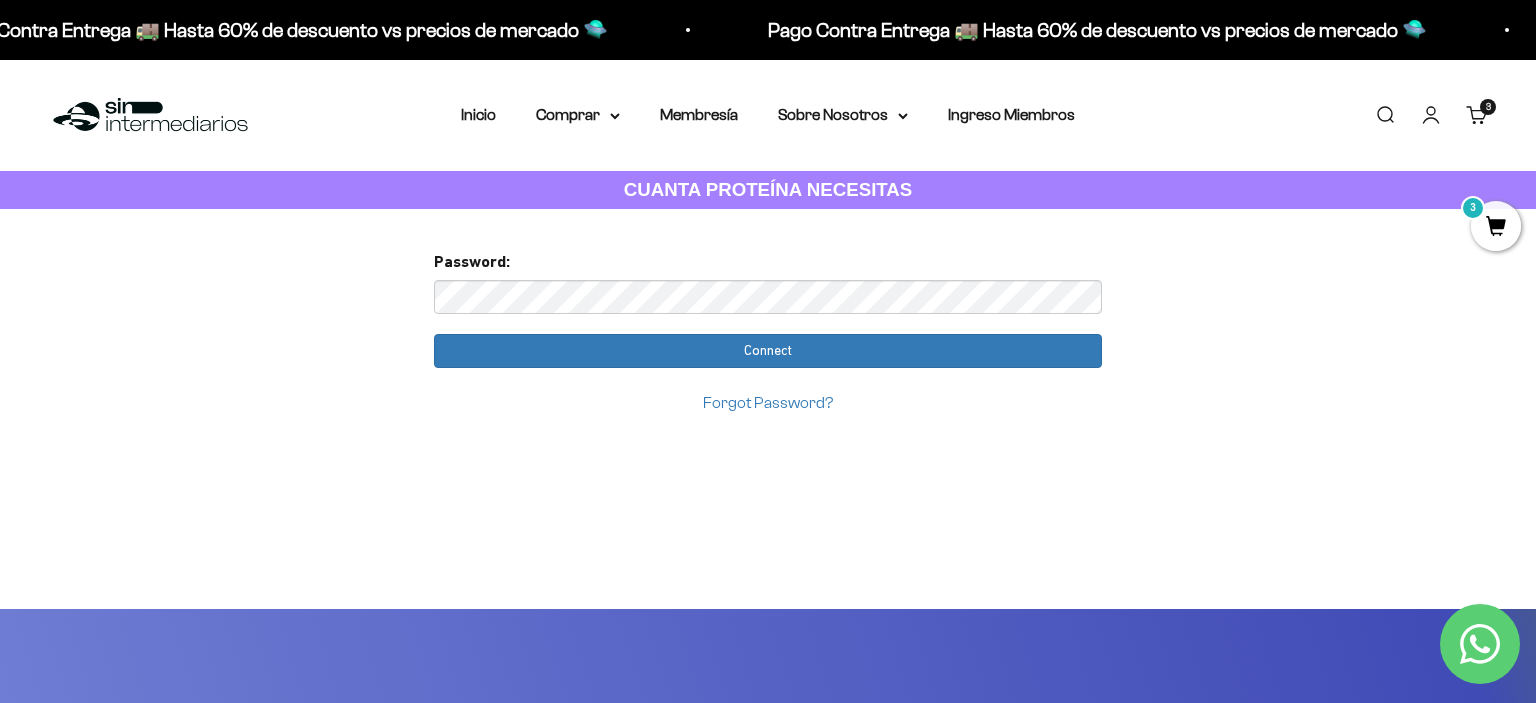 click on "Iniciar sesión" at bounding box center [1431, 115] 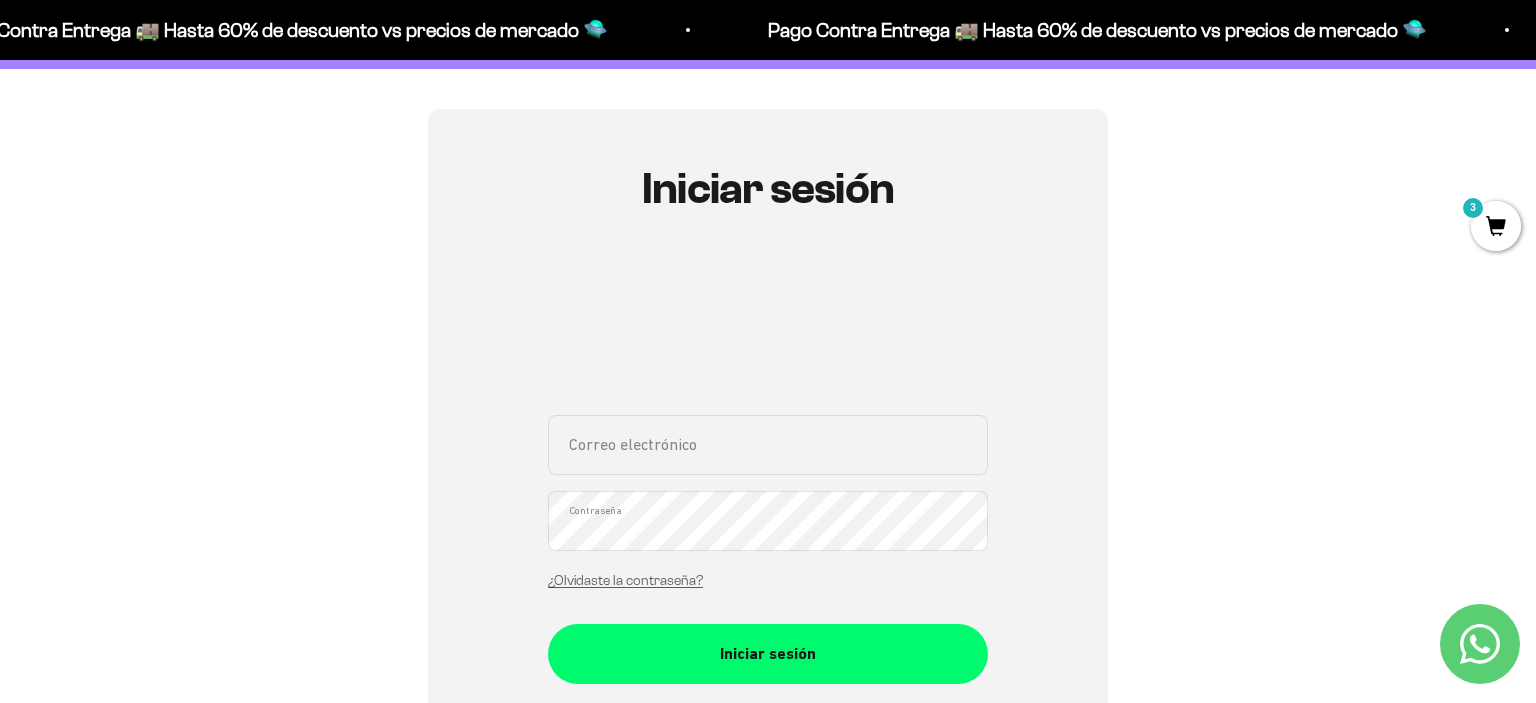 scroll, scrollTop: 0, scrollLeft: 0, axis: both 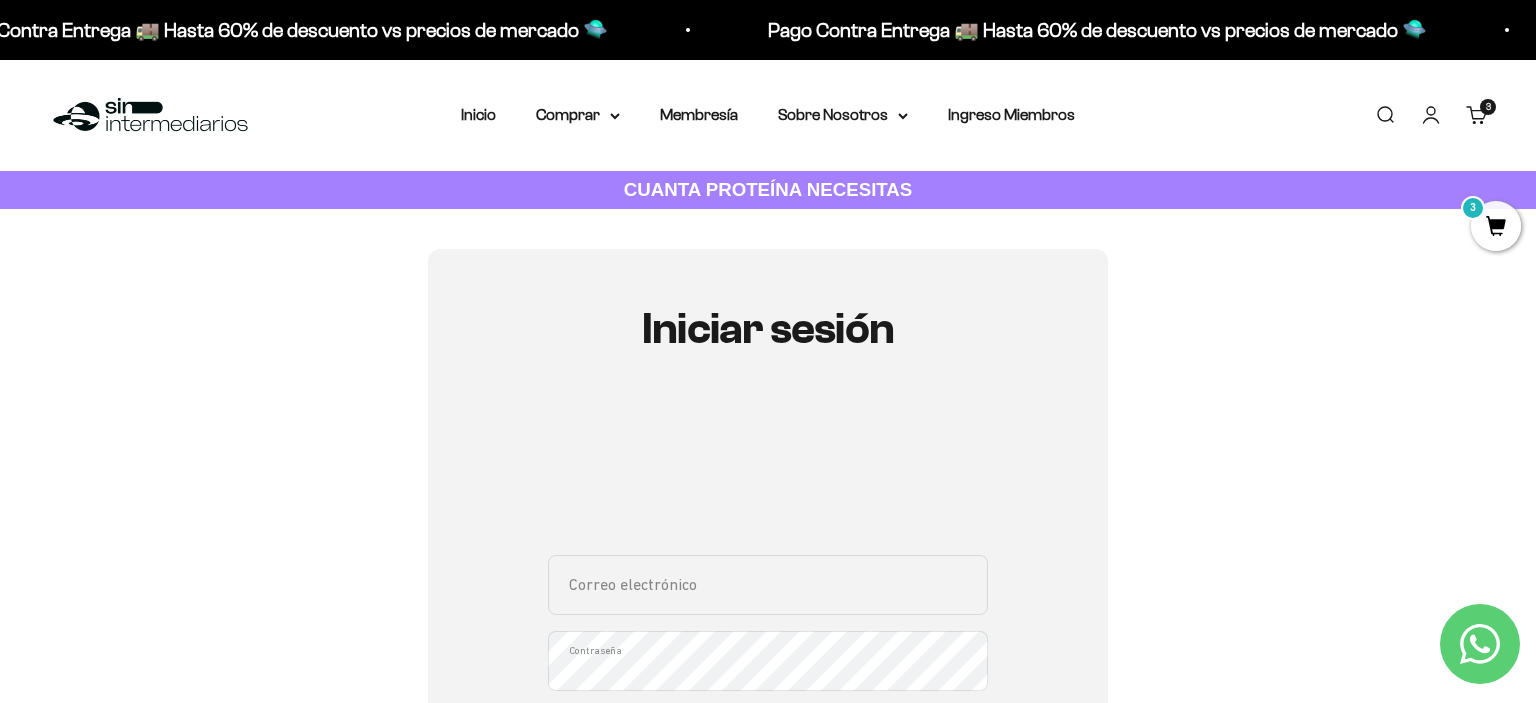 click on "Carrito
3 artículos
3" at bounding box center (1477, 115) 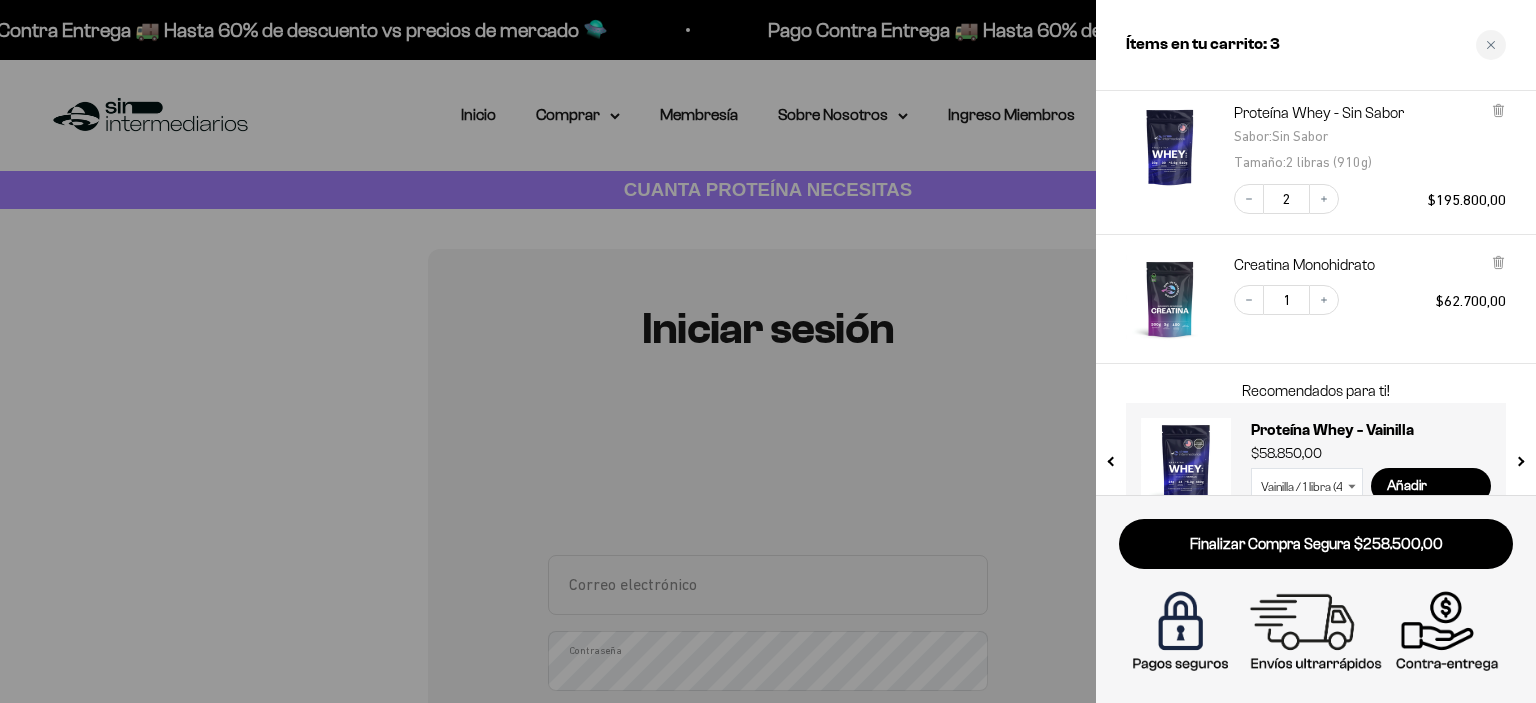 scroll, scrollTop: 122, scrollLeft: 0, axis: vertical 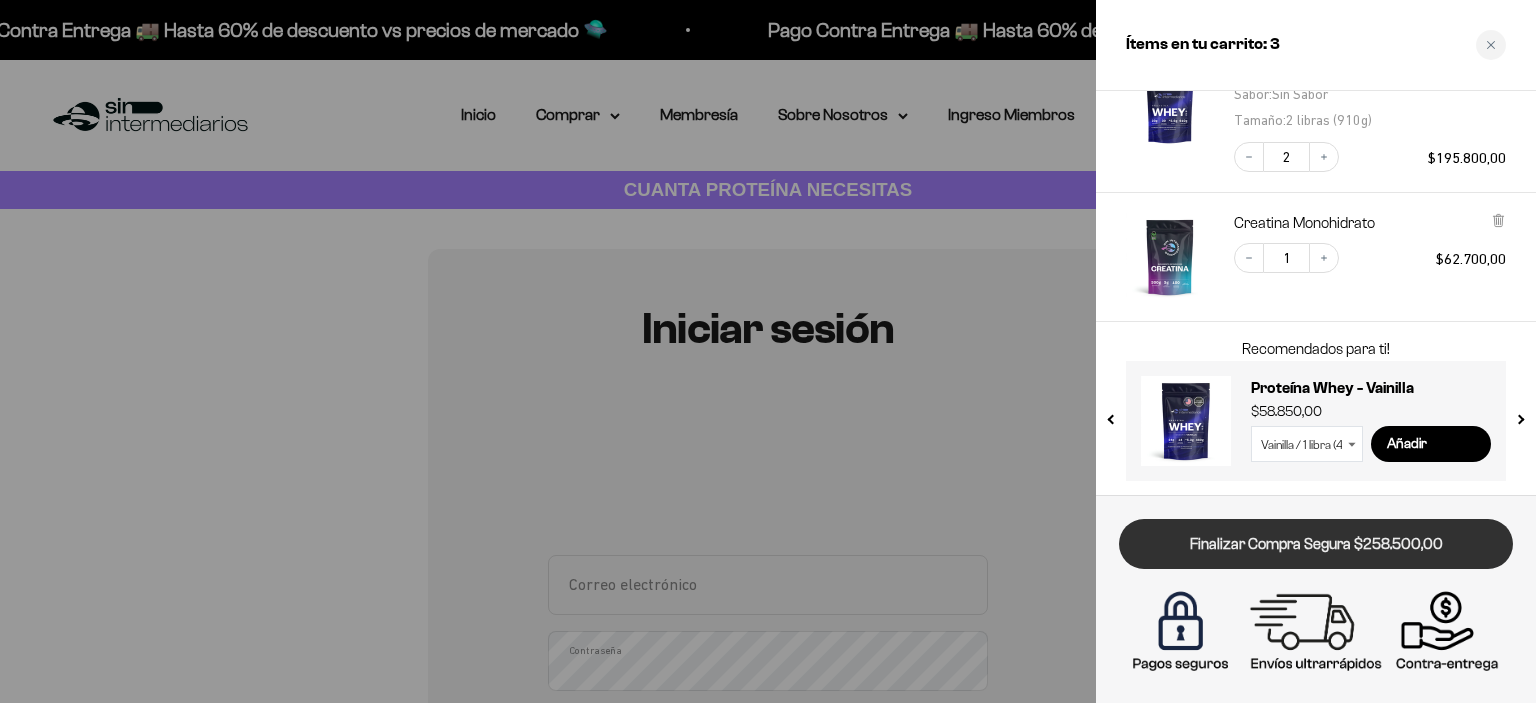 click on "Finalizar Compra Segura $258.500,00" at bounding box center (1316, 544) 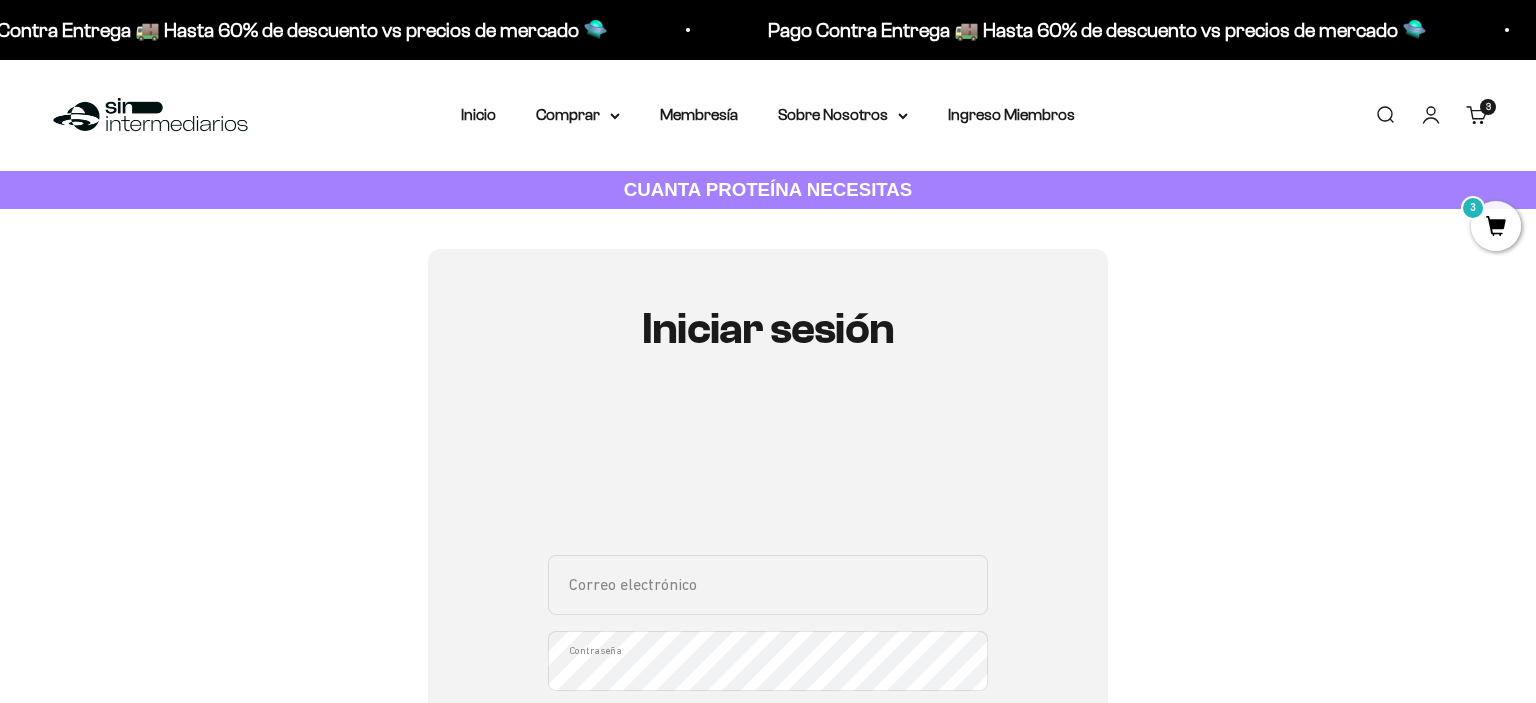 scroll, scrollTop: 0, scrollLeft: 0, axis: both 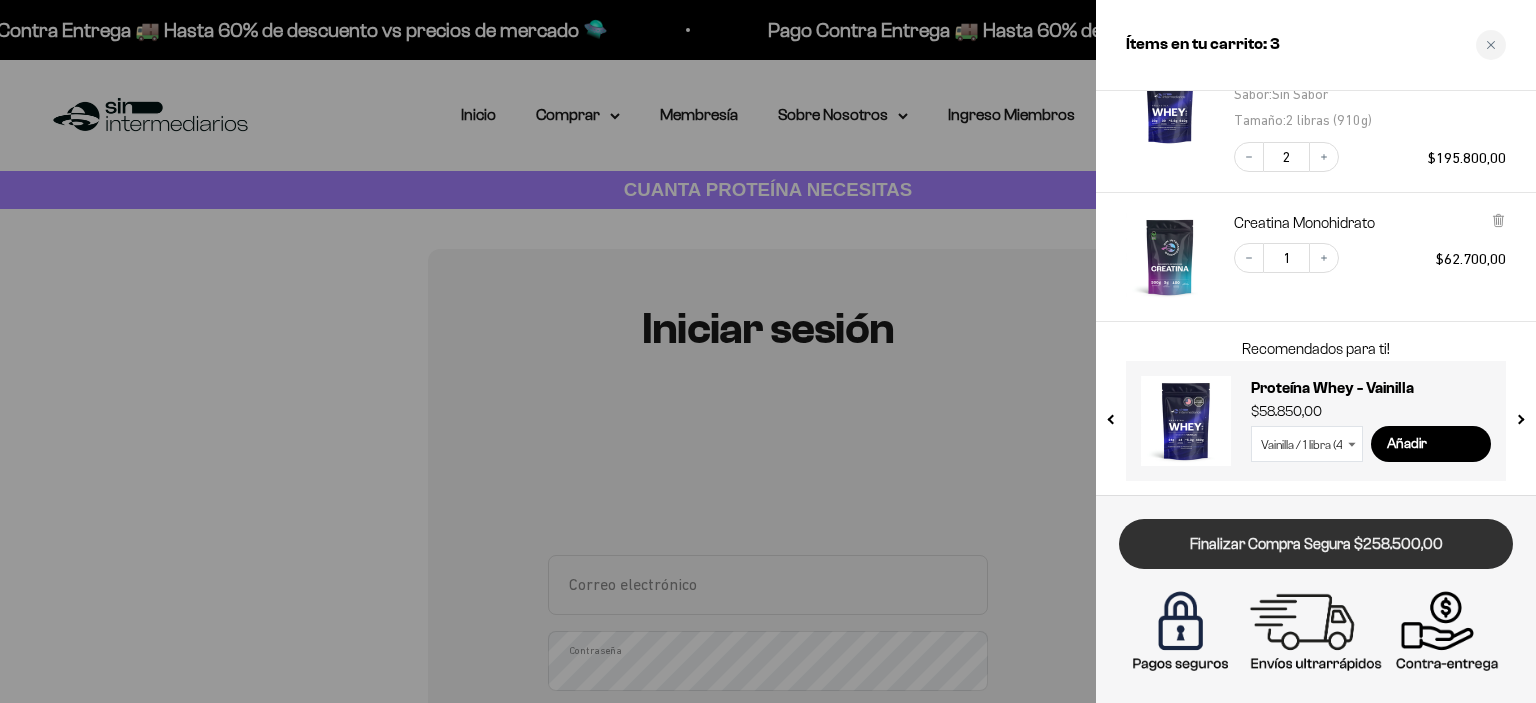 click on "Finalizar Compra Segura $258.500,00" at bounding box center [1316, 544] 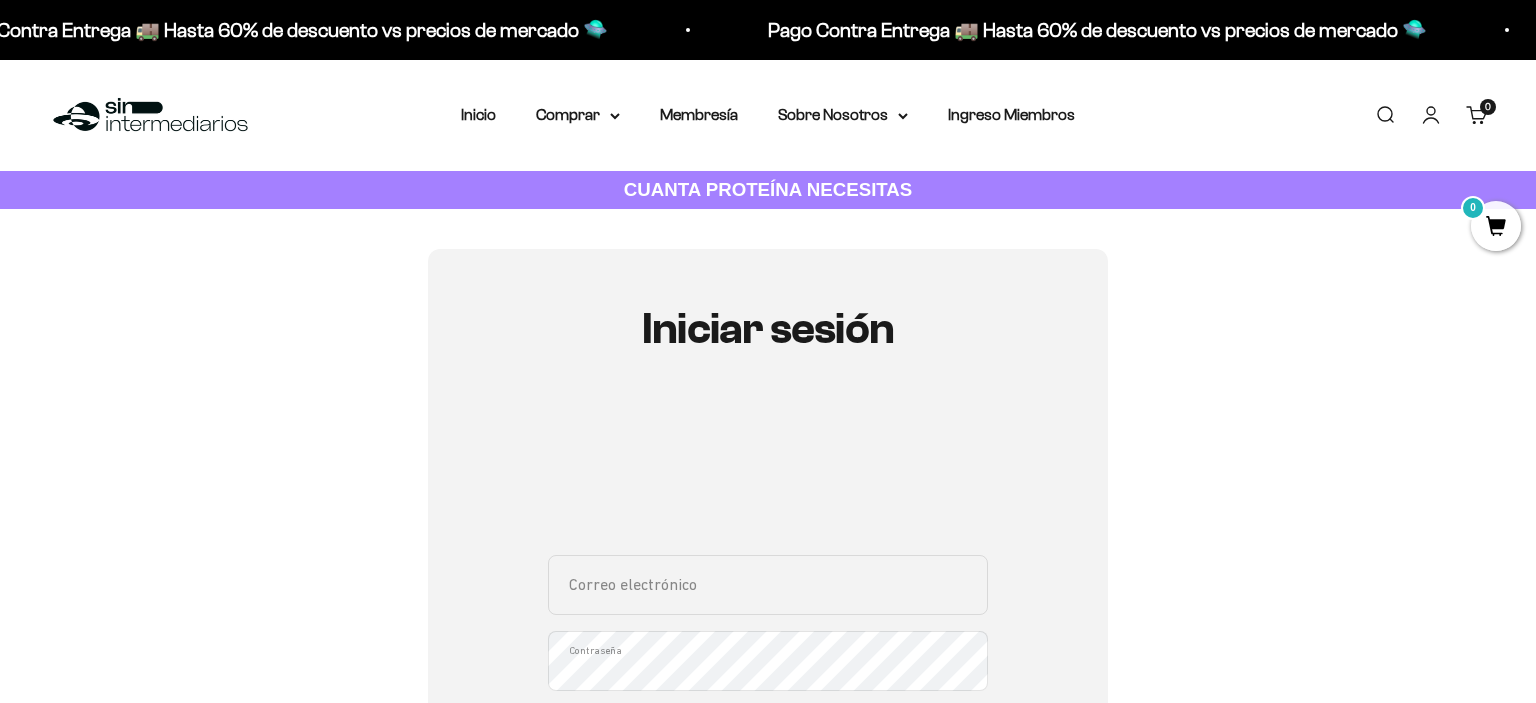 scroll, scrollTop: 0, scrollLeft: 0, axis: both 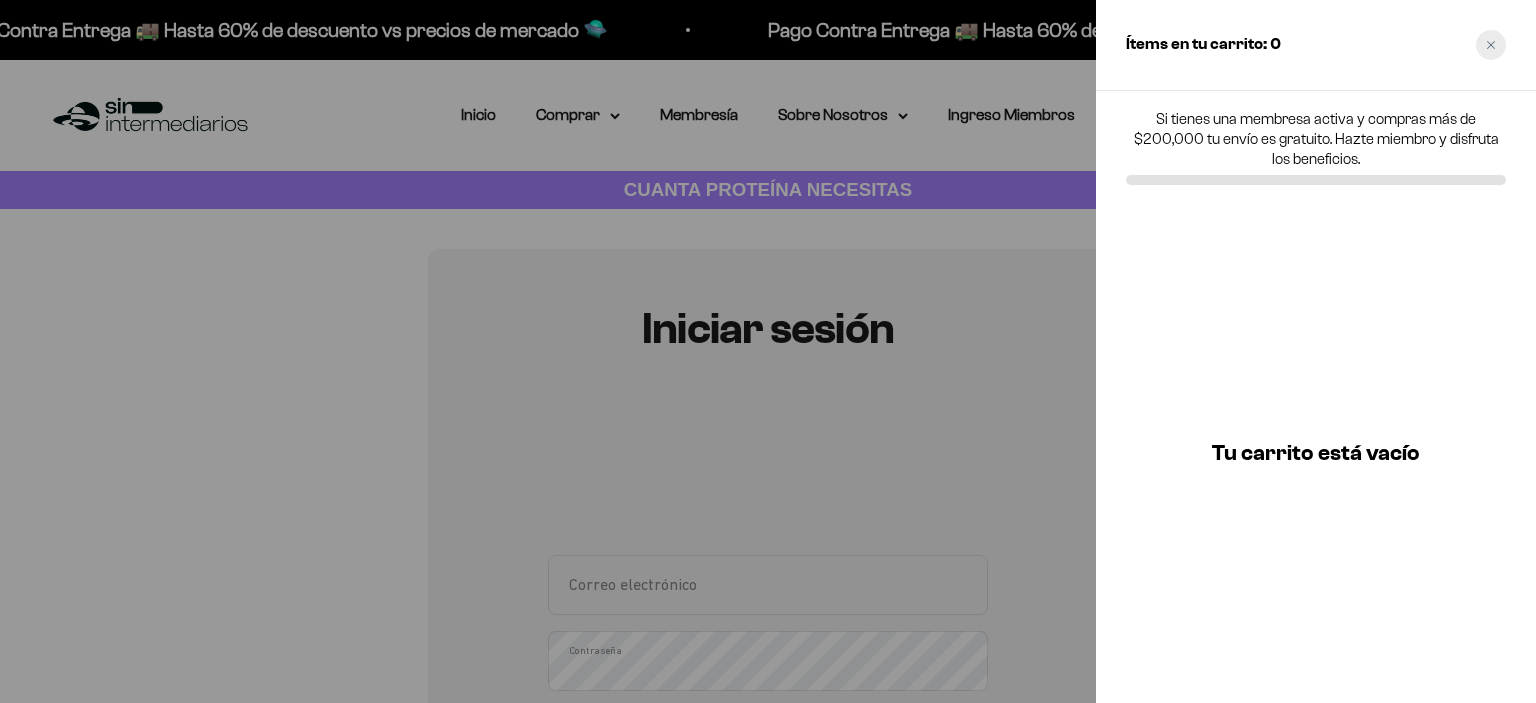click at bounding box center (1491, 45) 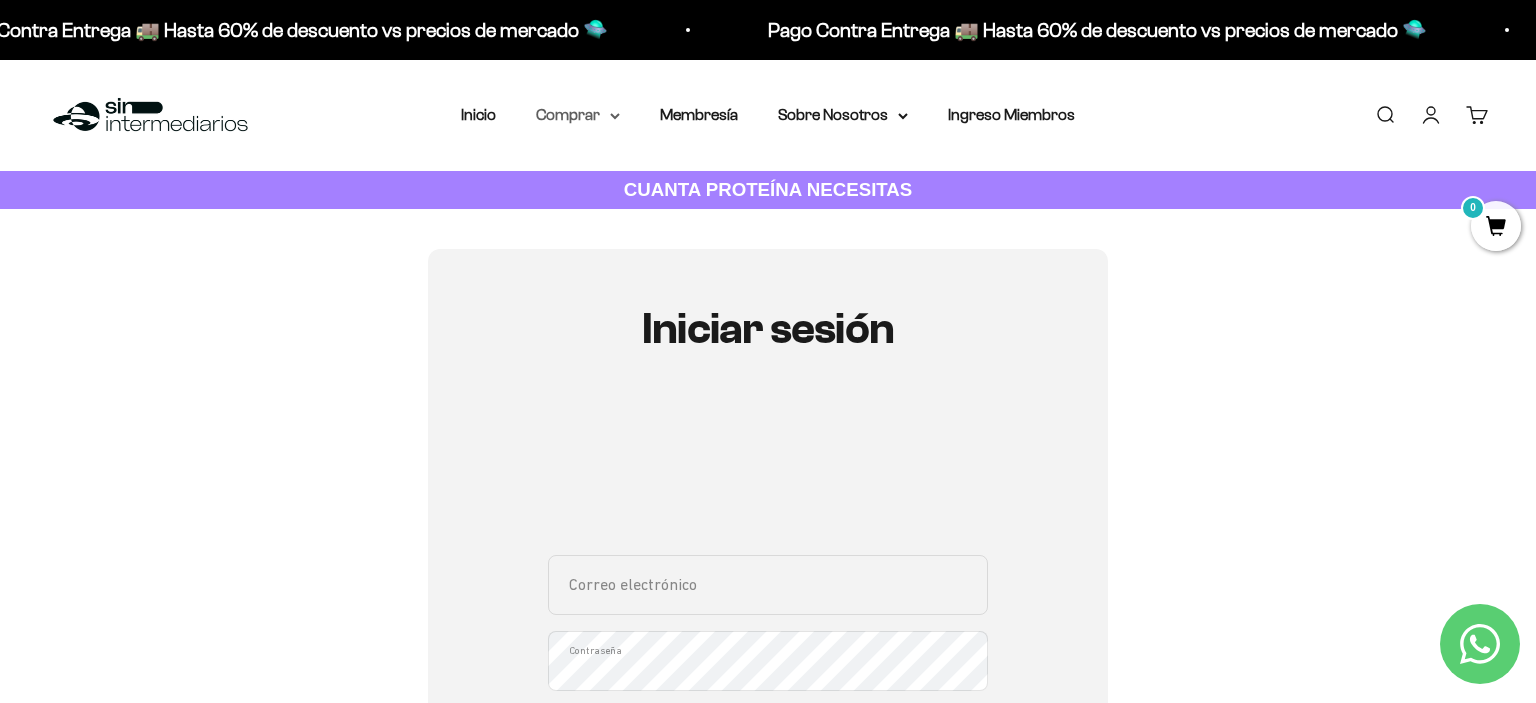 click on "Comprar" at bounding box center (578, 115) 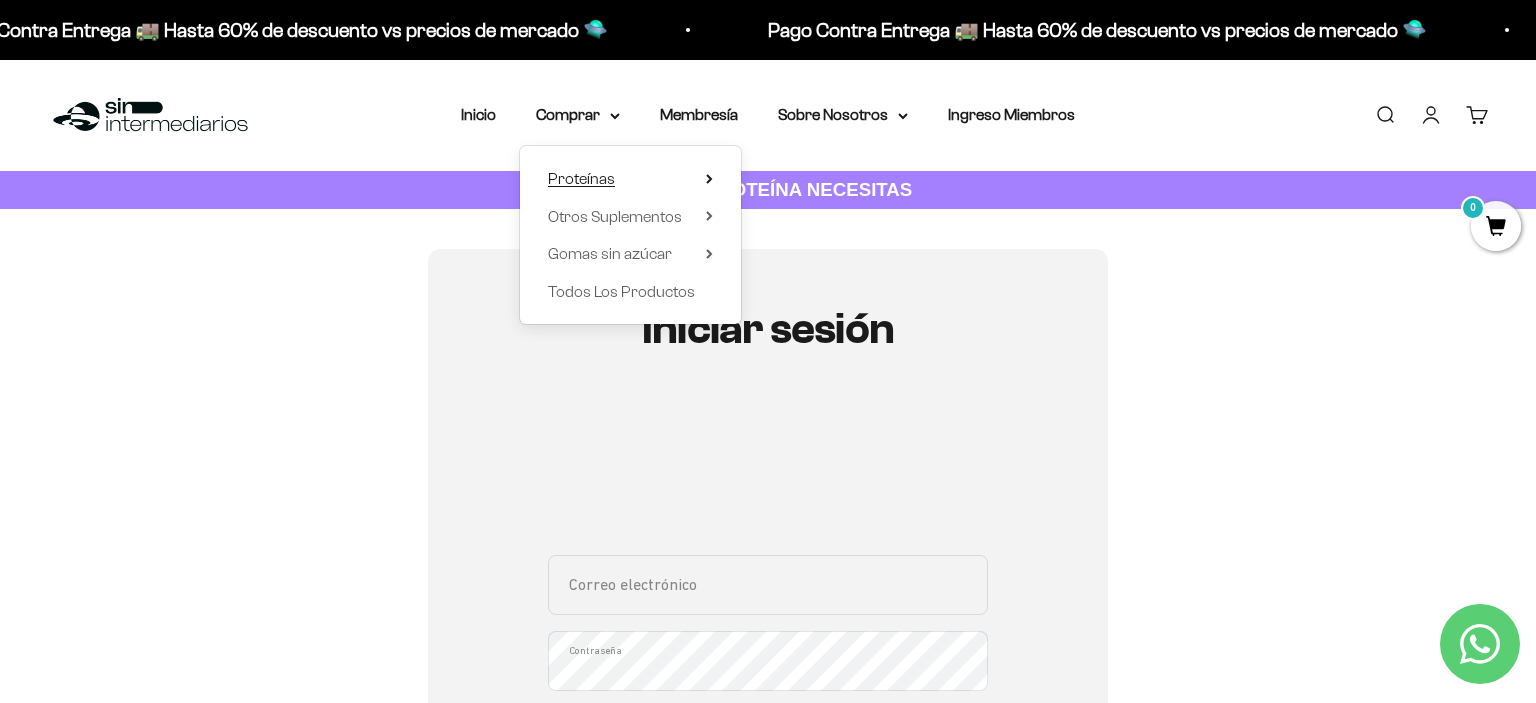 click on "Proteínas" at bounding box center (630, 179) 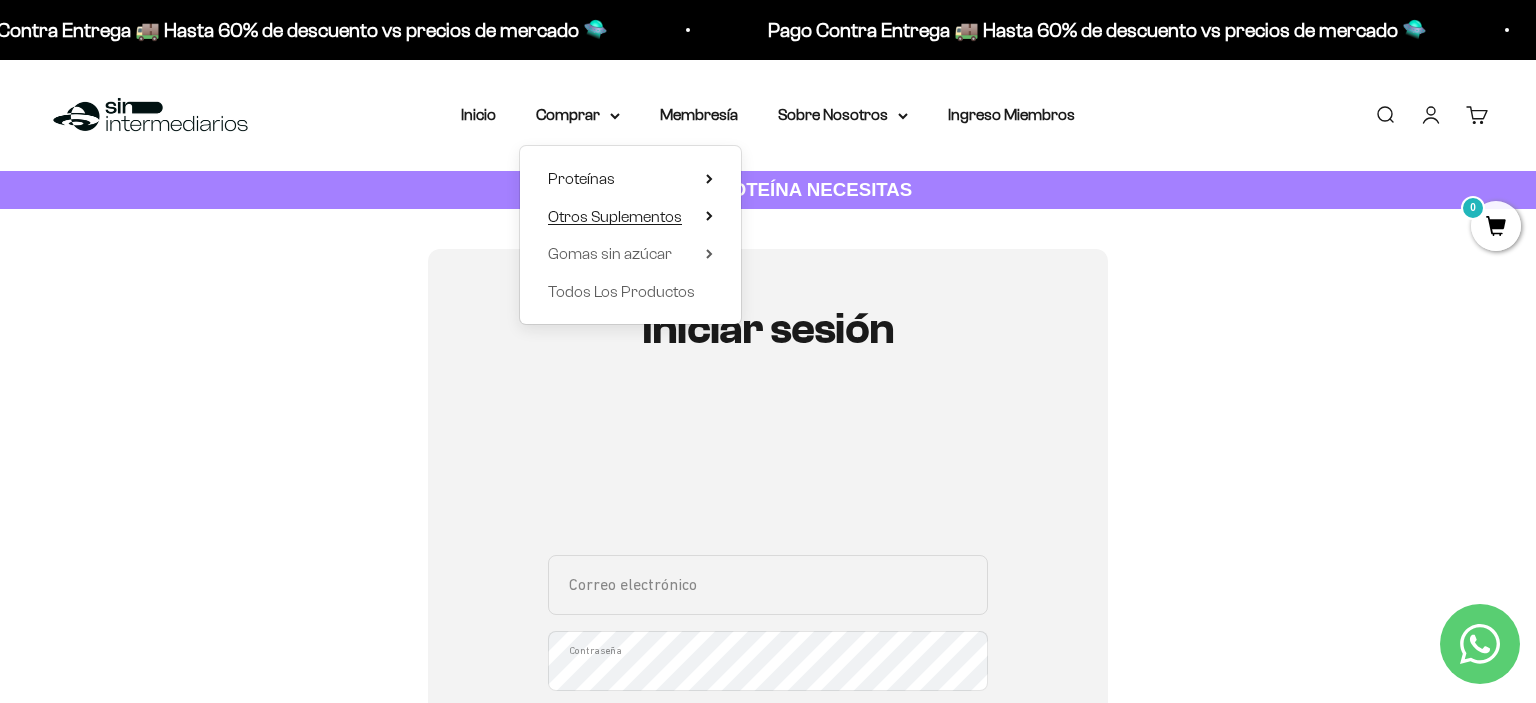 click on "Otros Suplementos" at bounding box center [630, 217] 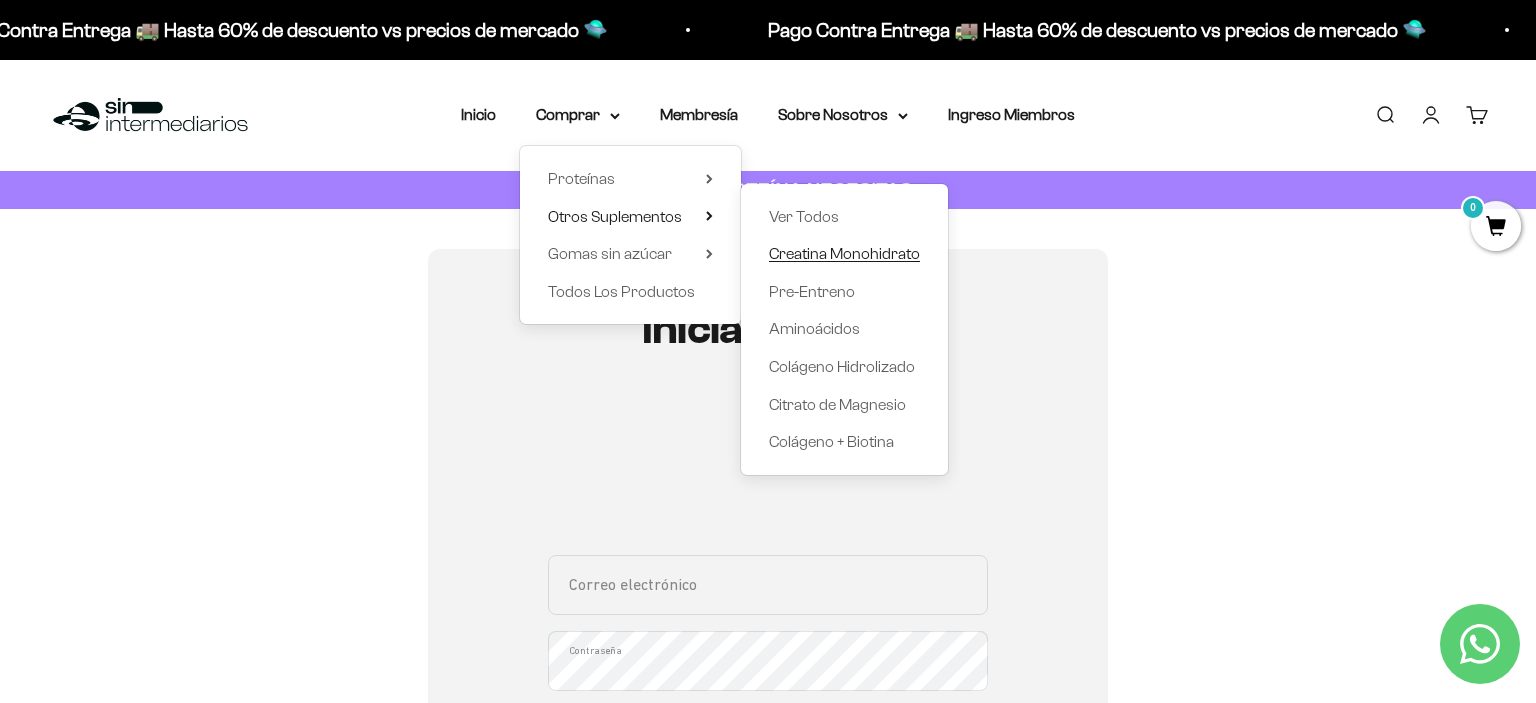 click on "Creatina Monohidrato" at bounding box center (844, 253) 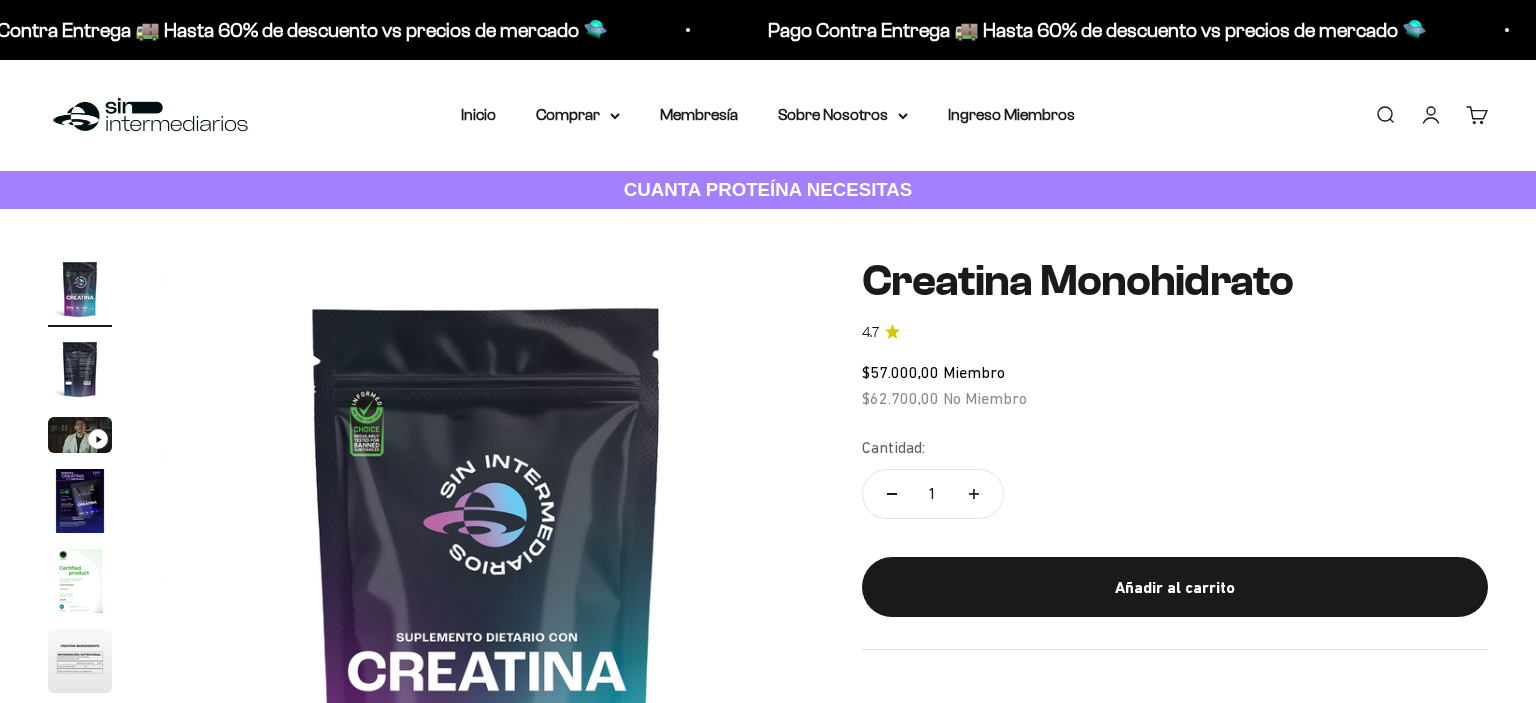 scroll, scrollTop: 0, scrollLeft: 0, axis: both 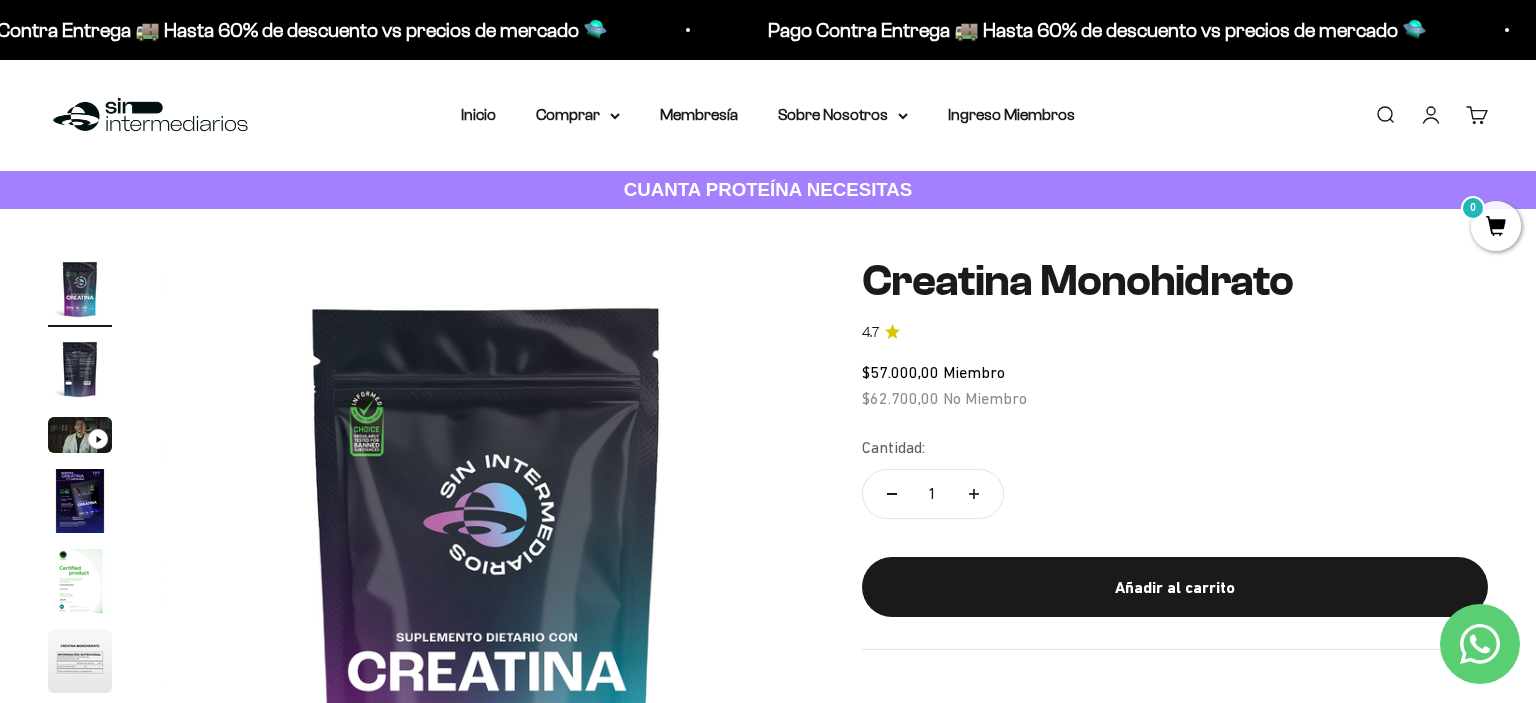click on "Menú
Buscar
Inicio
Comprar
Proteínas
Ver Todos
Whey
Iso Vegan Pancakes Pre-Entreno 0" at bounding box center (768, 115) 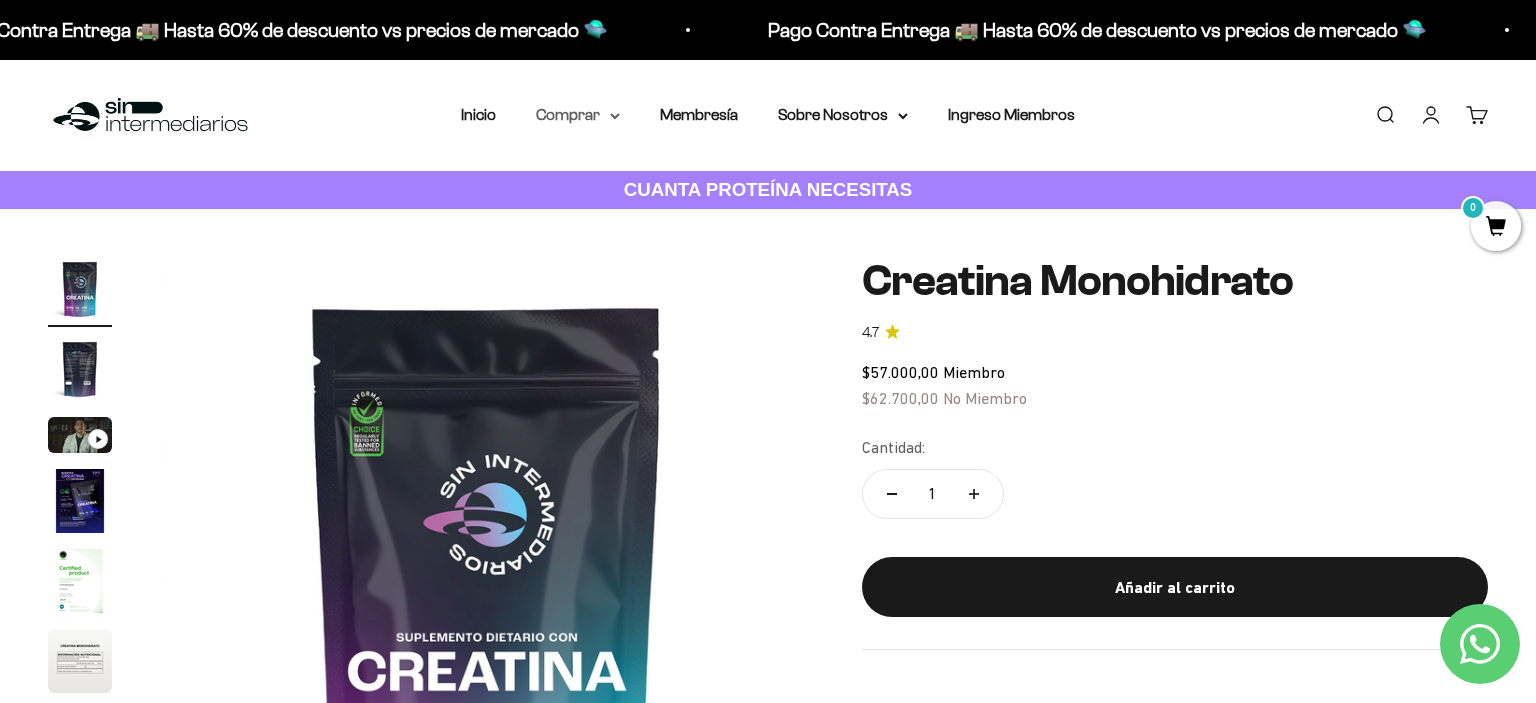 click 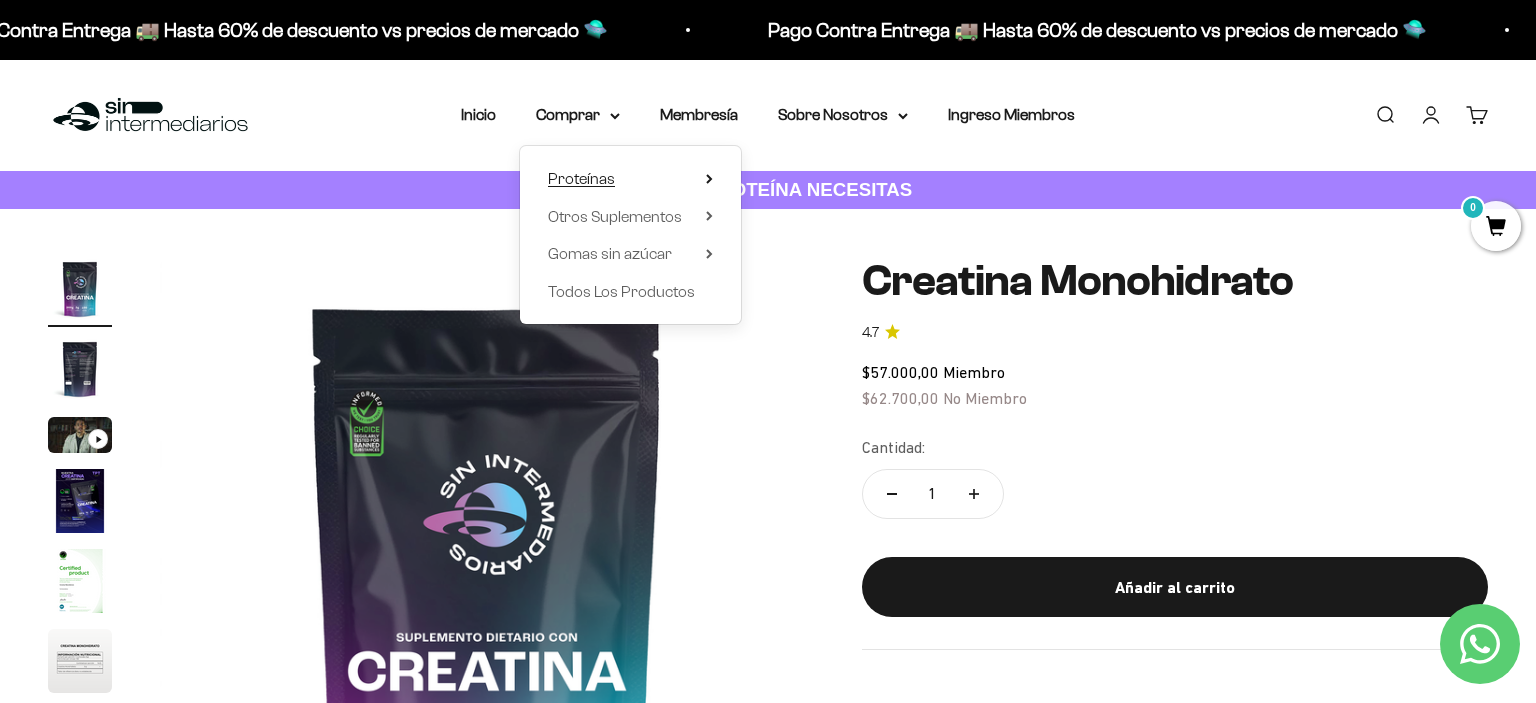 click on "Proteínas" at bounding box center [630, 179] 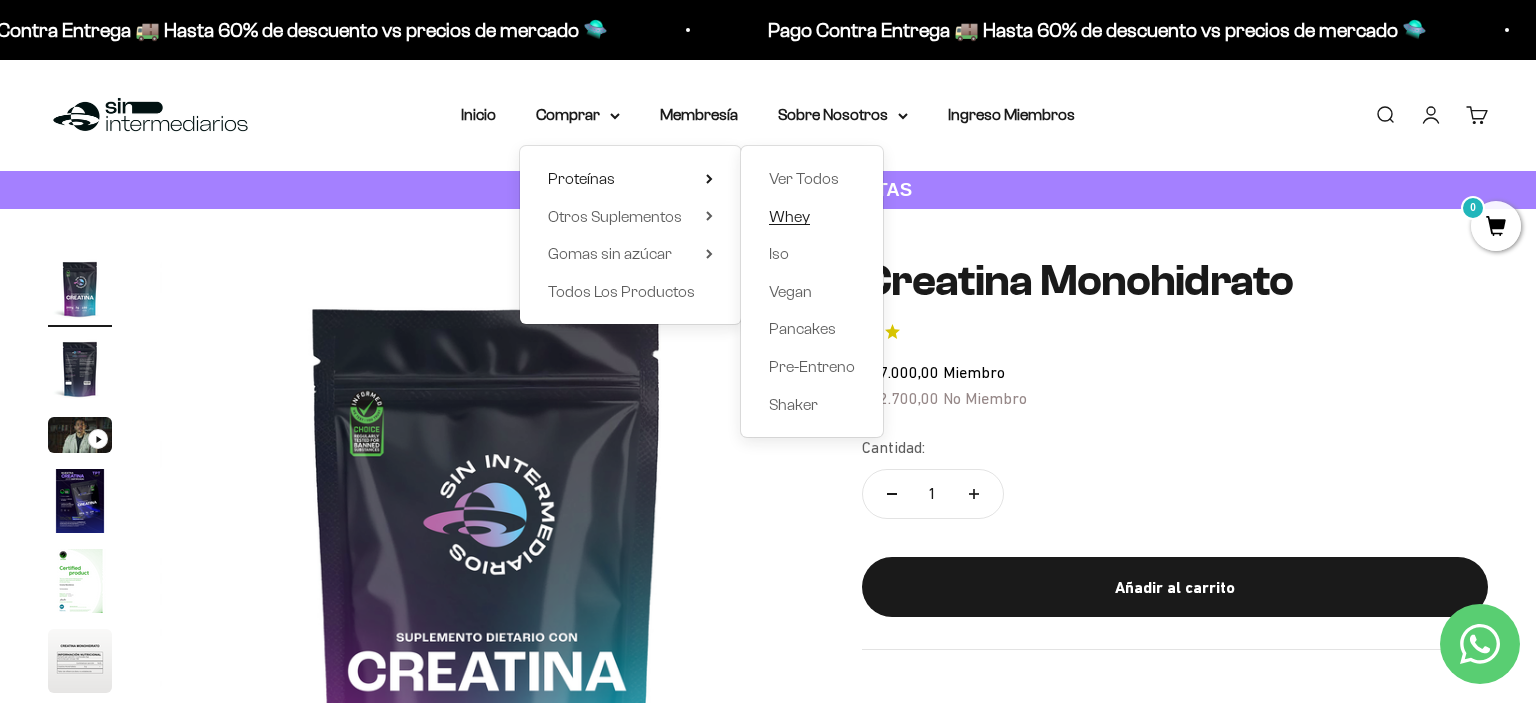click on "Whey" at bounding box center (789, 216) 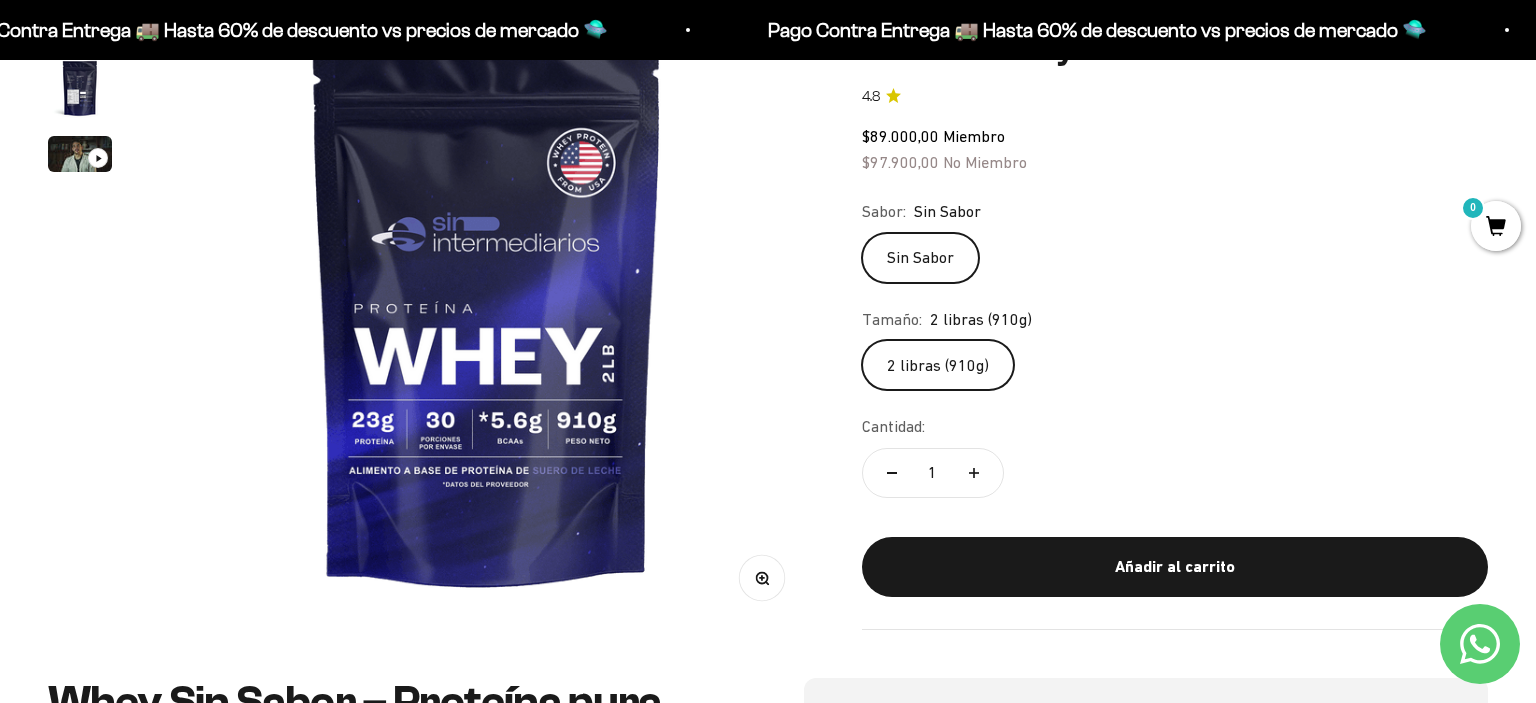 scroll, scrollTop: 0, scrollLeft: 0, axis: both 